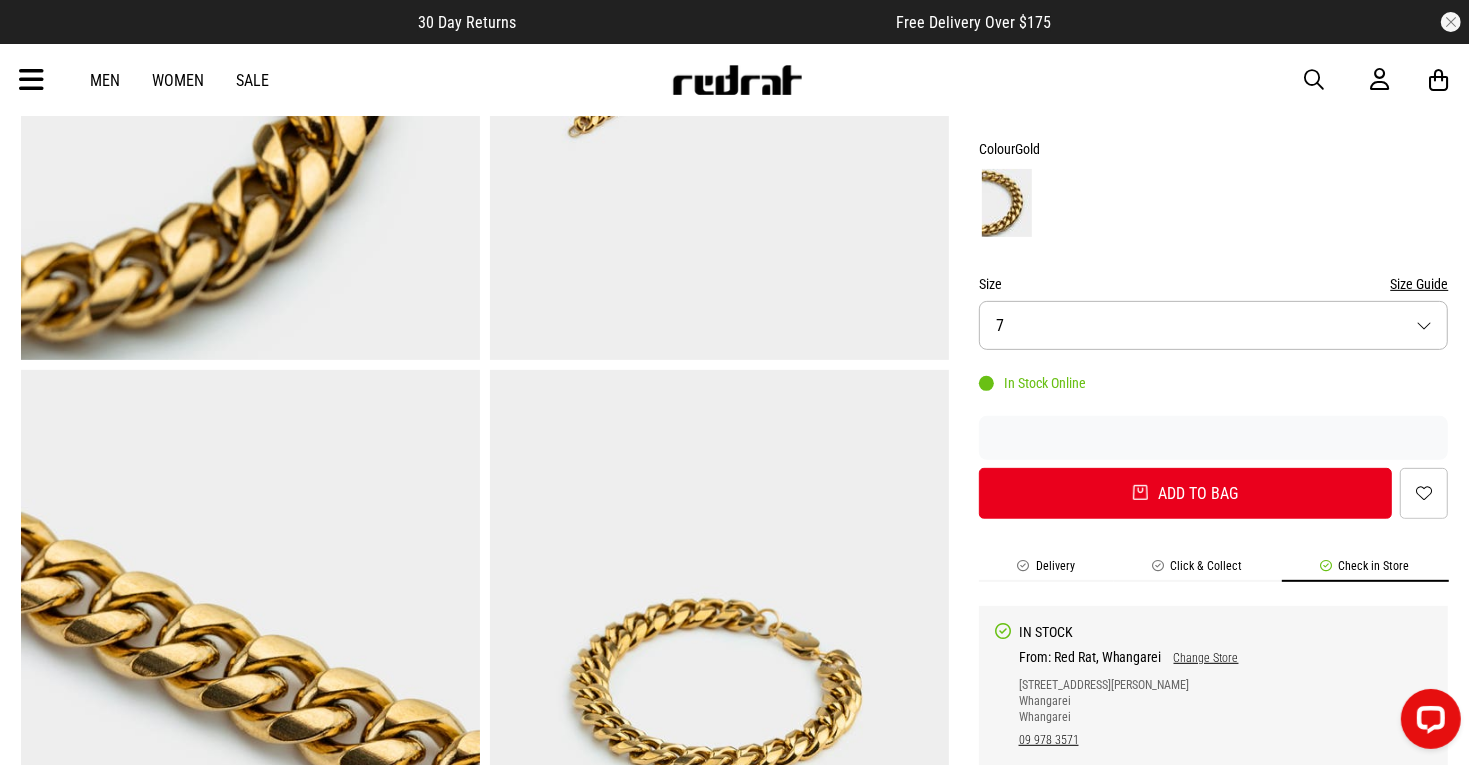 scroll, scrollTop: 0, scrollLeft: 0, axis: both 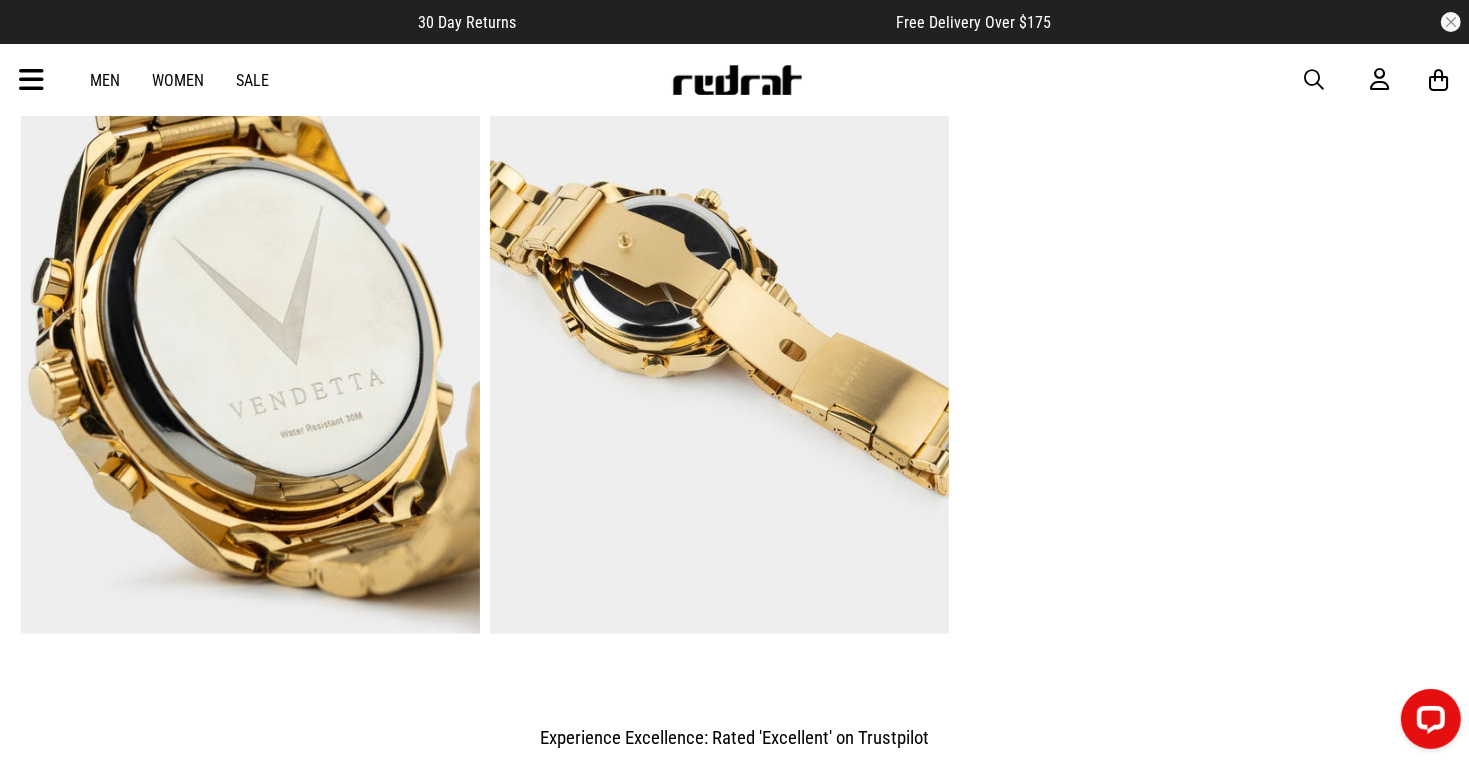 click at bounding box center (719, 317) 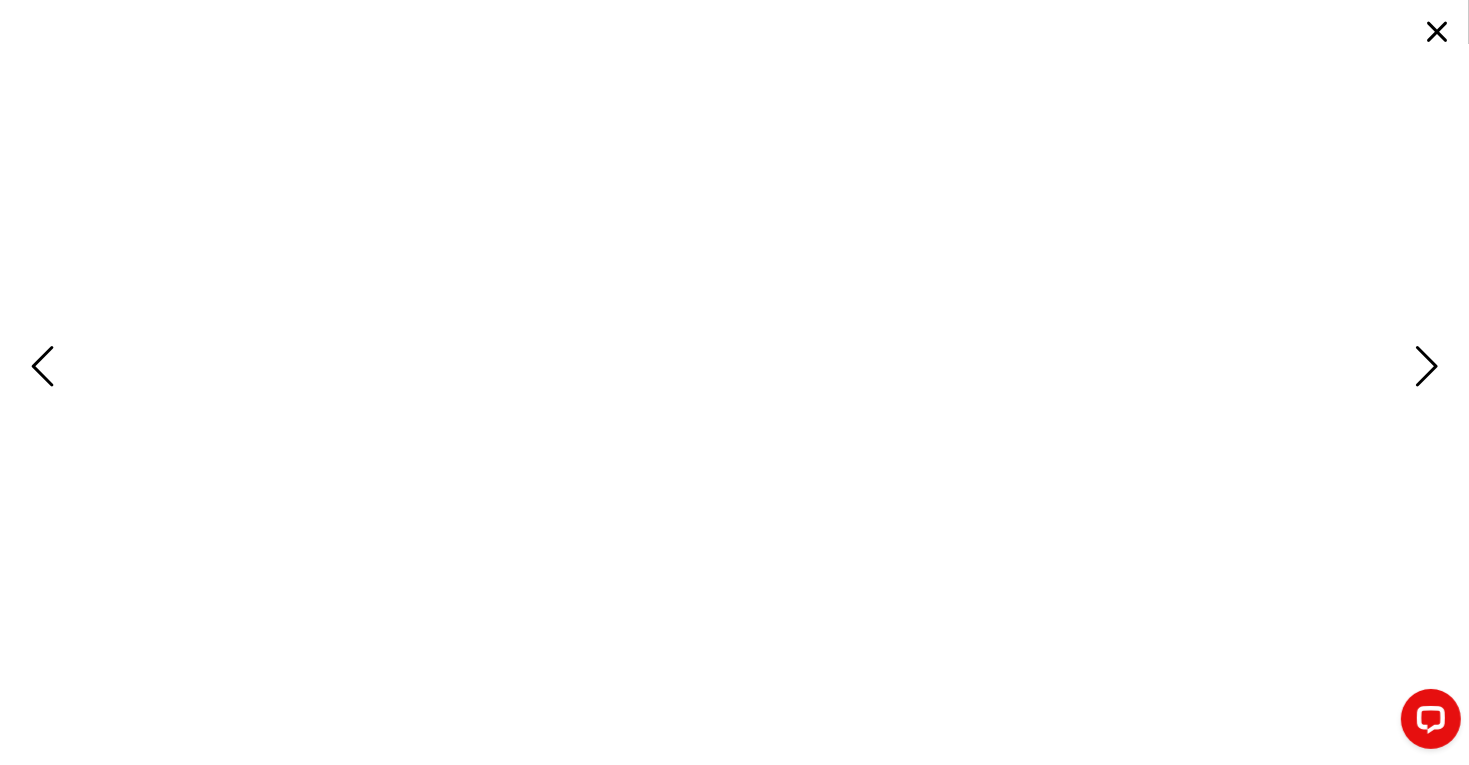 scroll, scrollTop: 2337, scrollLeft: 0, axis: vertical 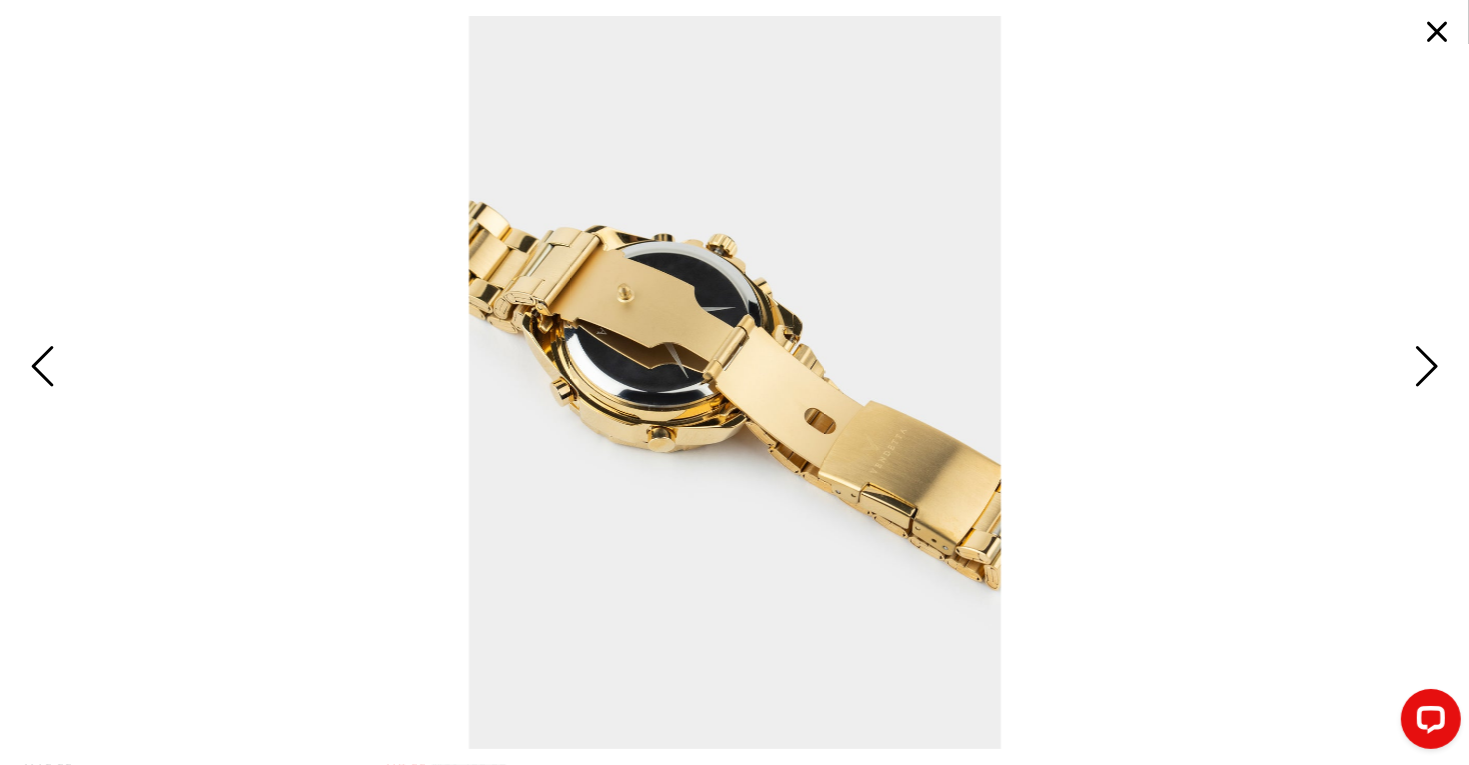 click at bounding box center (1437, 32) 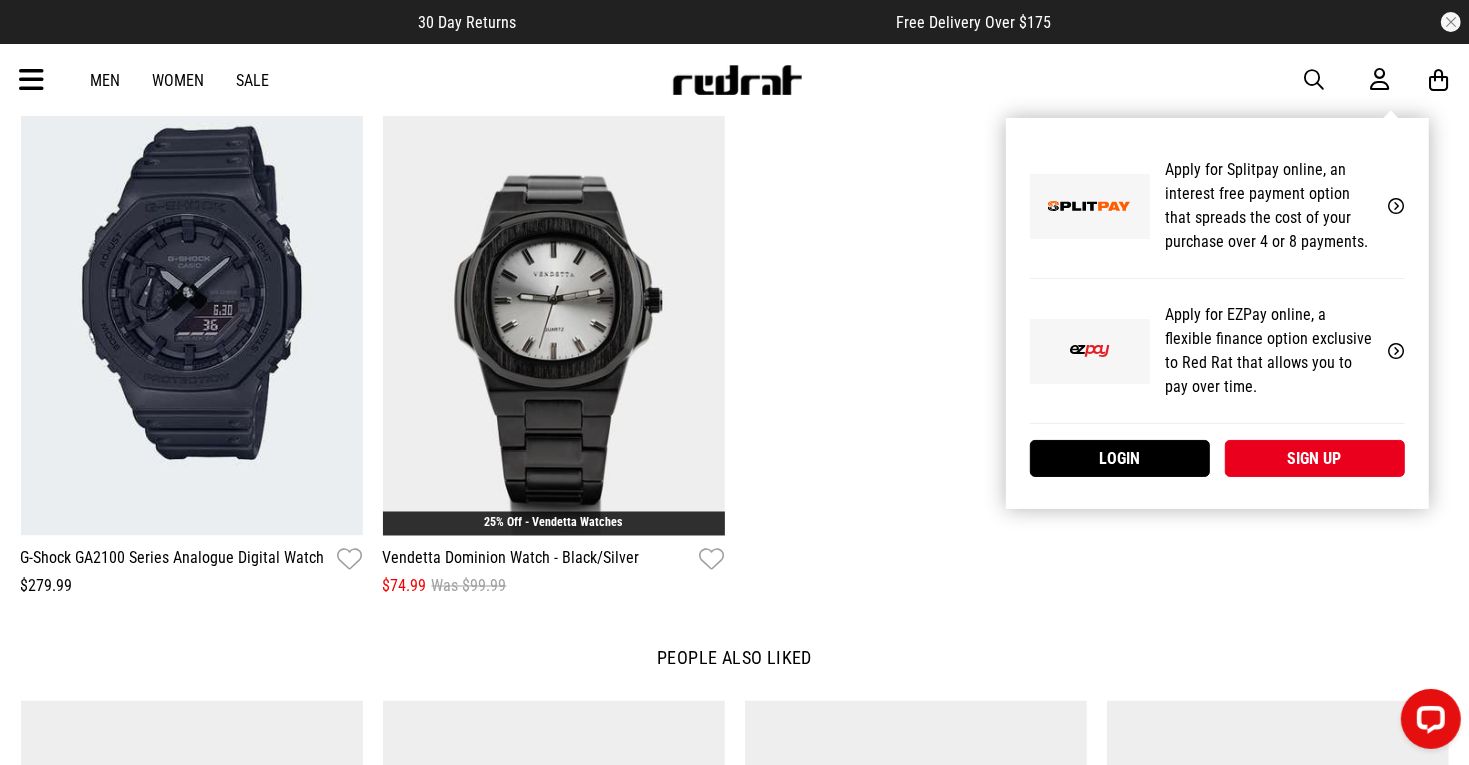 scroll, scrollTop: 2517, scrollLeft: 0, axis: vertical 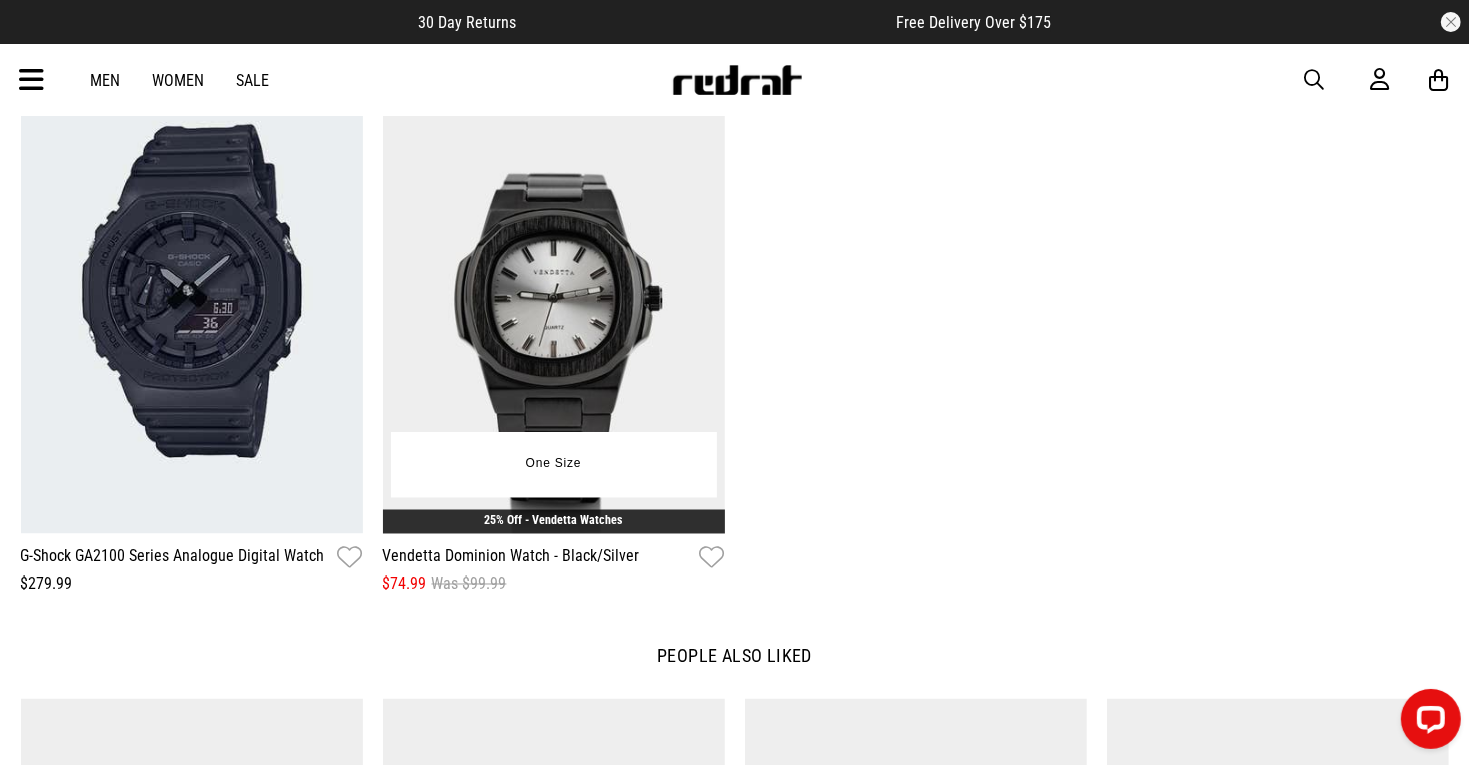 click on "Vendetta Dominion Watch - Black/Silver" at bounding box center [511, 558] 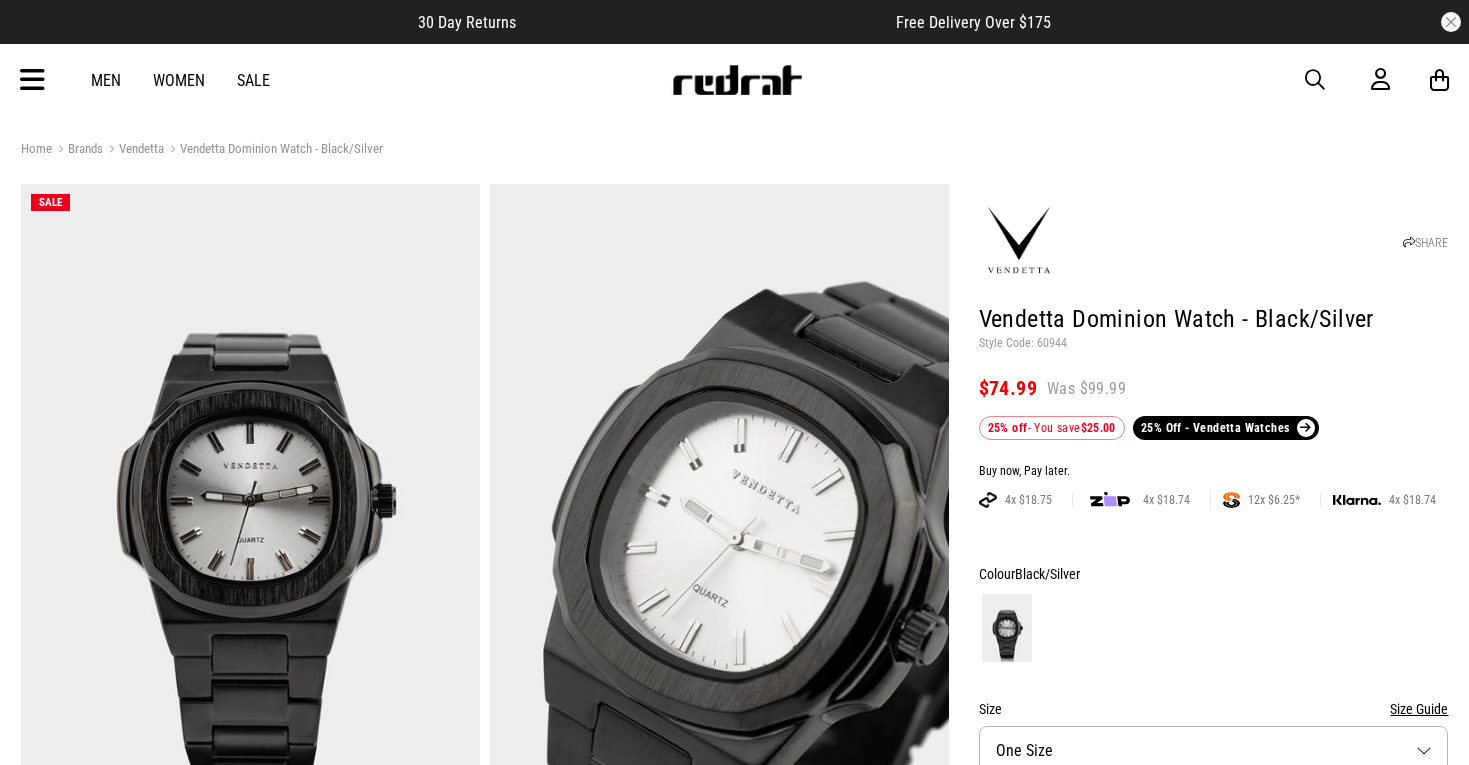 scroll, scrollTop: 0, scrollLeft: 0, axis: both 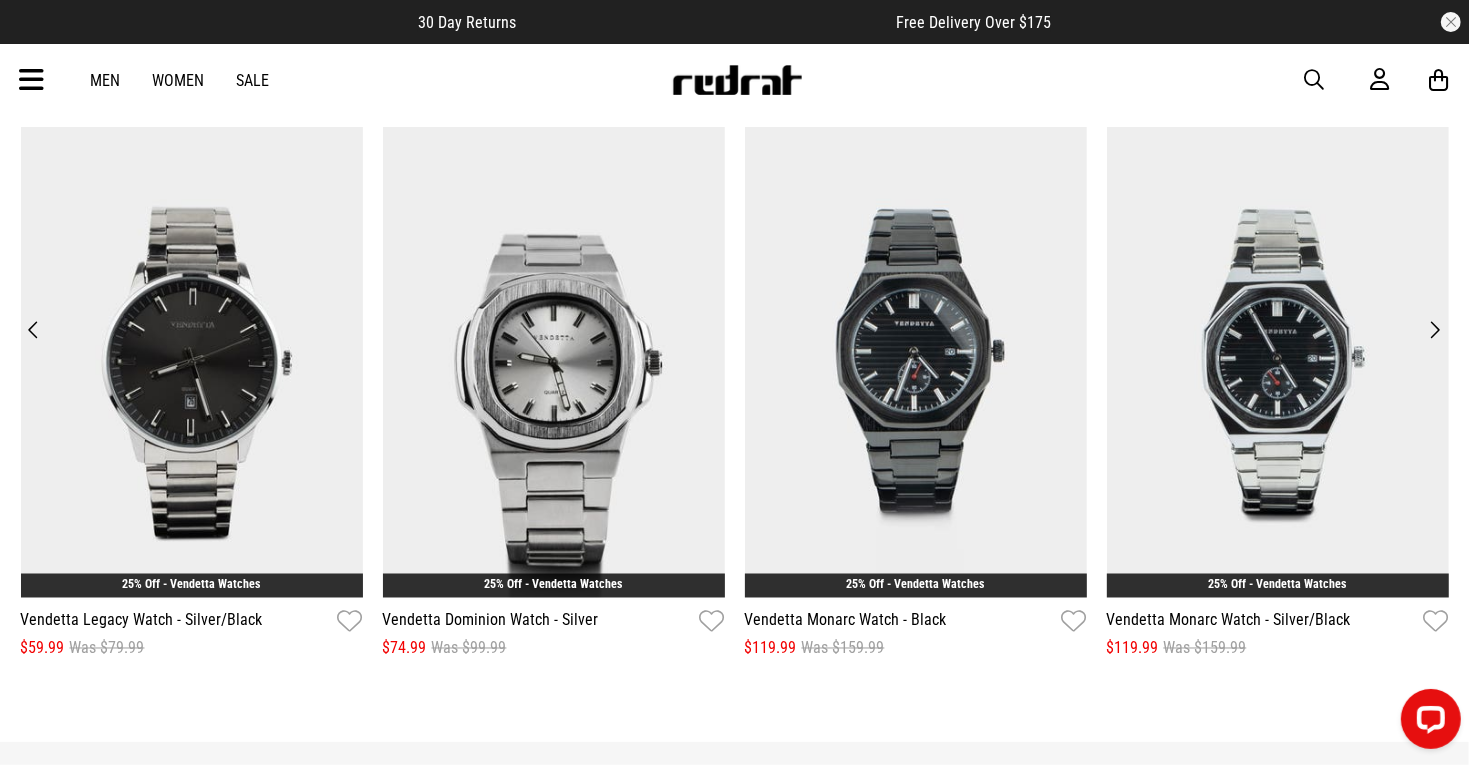 click on "Next" at bounding box center [1435, 330] 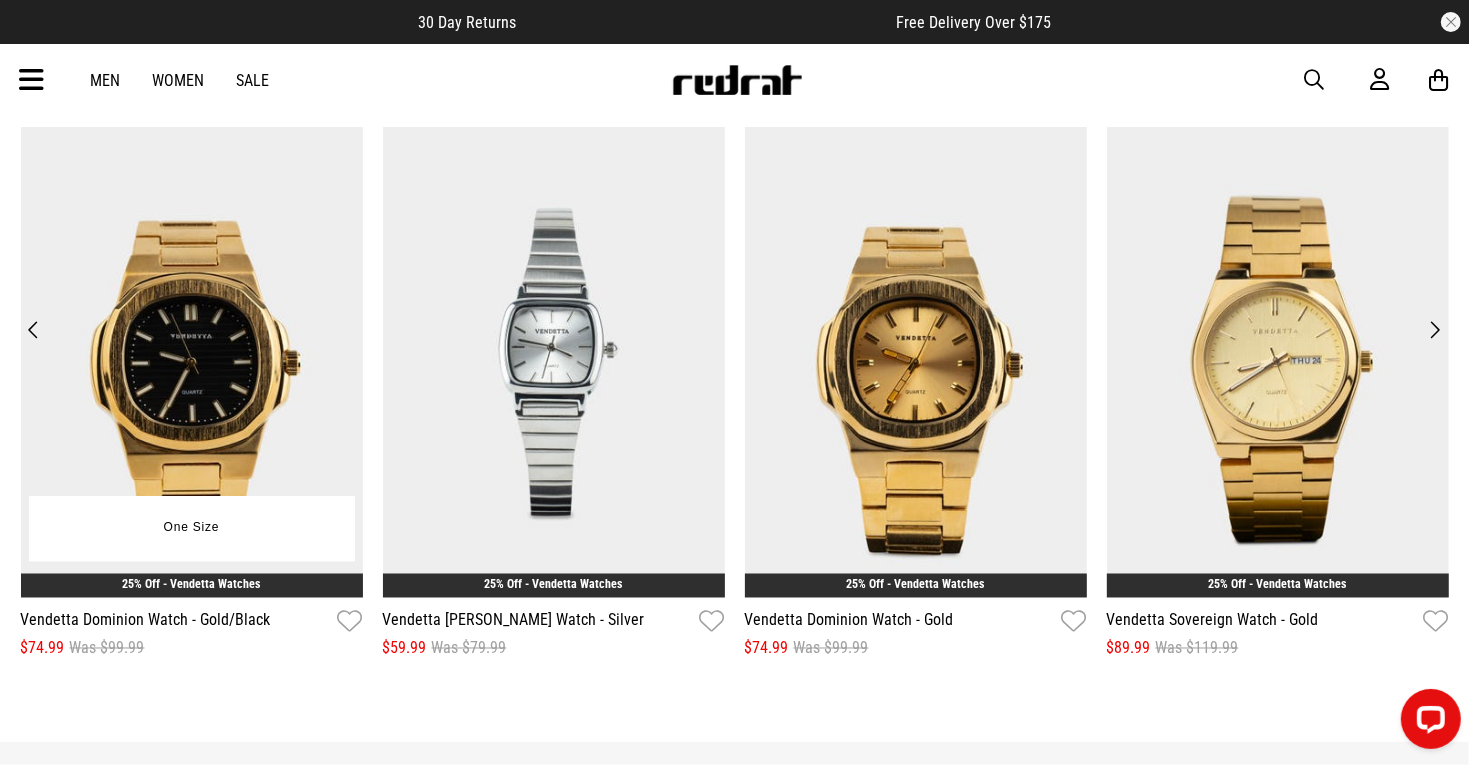 click on "Vendetta Dominion Watch - Gold/Black" at bounding box center (146, 622) 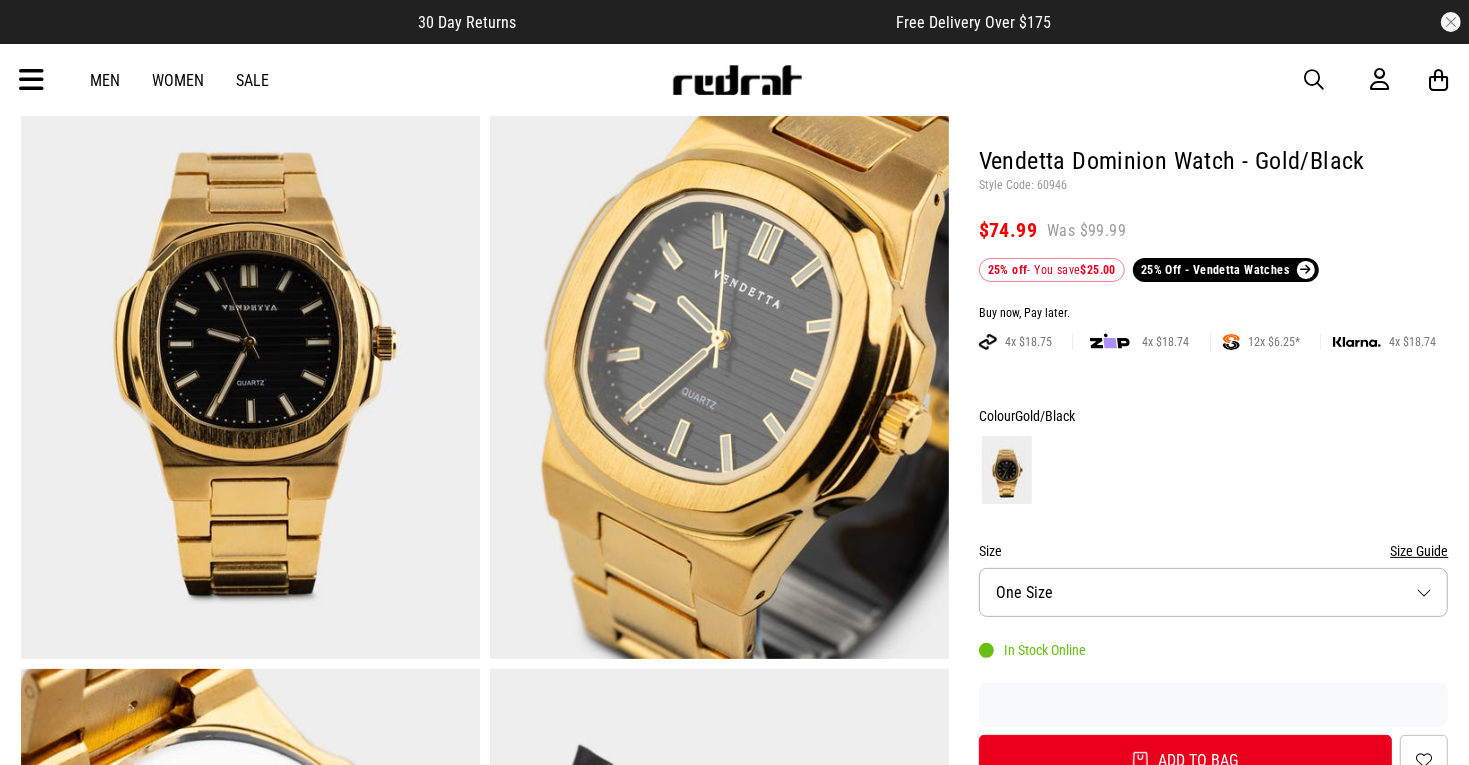 scroll, scrollTop: 161, scrollLeft: 0, axis: vertical 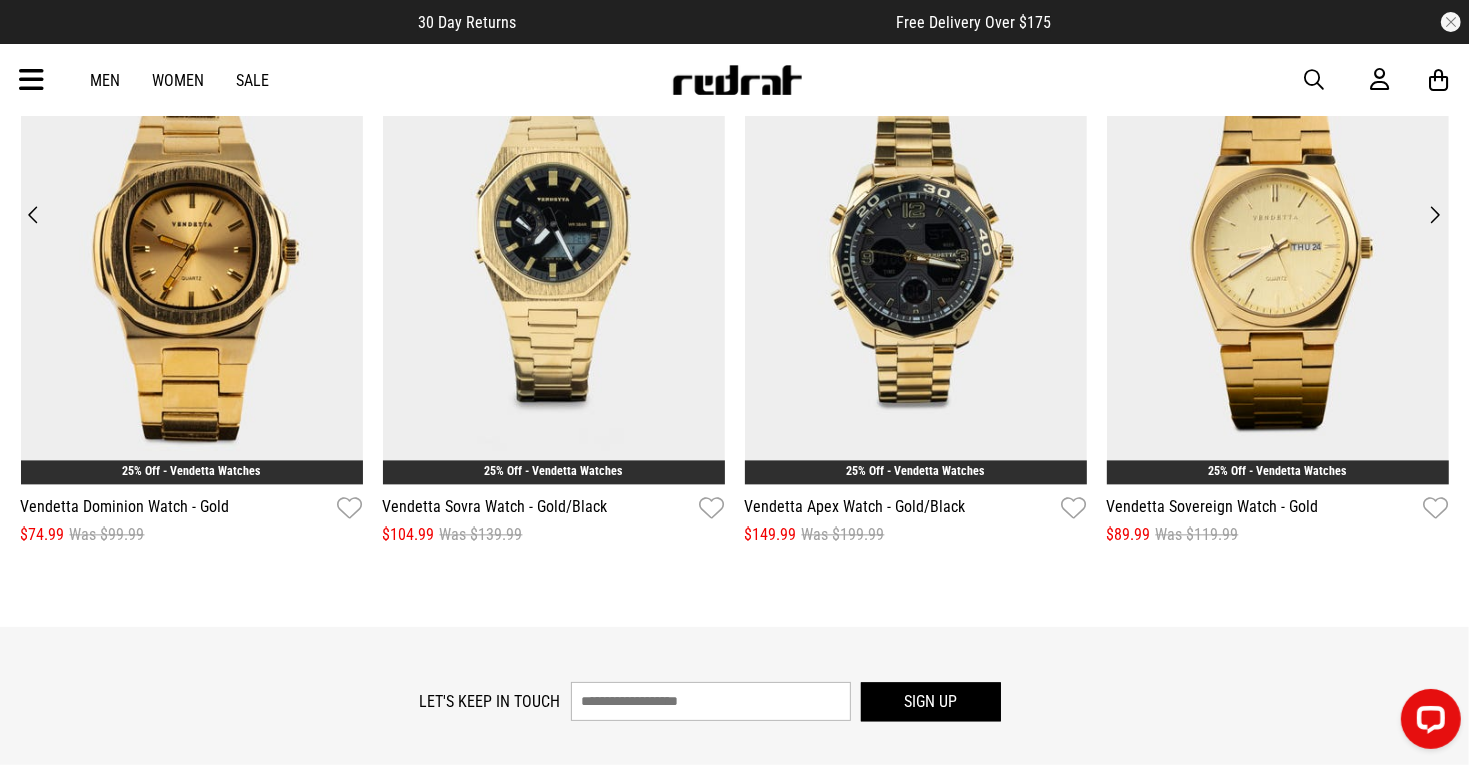 click on "Next" at bounding box center [1435, 215] 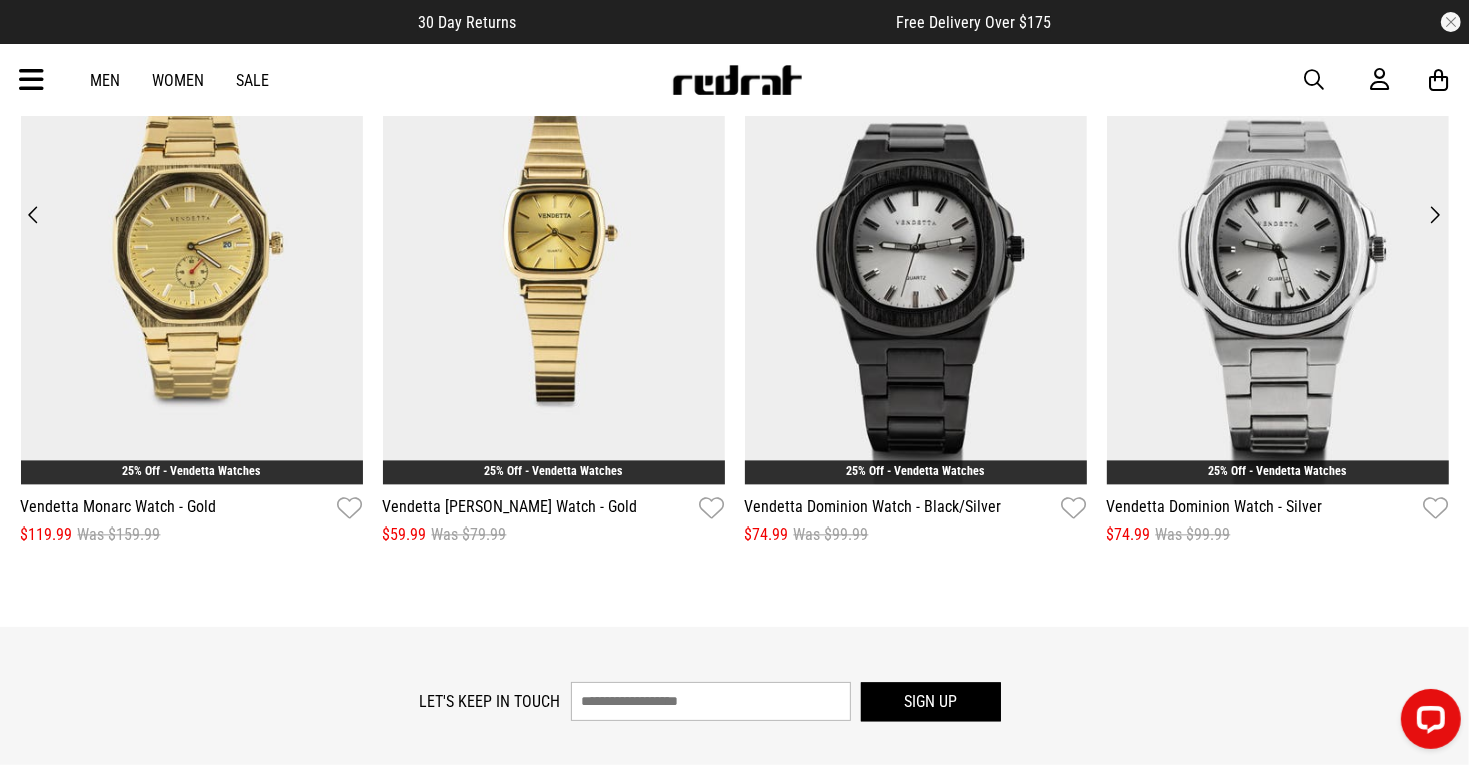click on "Next" at bounding box center [1435, 215] 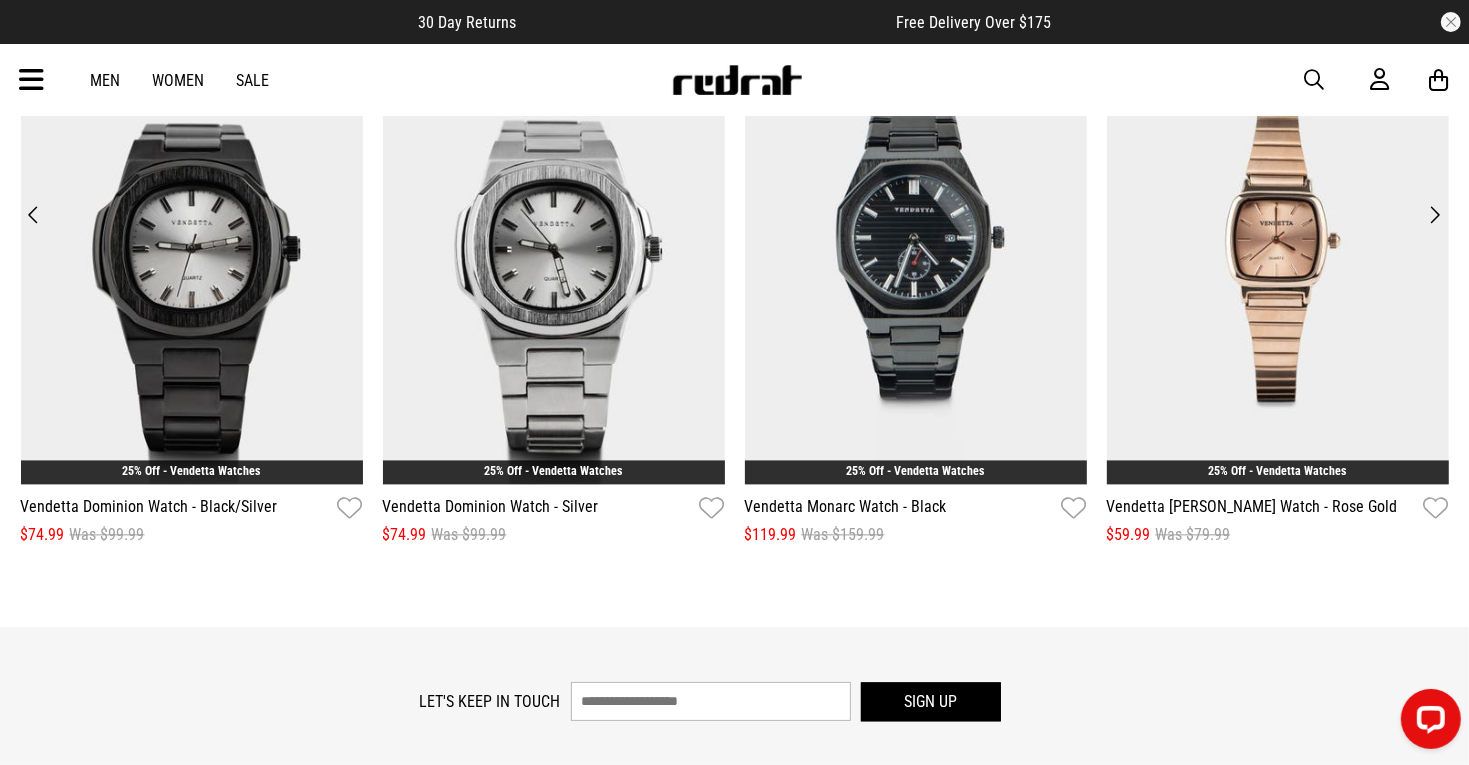 click on "Next" at bounding box center [1435, 215] 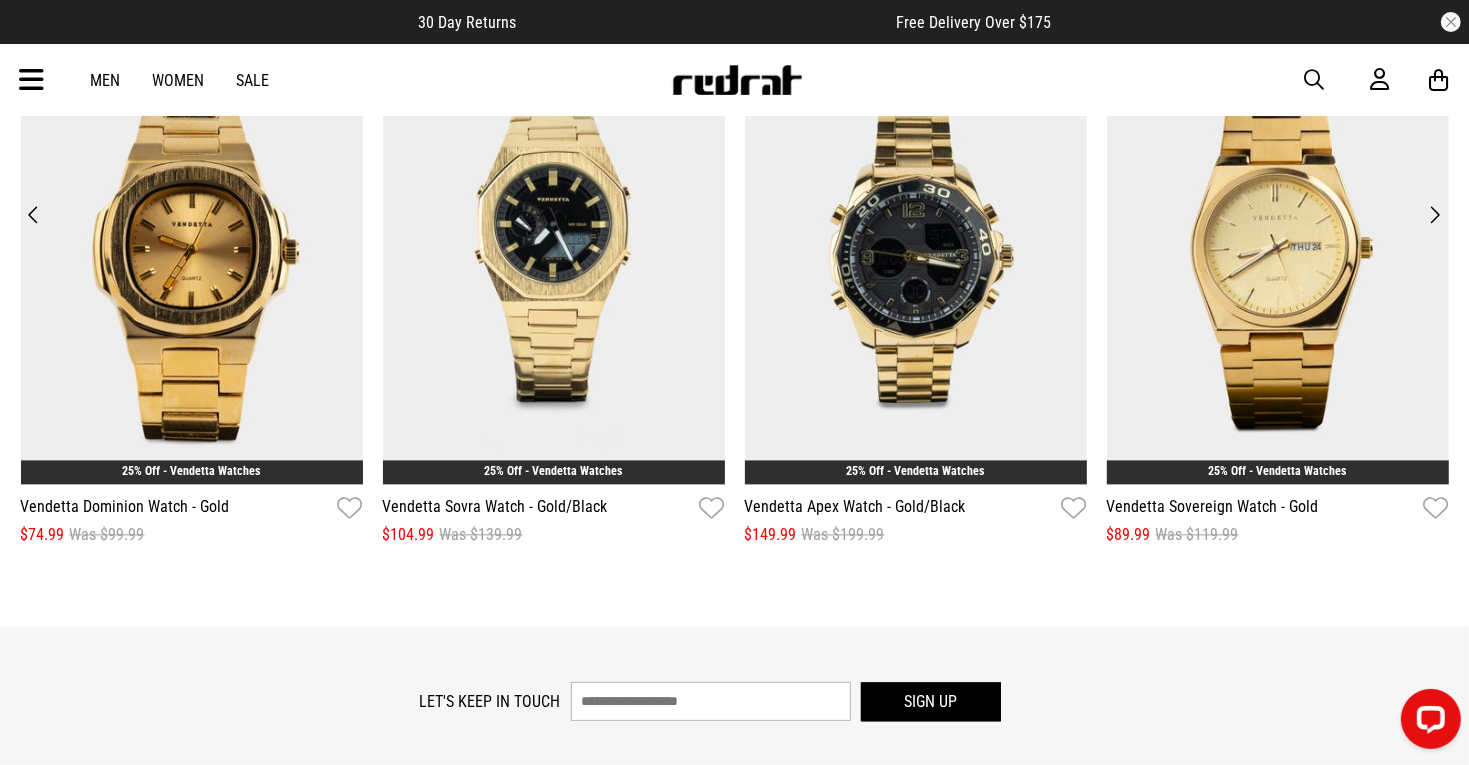 scroll, scrollTop: 0, scrollLeft: 0, axis: both 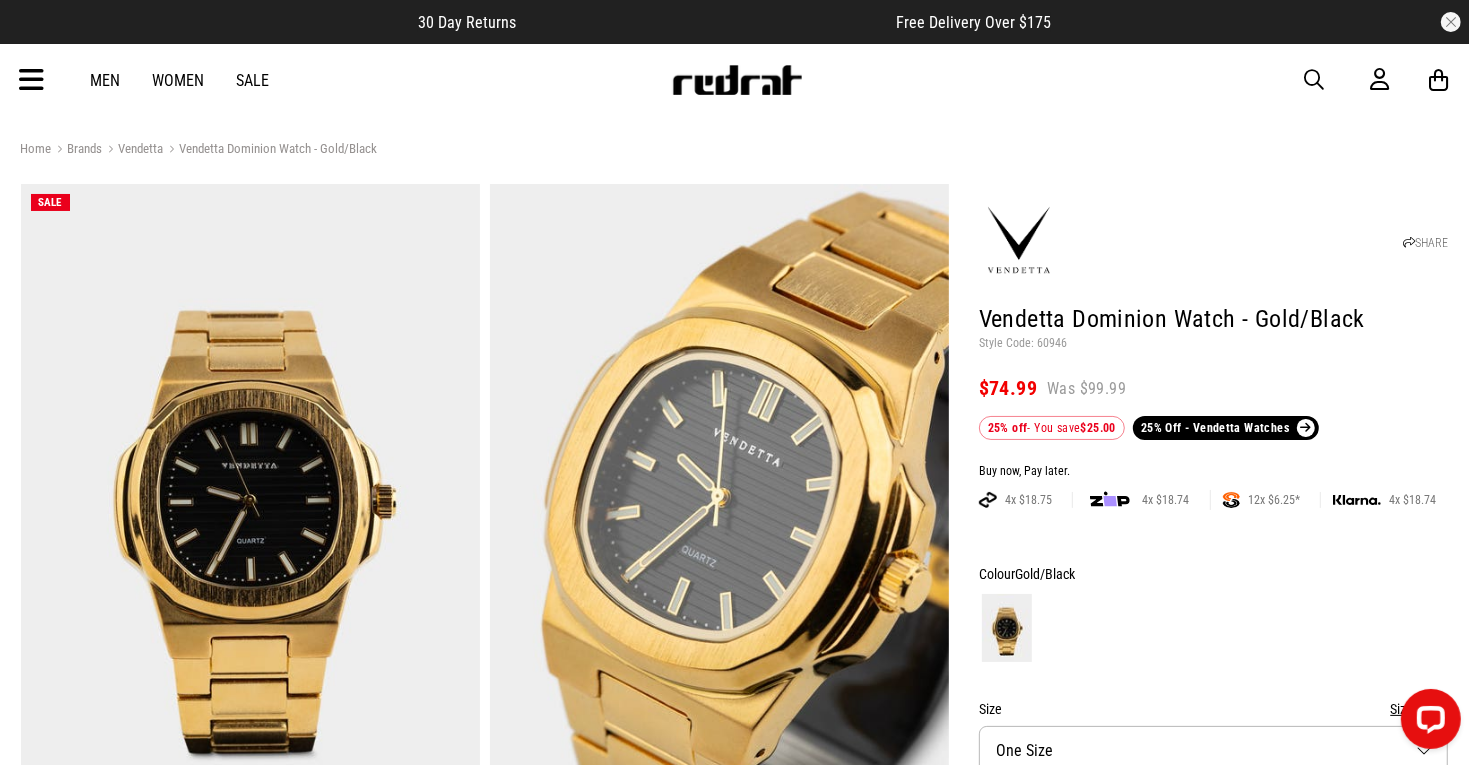 click at bounding box center [32, 80] 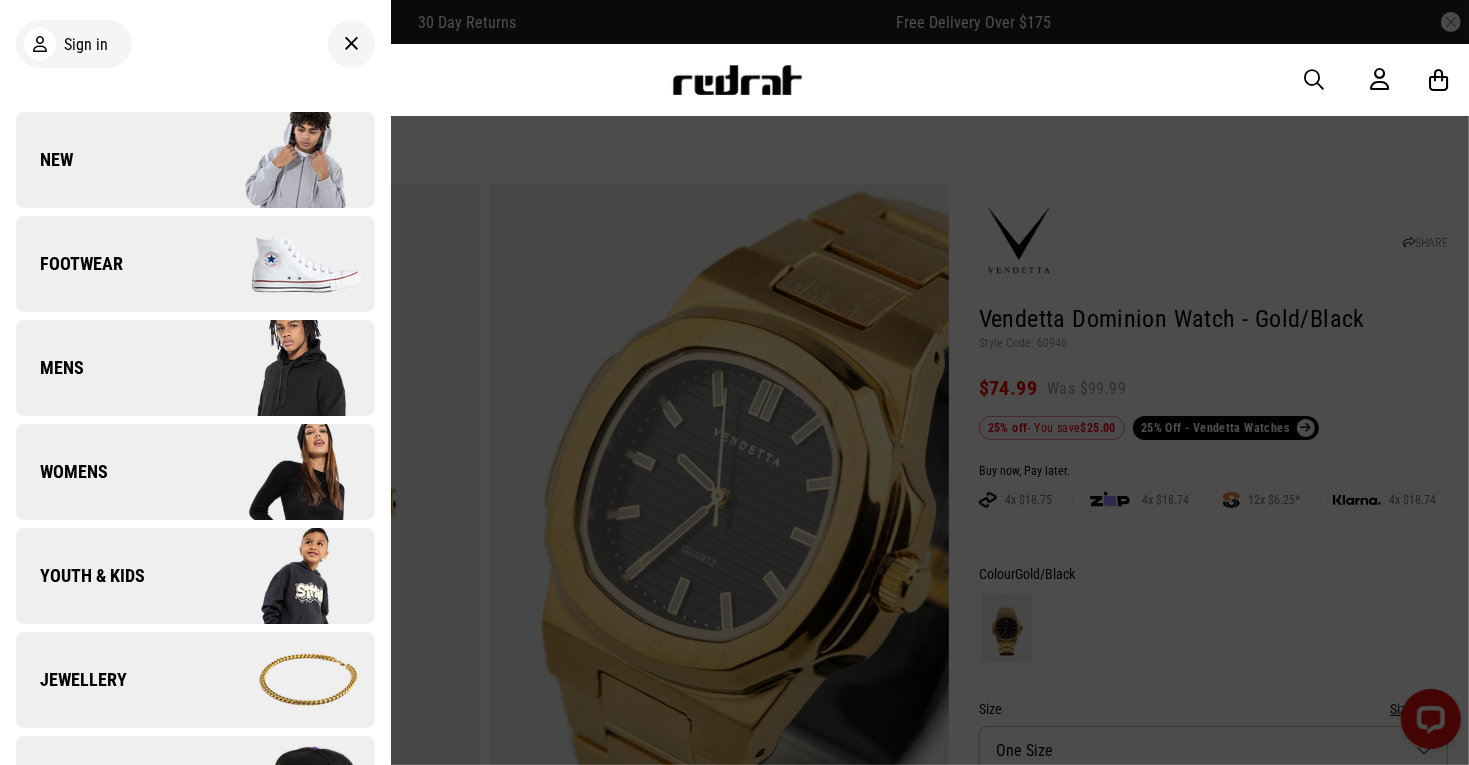 scroll, scrollTop: 6, scrollLeft: 0, axis: vertical 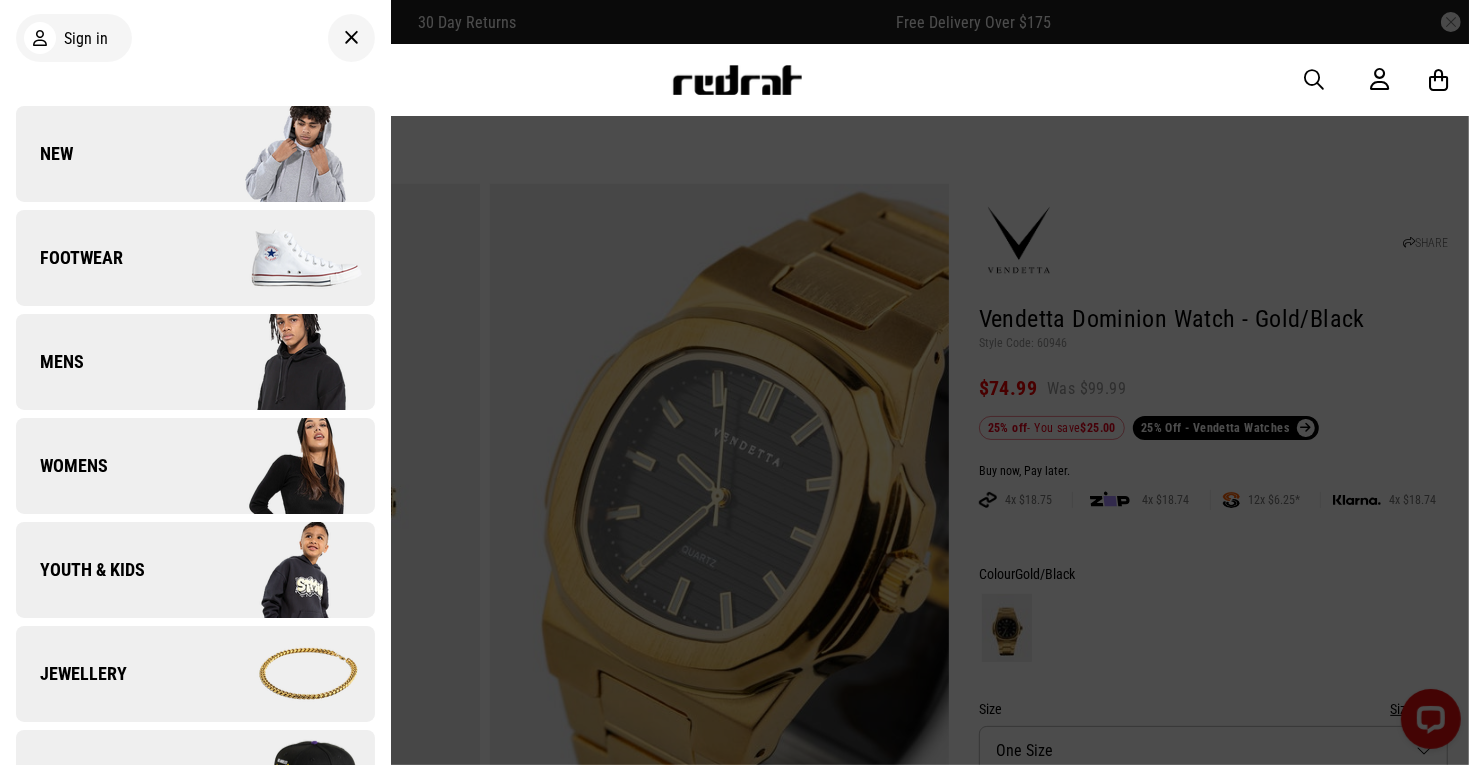 click on "Footwear" at bounding box center [195, 258] 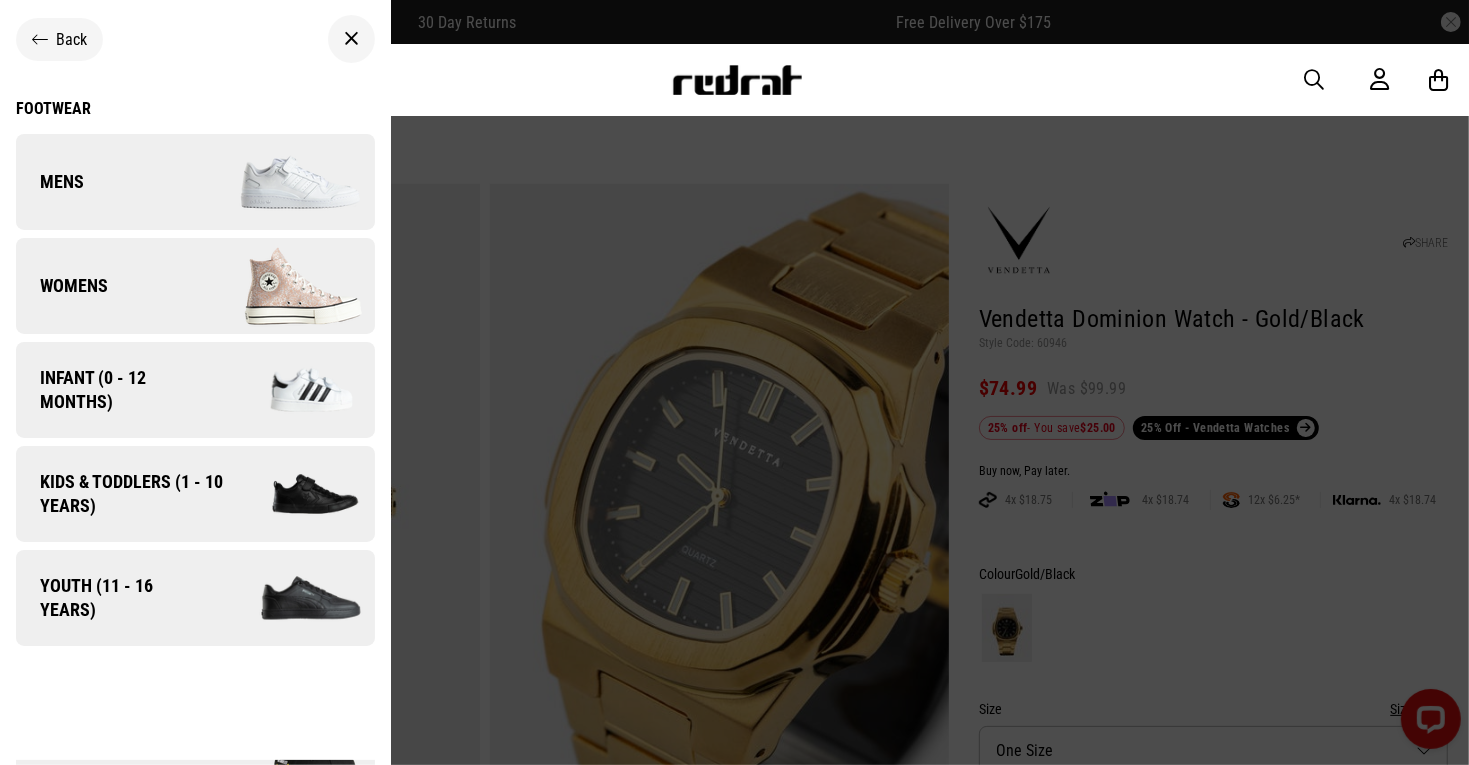 scroll, scrollTop: 0, scrollLeft: 0, axis: both 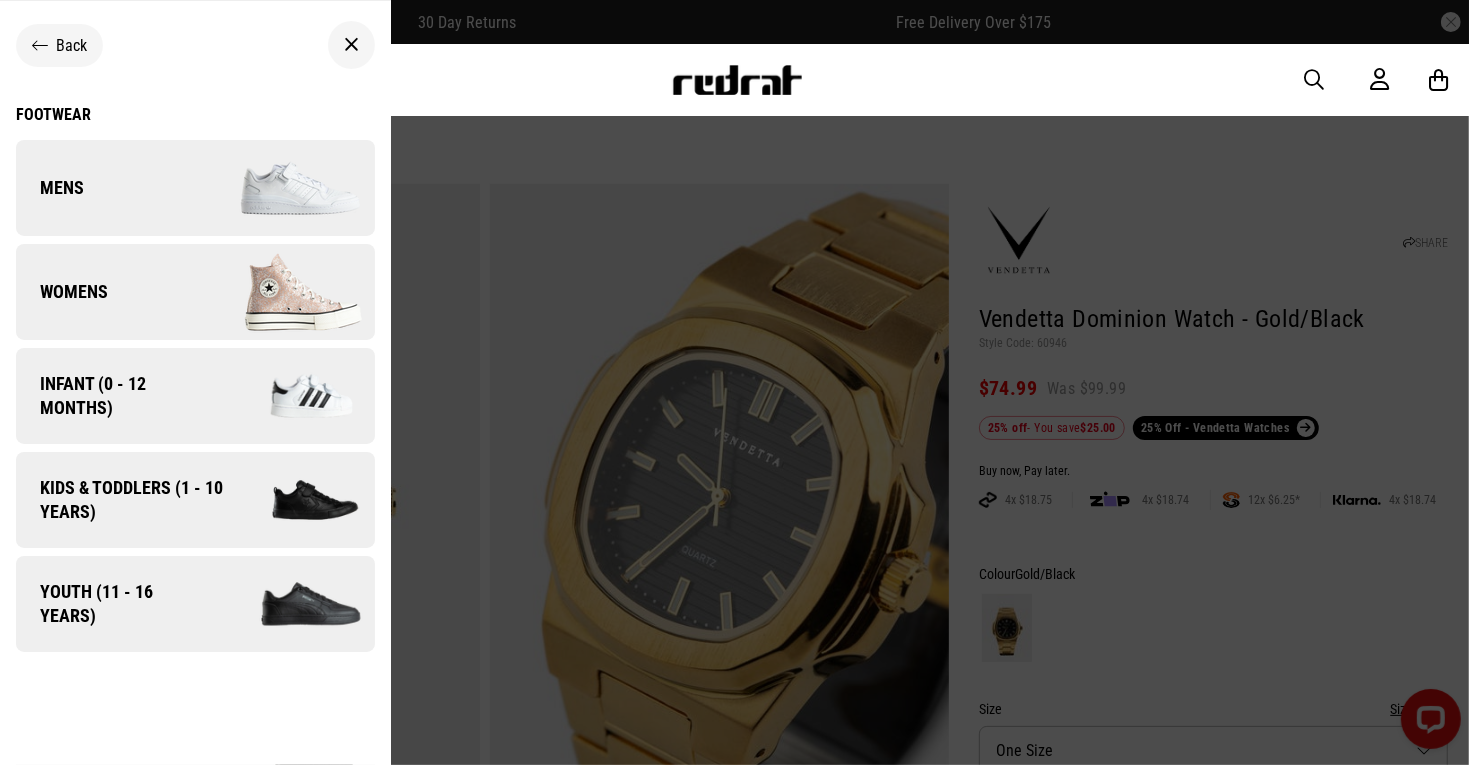 click on "Mens" at bounding box center (195, 188) 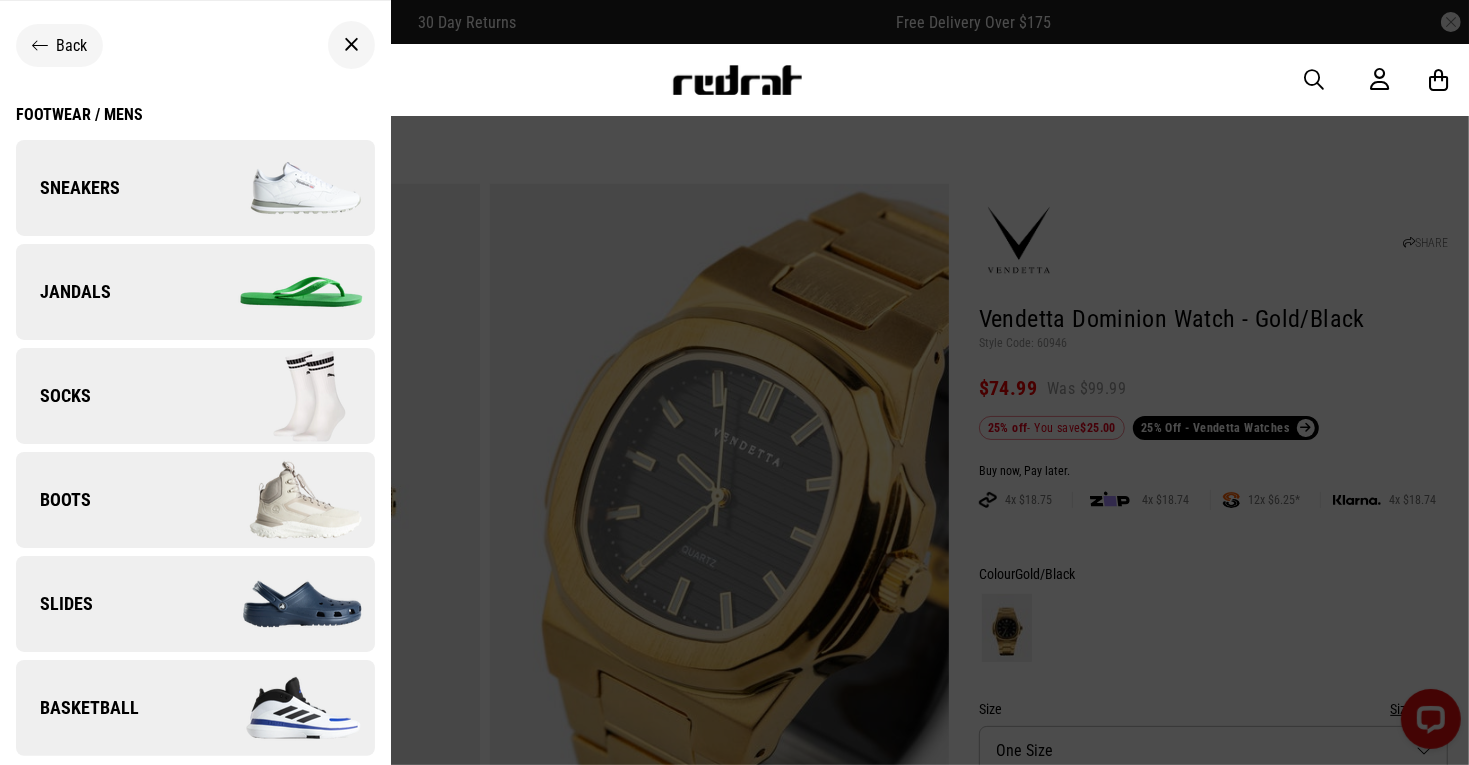 click on "Sneakers" at bounding box center [195, 188] 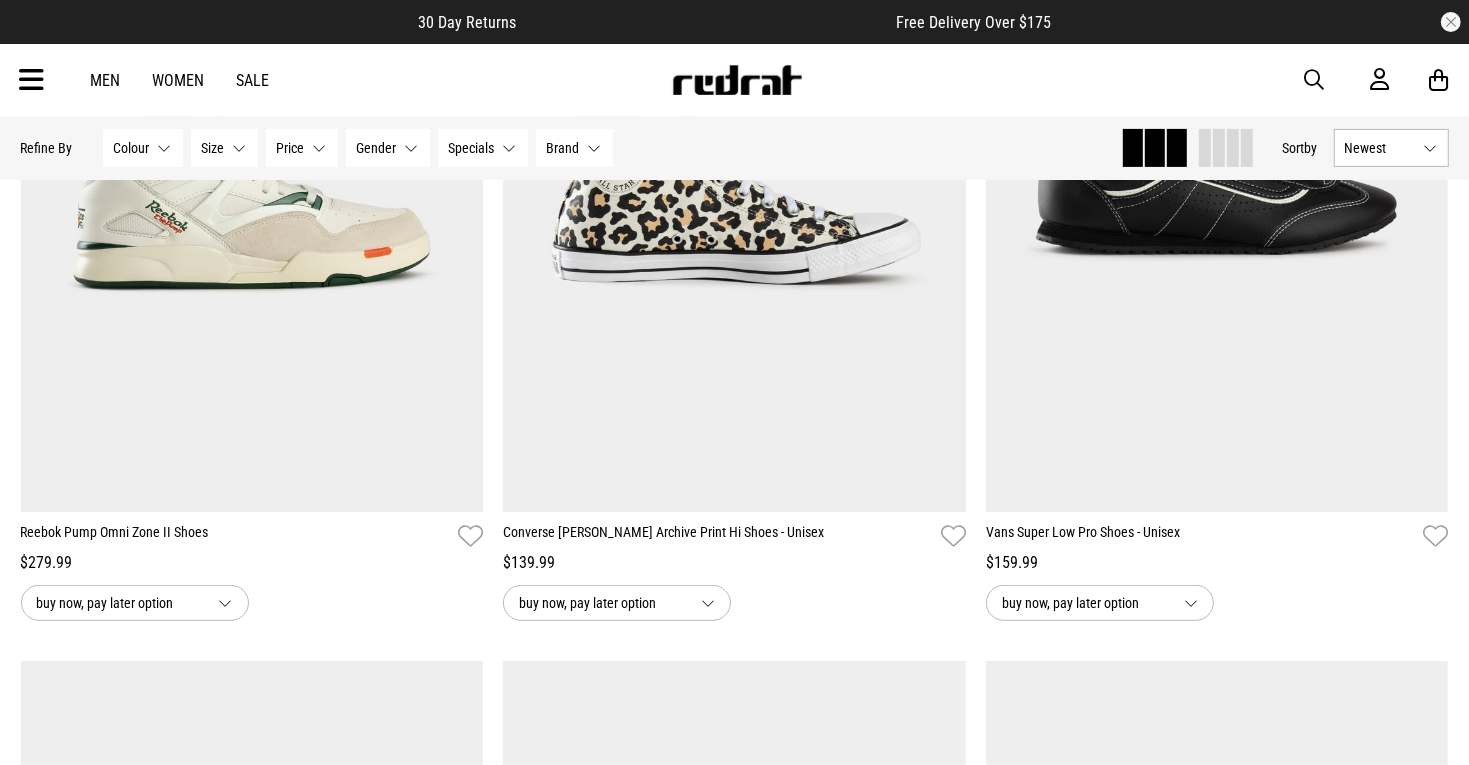scroll, scrollTop: 666, scrollLeft: 0, axis: vertical 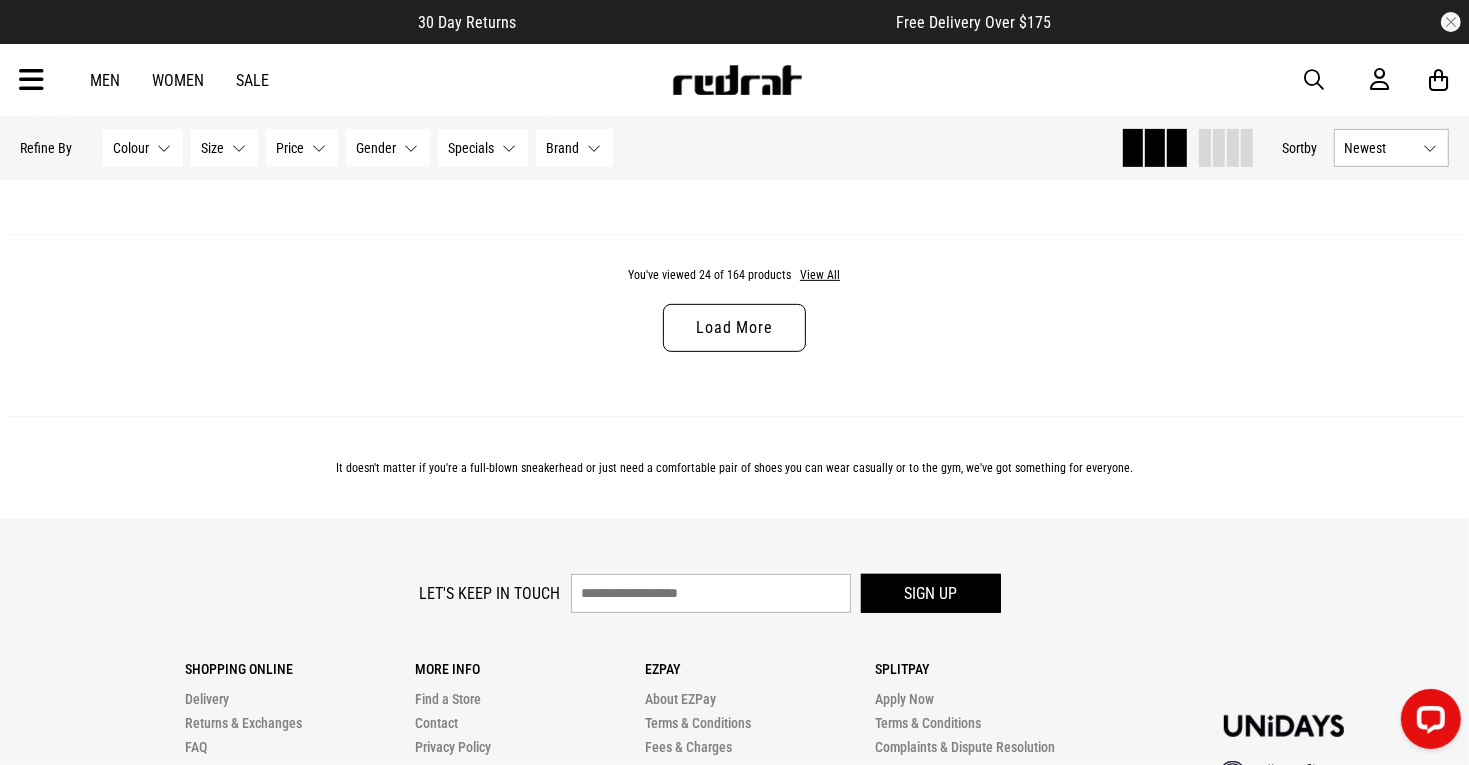 click on "Load More" at bounding box center [734, 328] 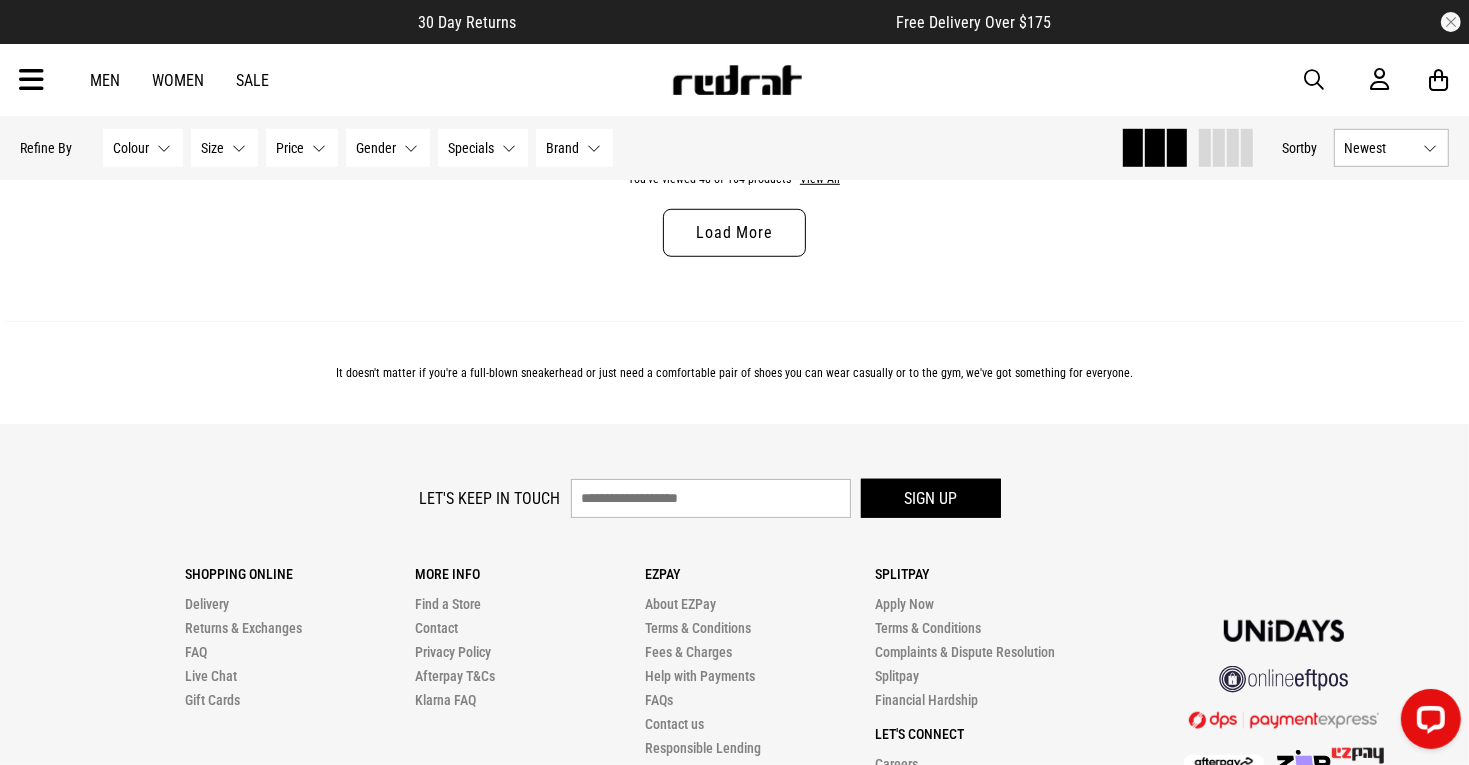 scroll, scrollTop: 12990, scrollLeft: 0, axis: vertical 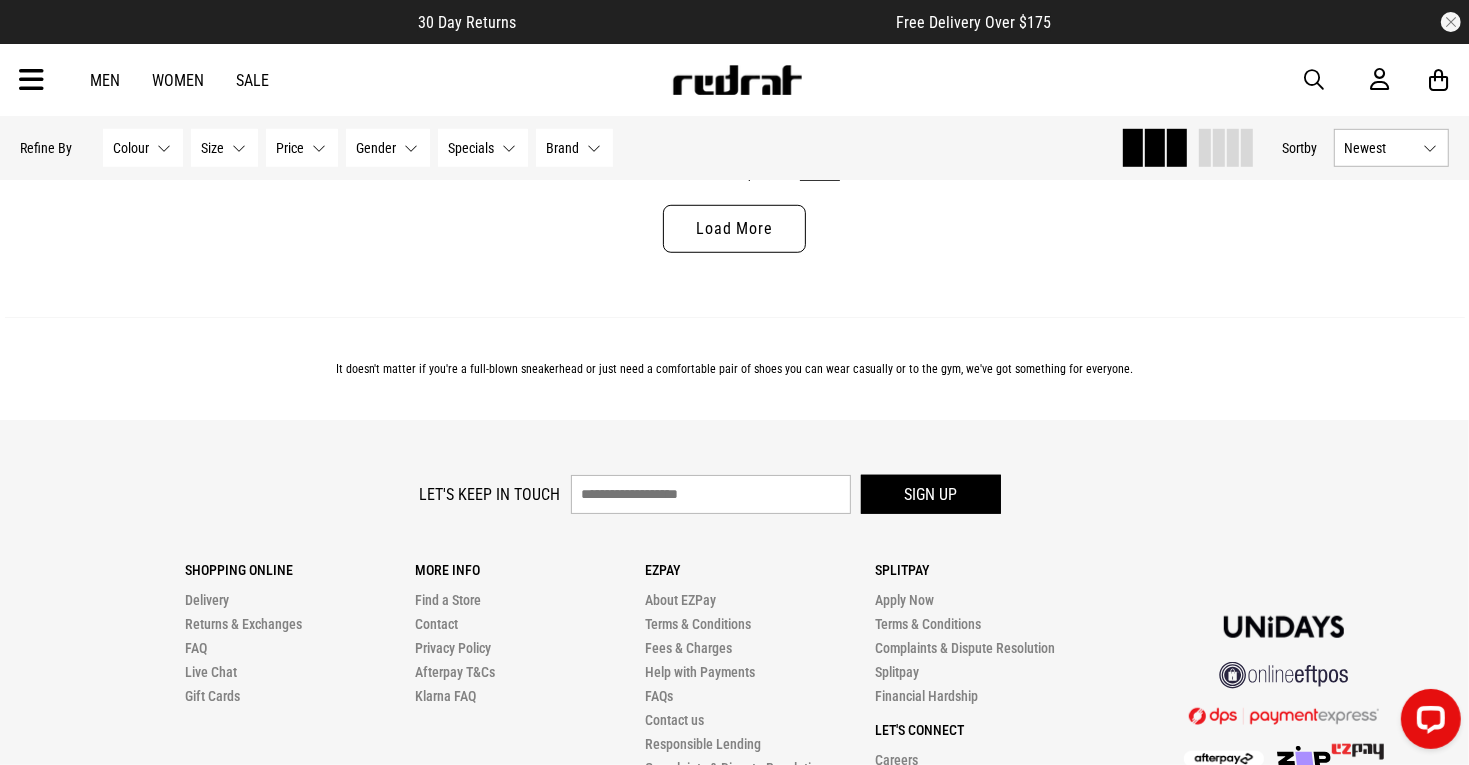 click on "Load More" at bounding box center [734, 229] 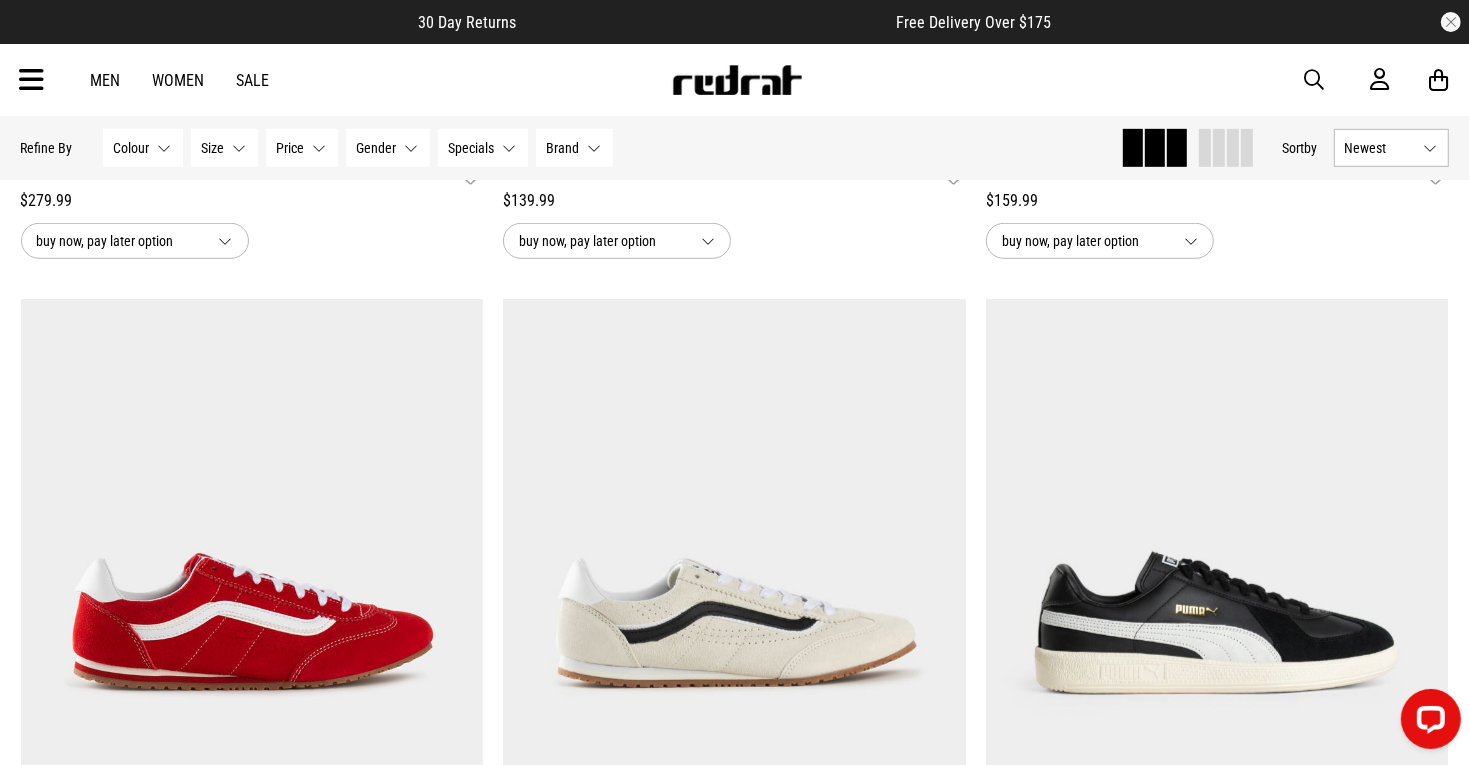 scroll, scrollTop: 0, scrollLeft: 0, axis: both 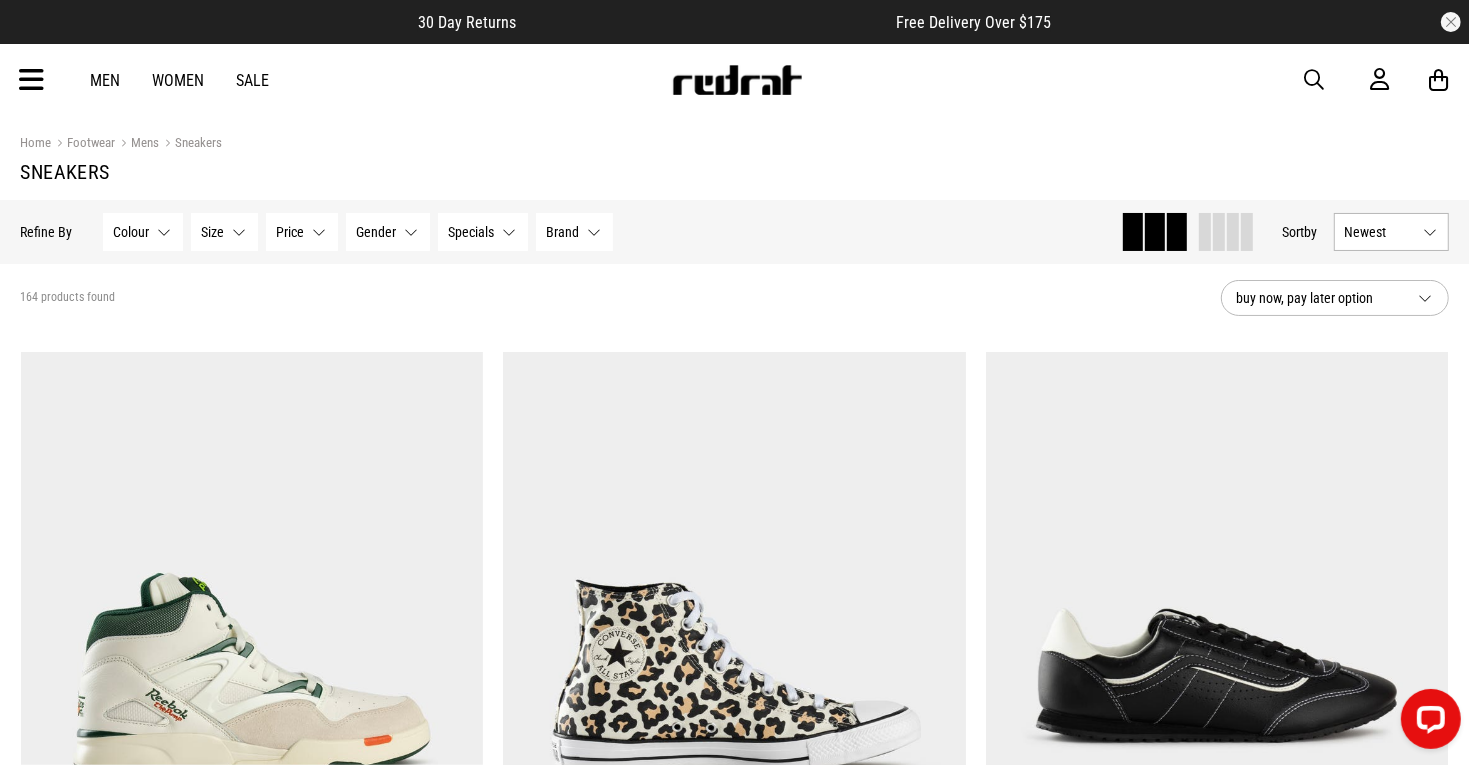 click at bounding box center (1315, 80) 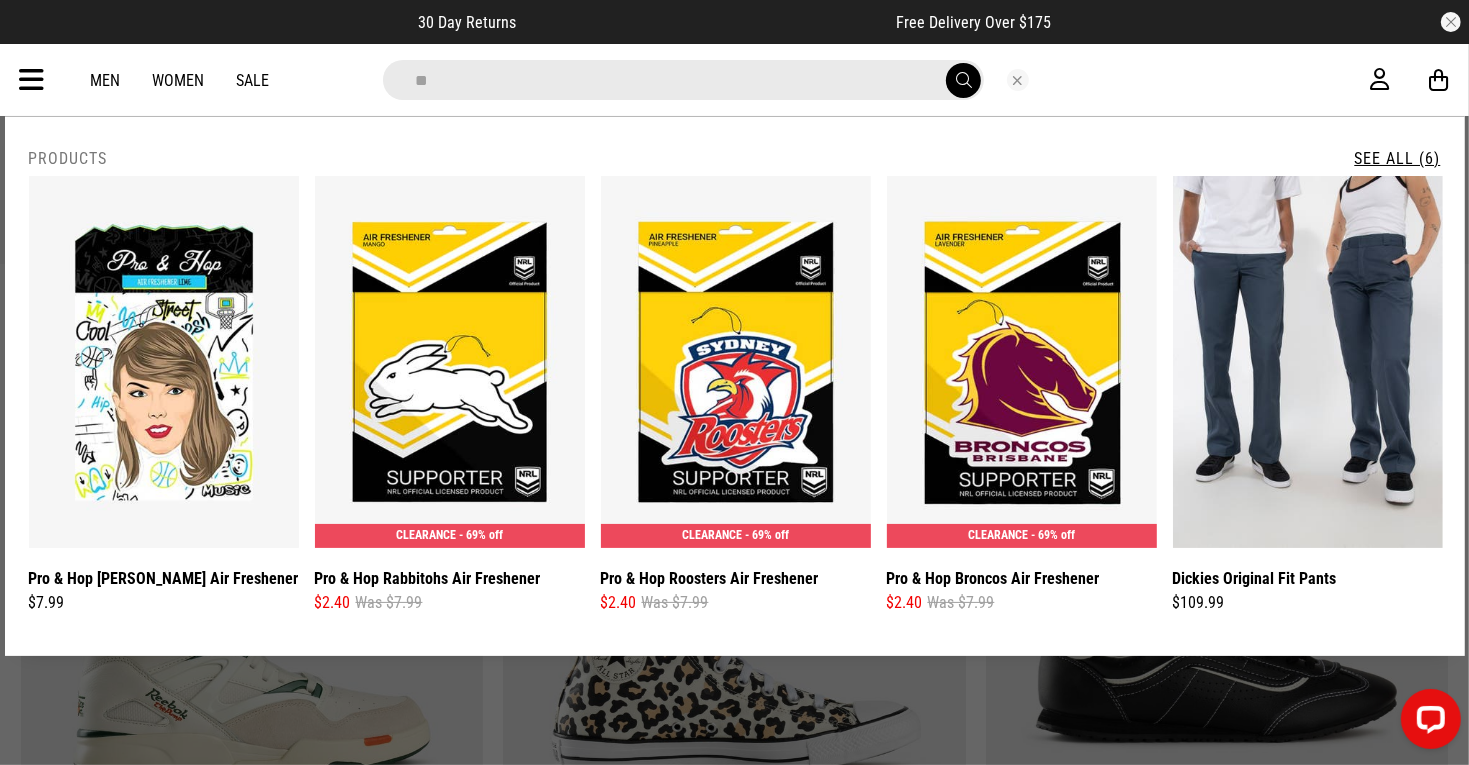type on "*" 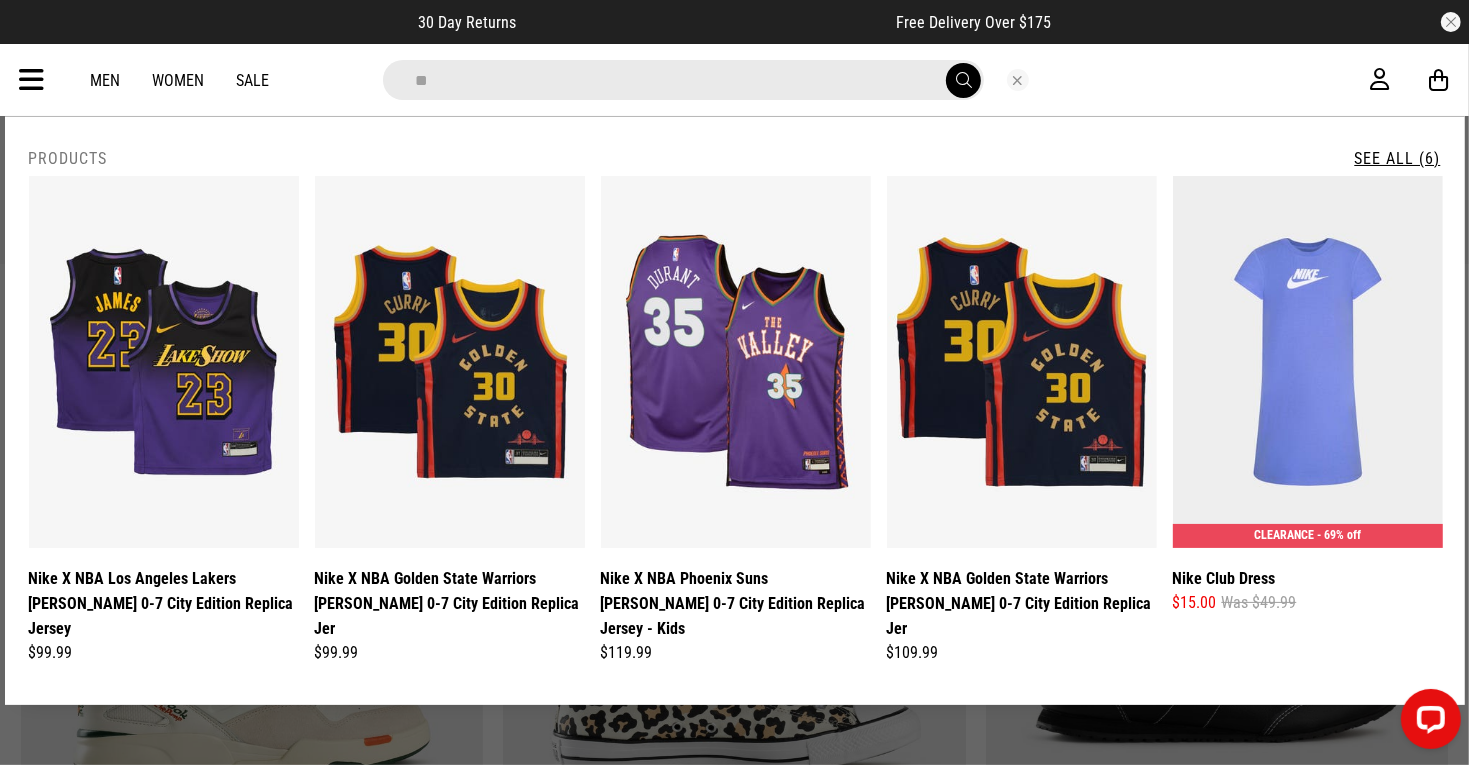 type on "*" 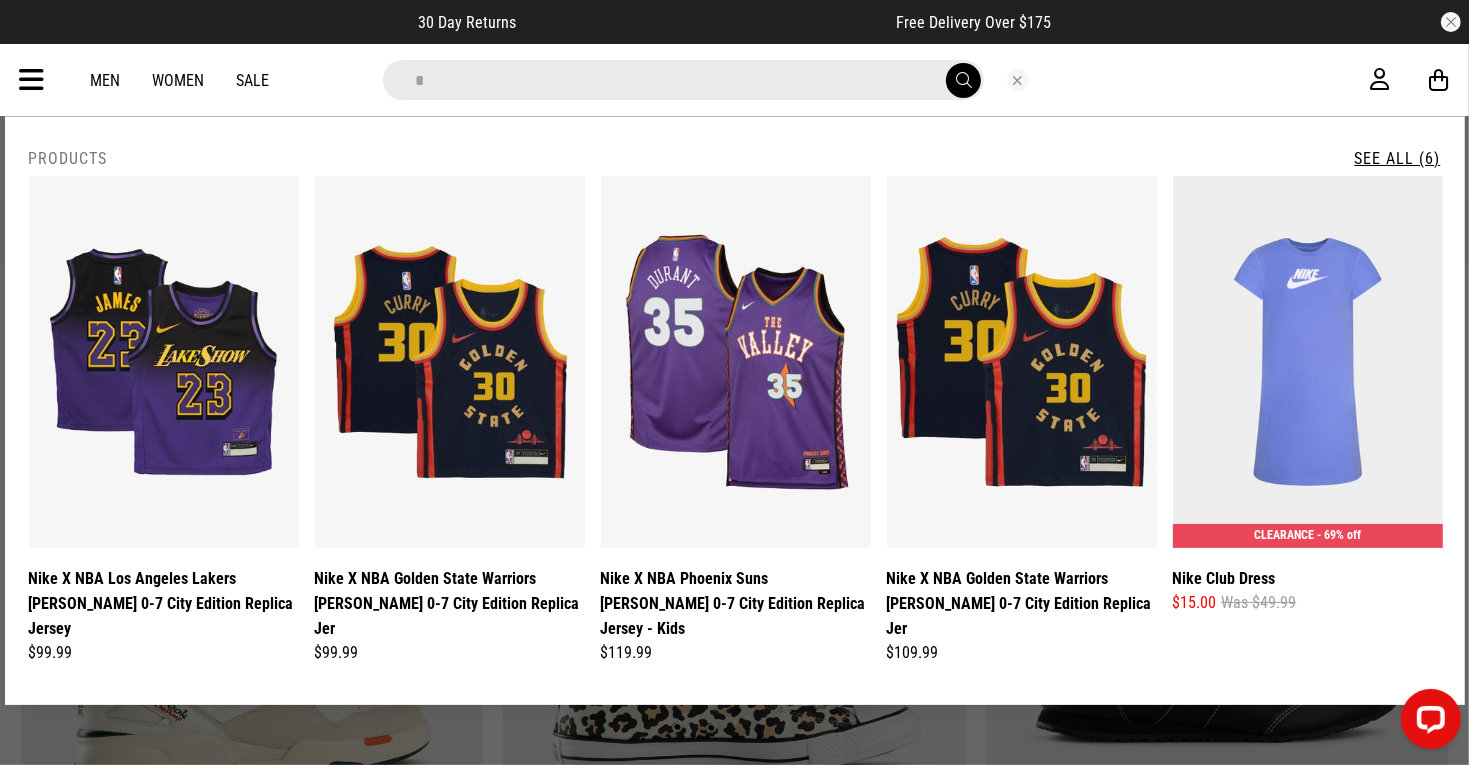 type 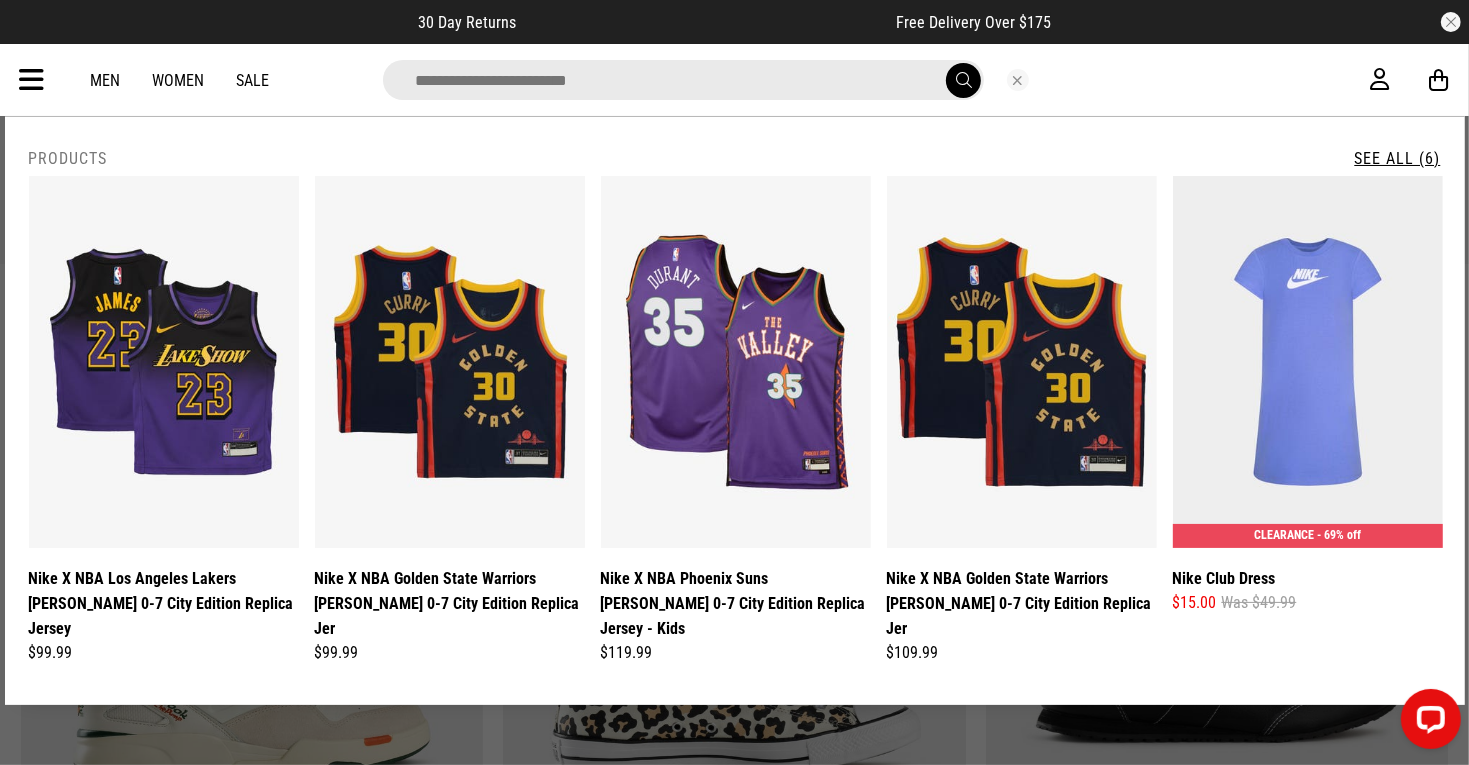 click at bounding box center (32, 80) 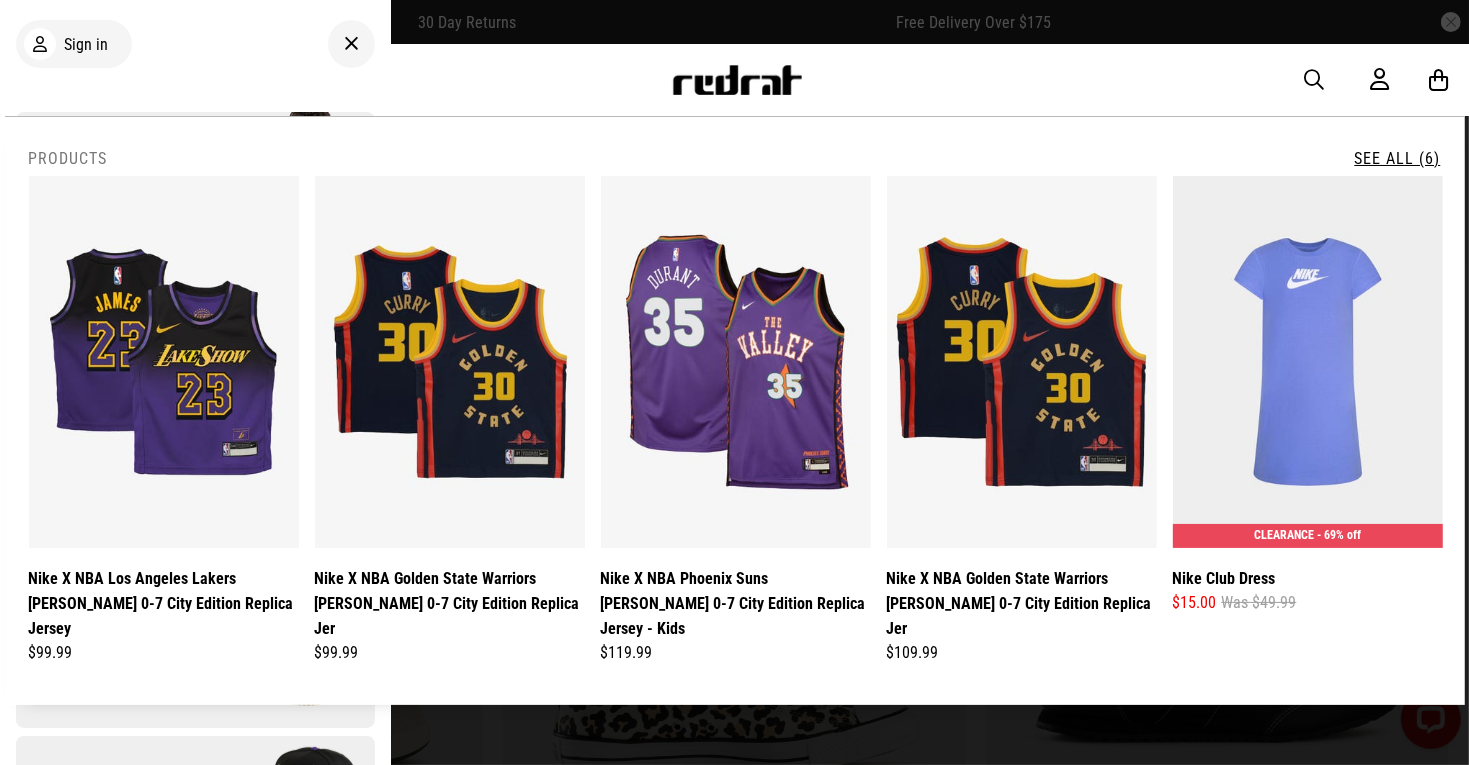click on "**********" at bounding box center [735, 411] 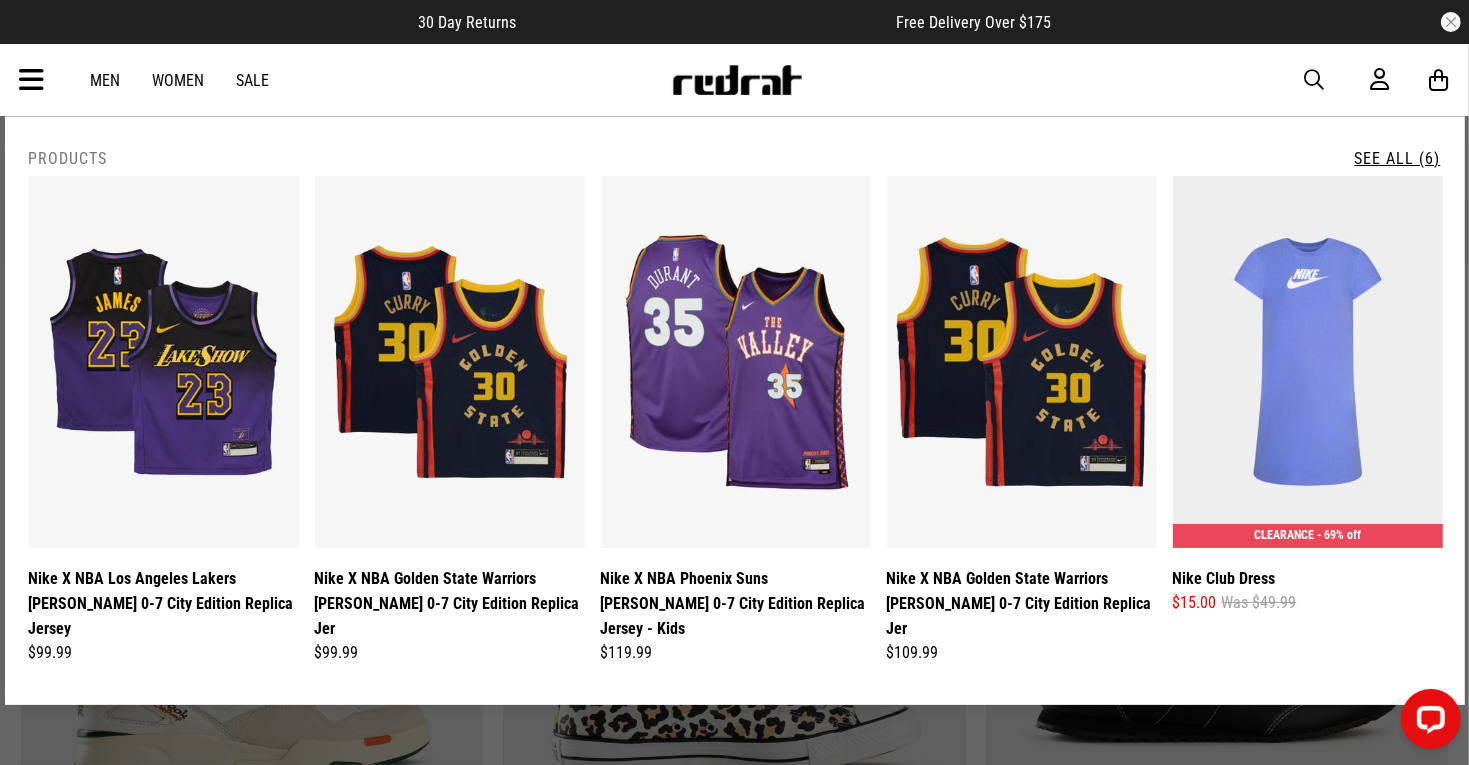 click at bounding box center [1315, 80] 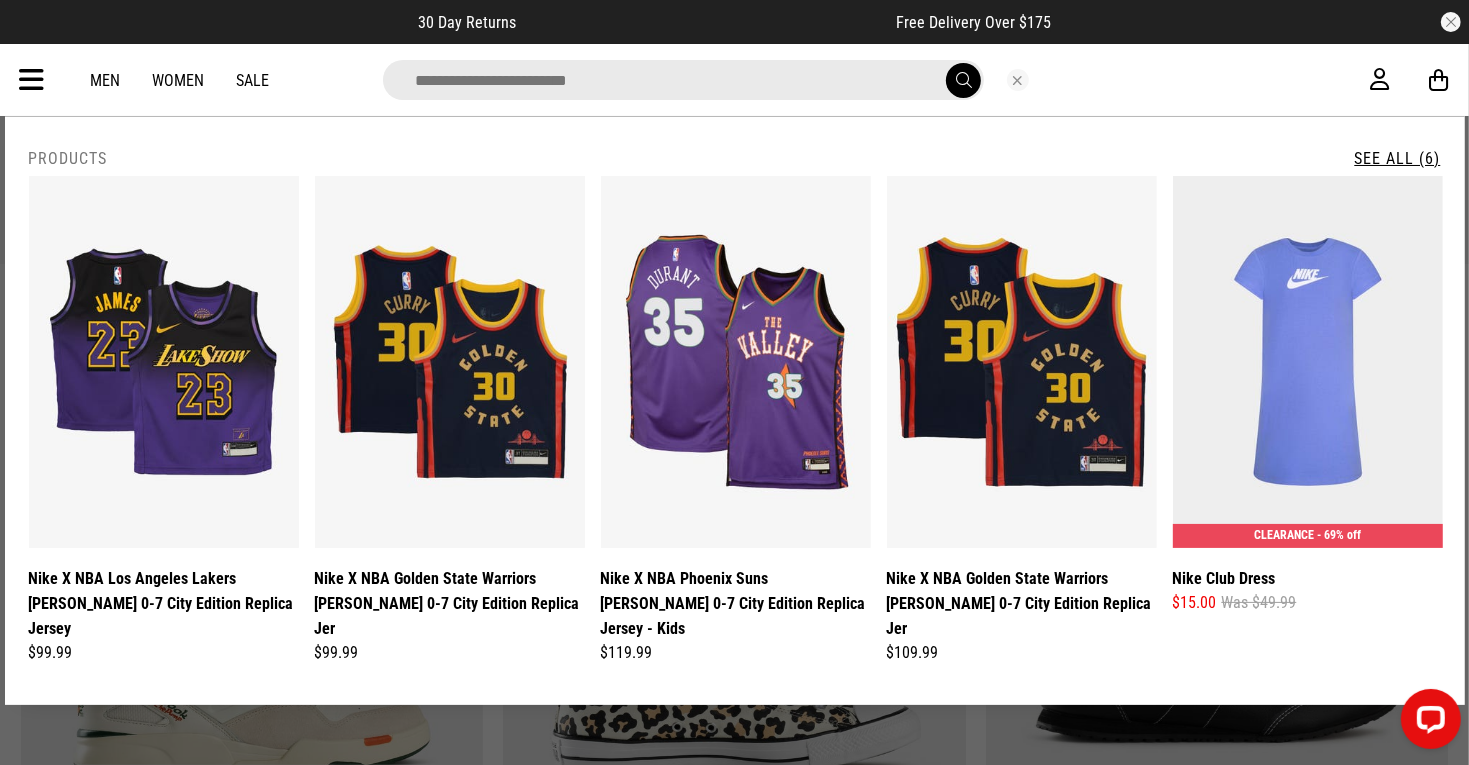 click at bounding box center [963, 80] 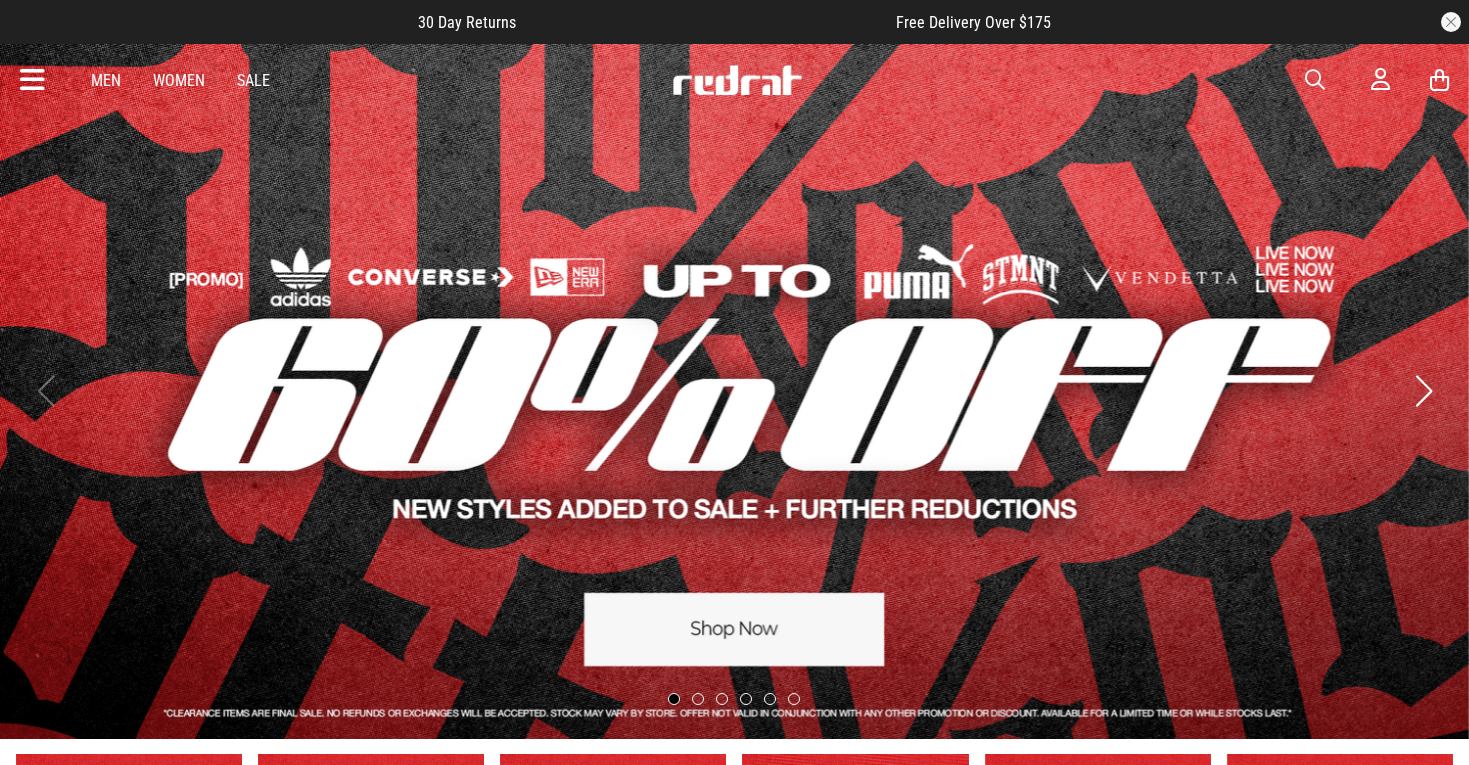 scroll, scrollTop: 0, scrollLeft: 0, axis: both 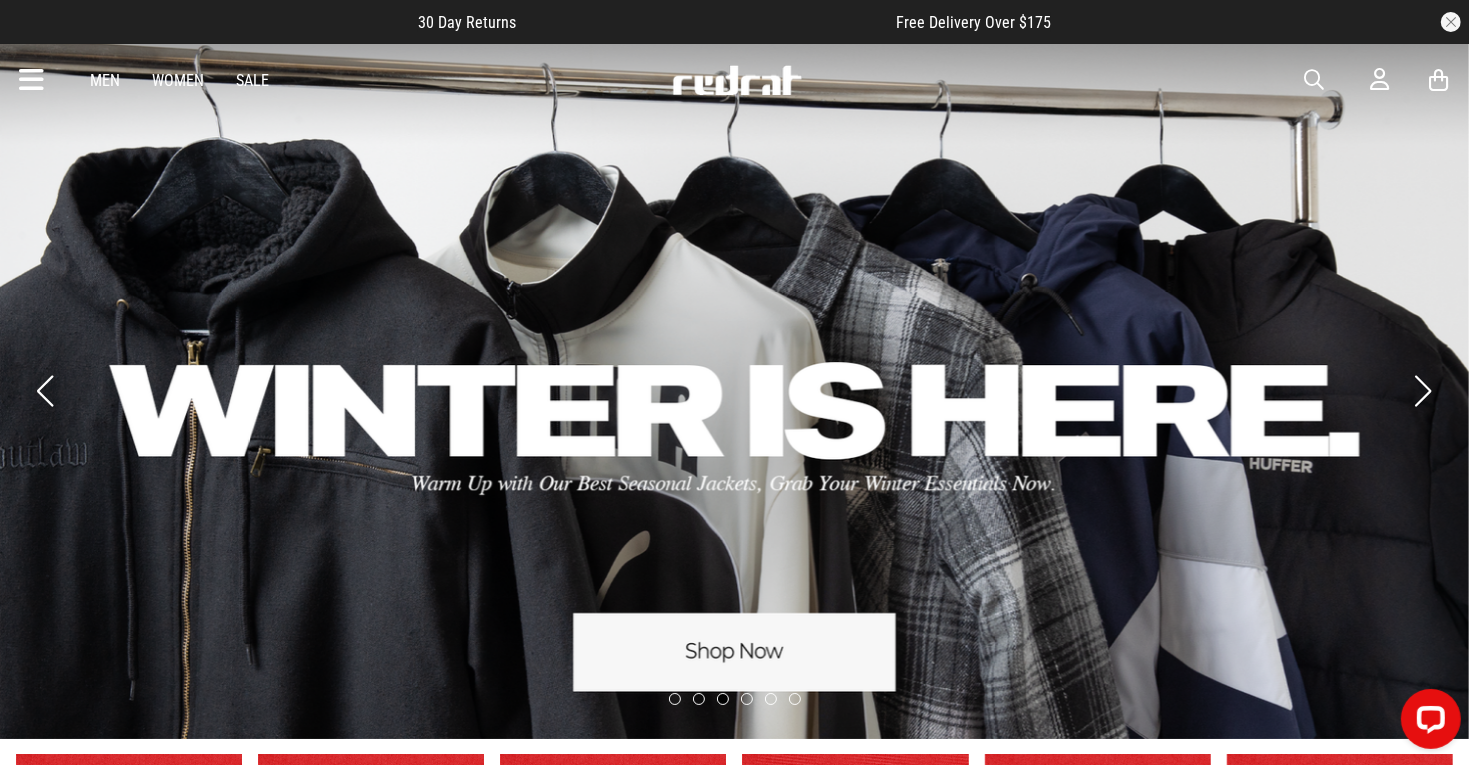 click at bounding box center [32, 80] 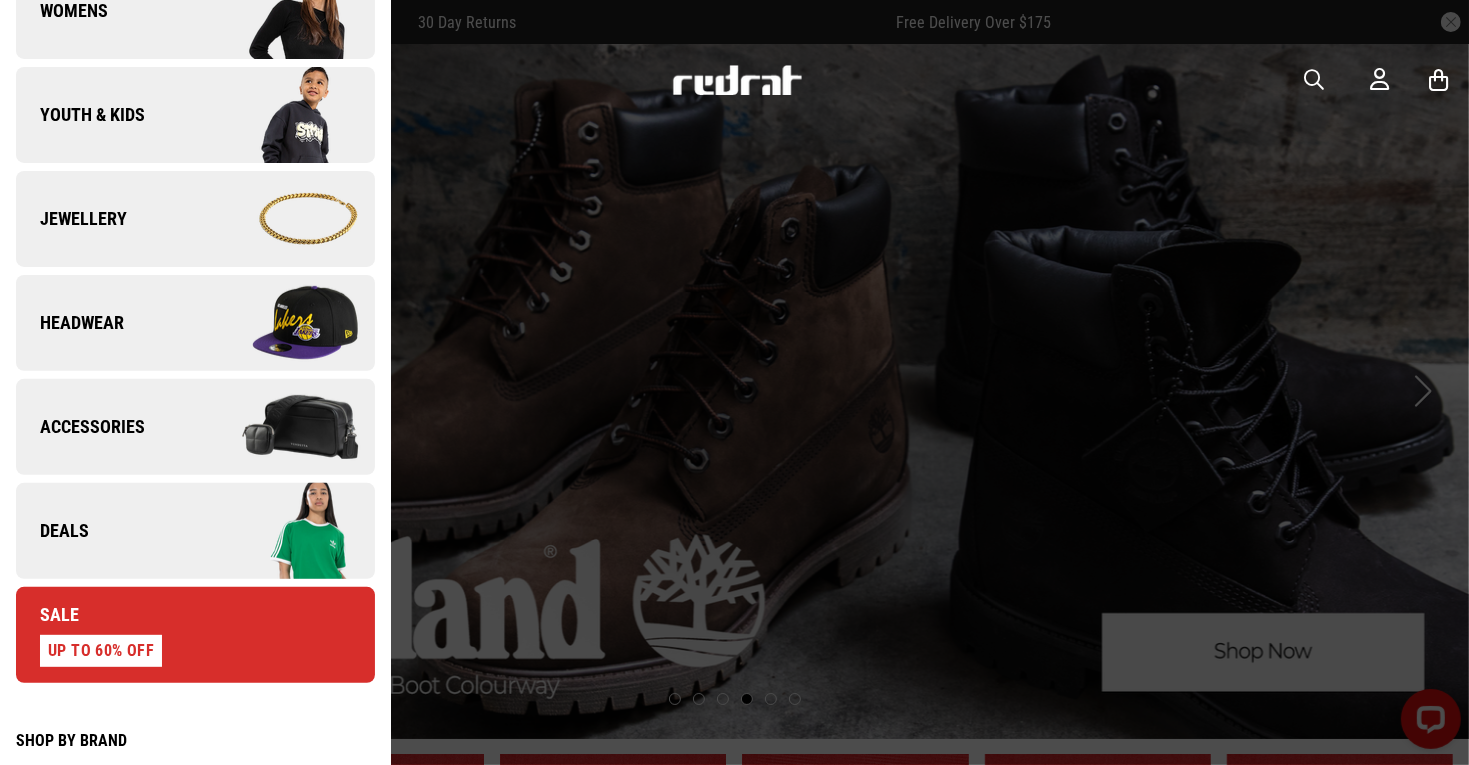 scroll, scrollTop: 0, scrollLeft: 0, axis: both 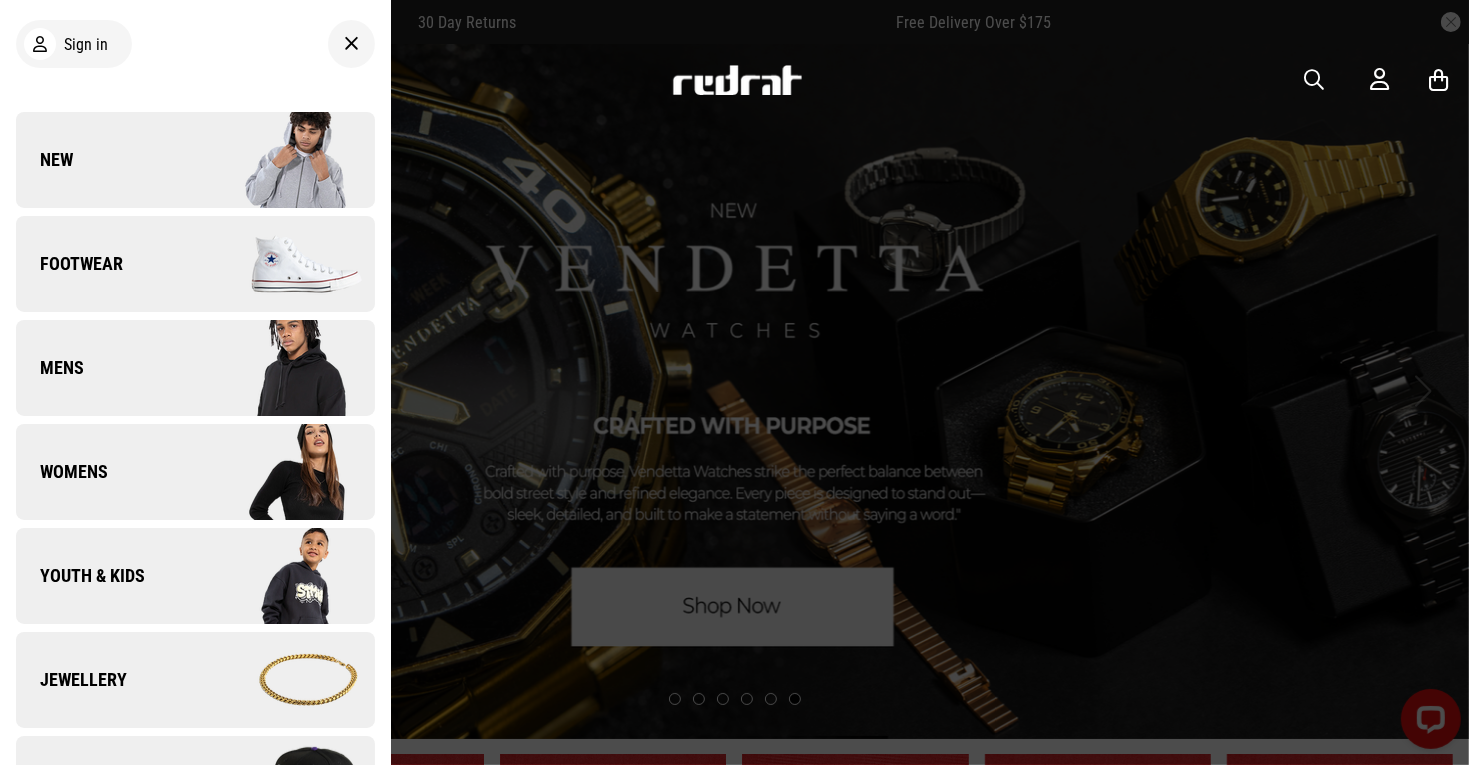click at bounding box center (734, 382) 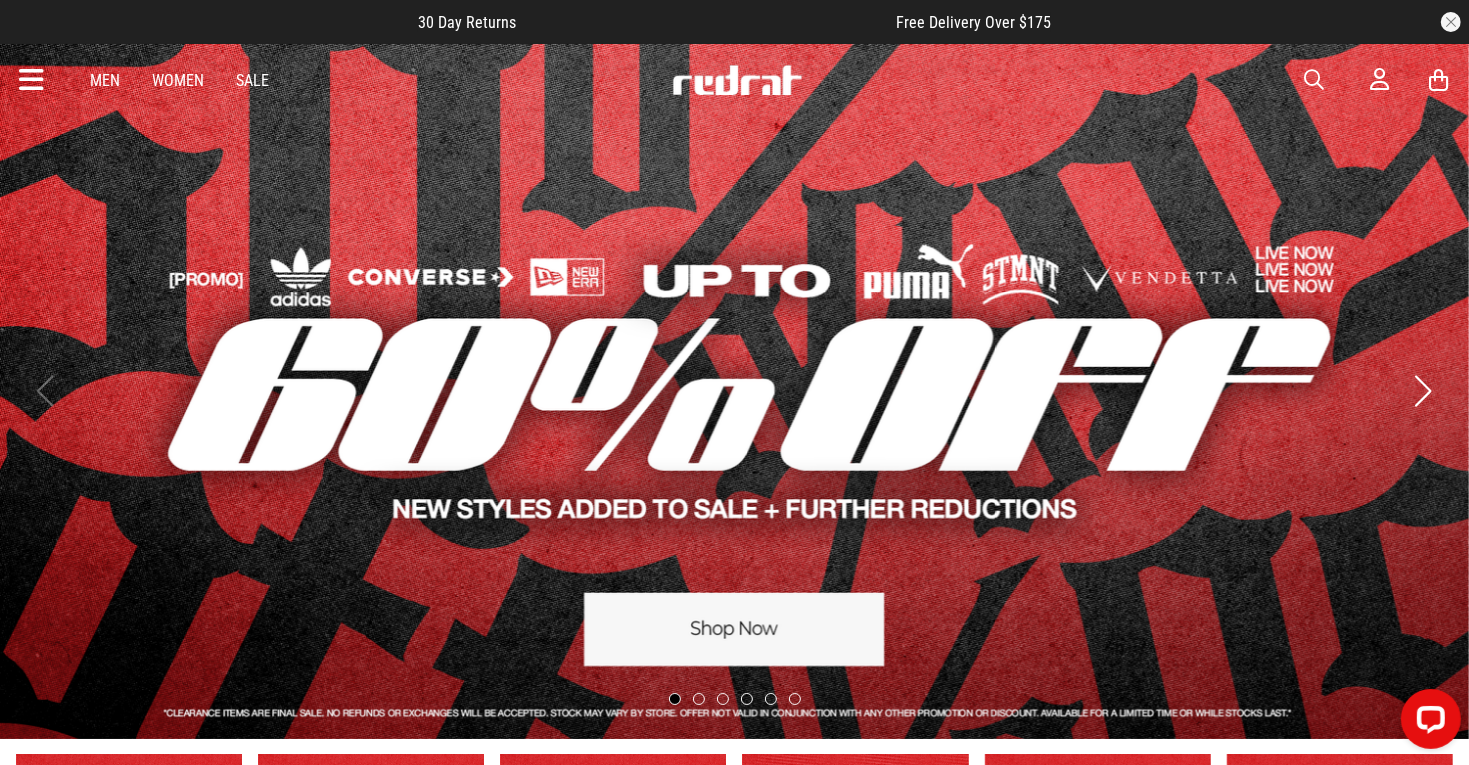 click at bounding box center [1423, 391] 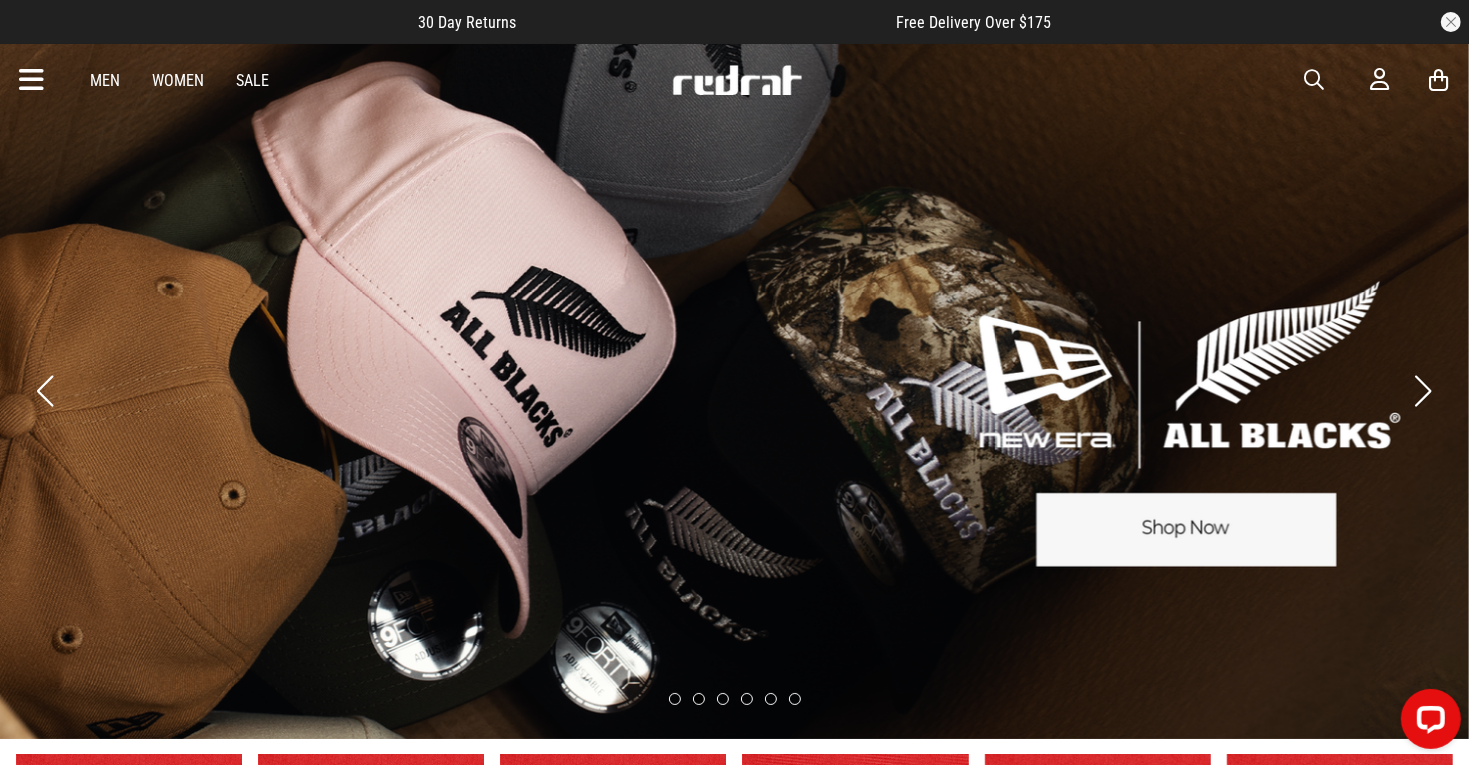 click at bounding box center (1423, 391) 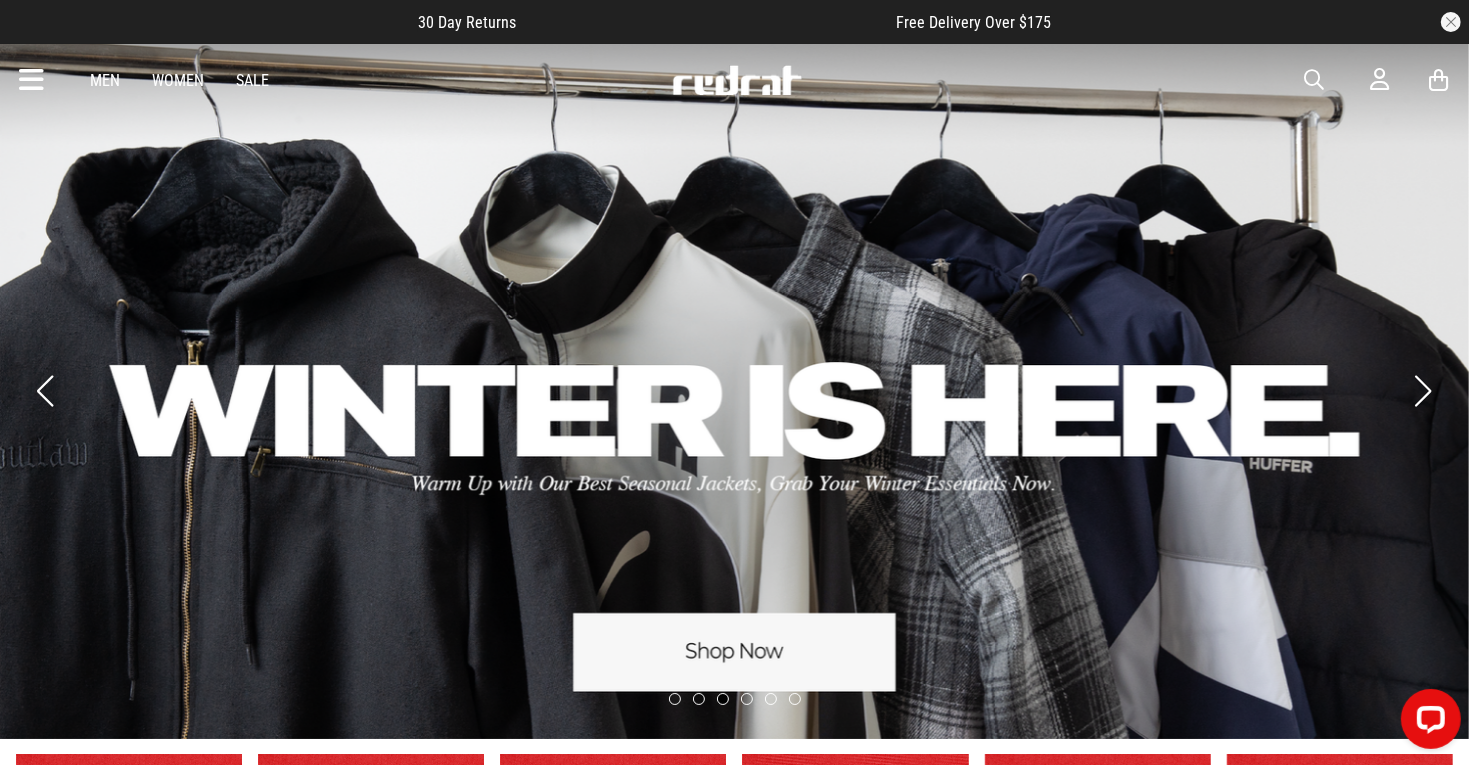 click at bounding box center [1423, 391] 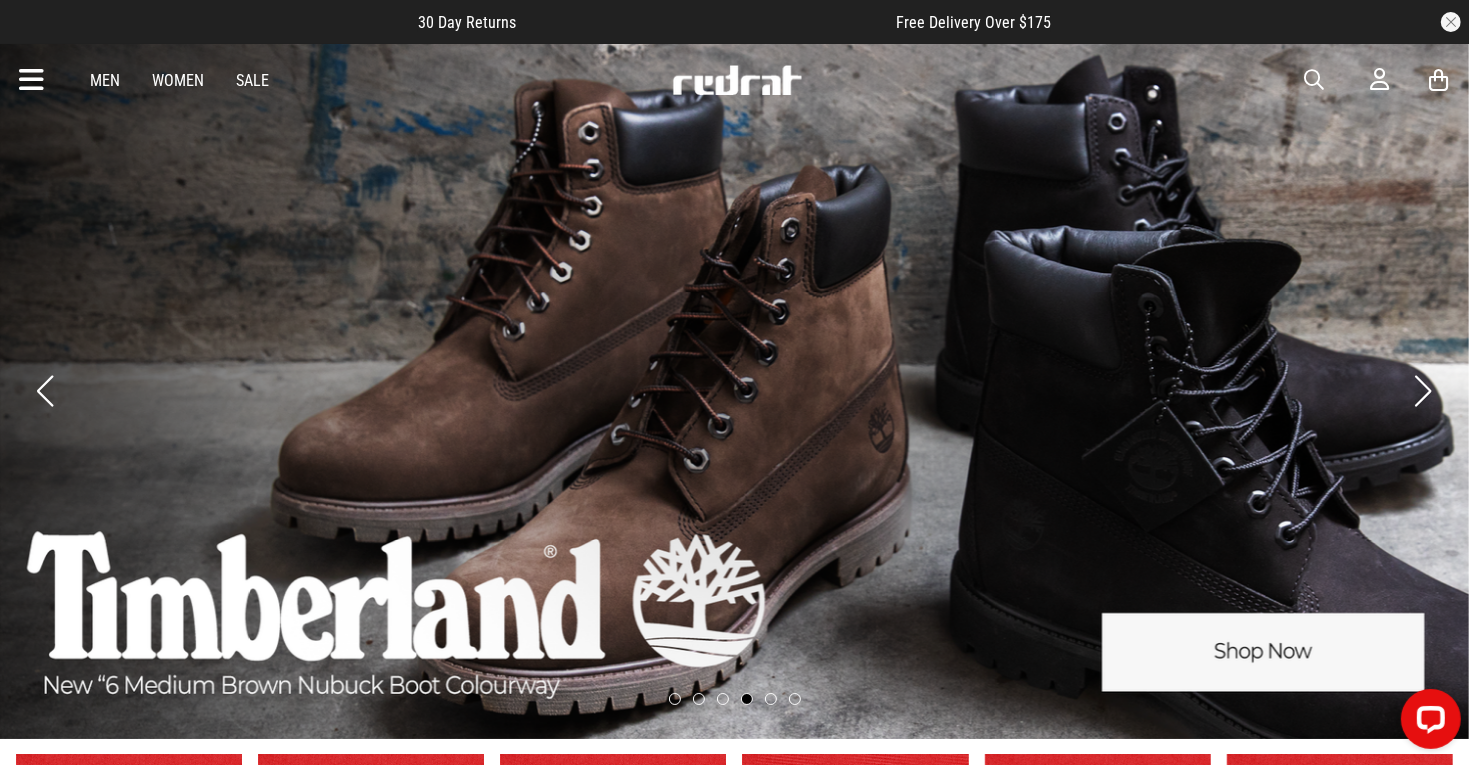 click at bounding box center [1423, 391] 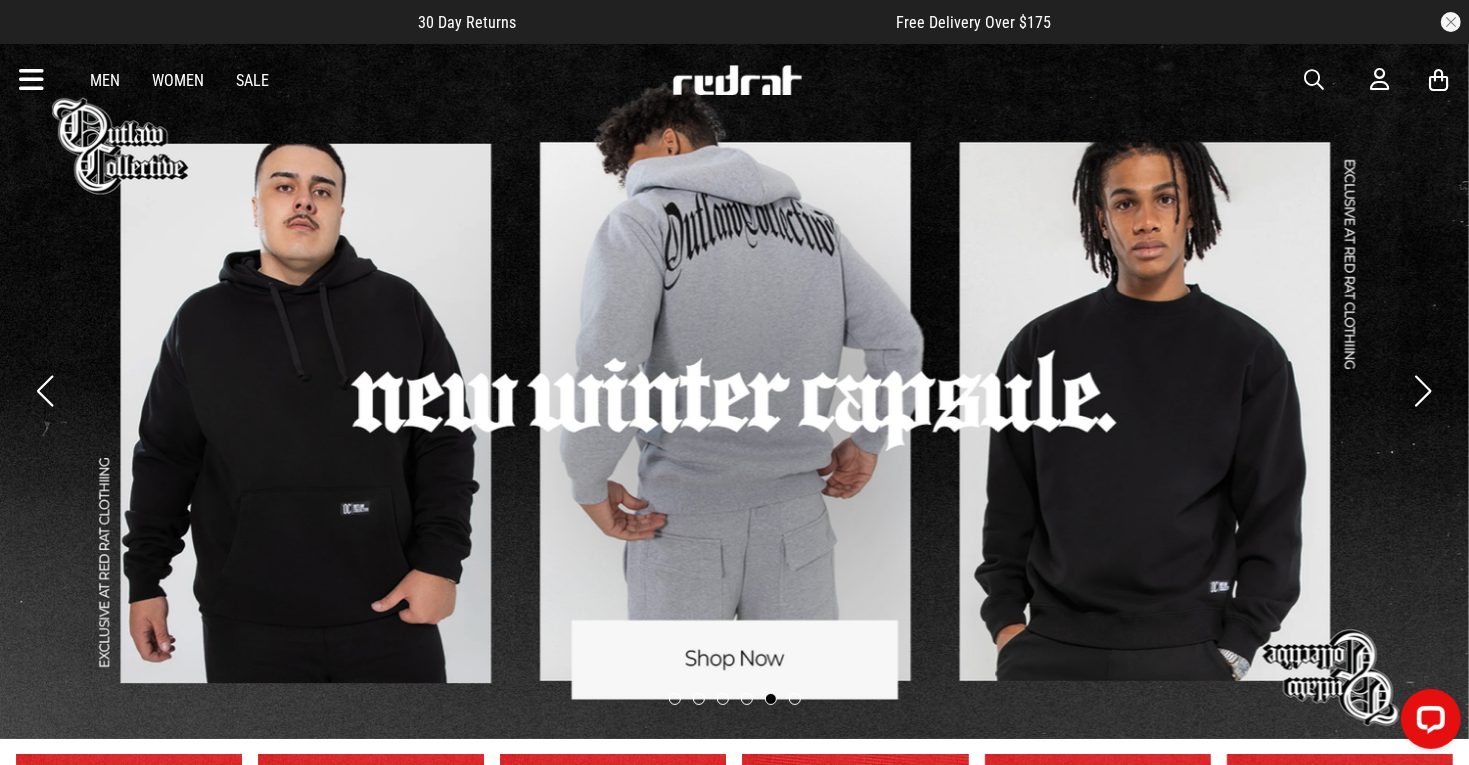 click at bounding box center [1423, 391] 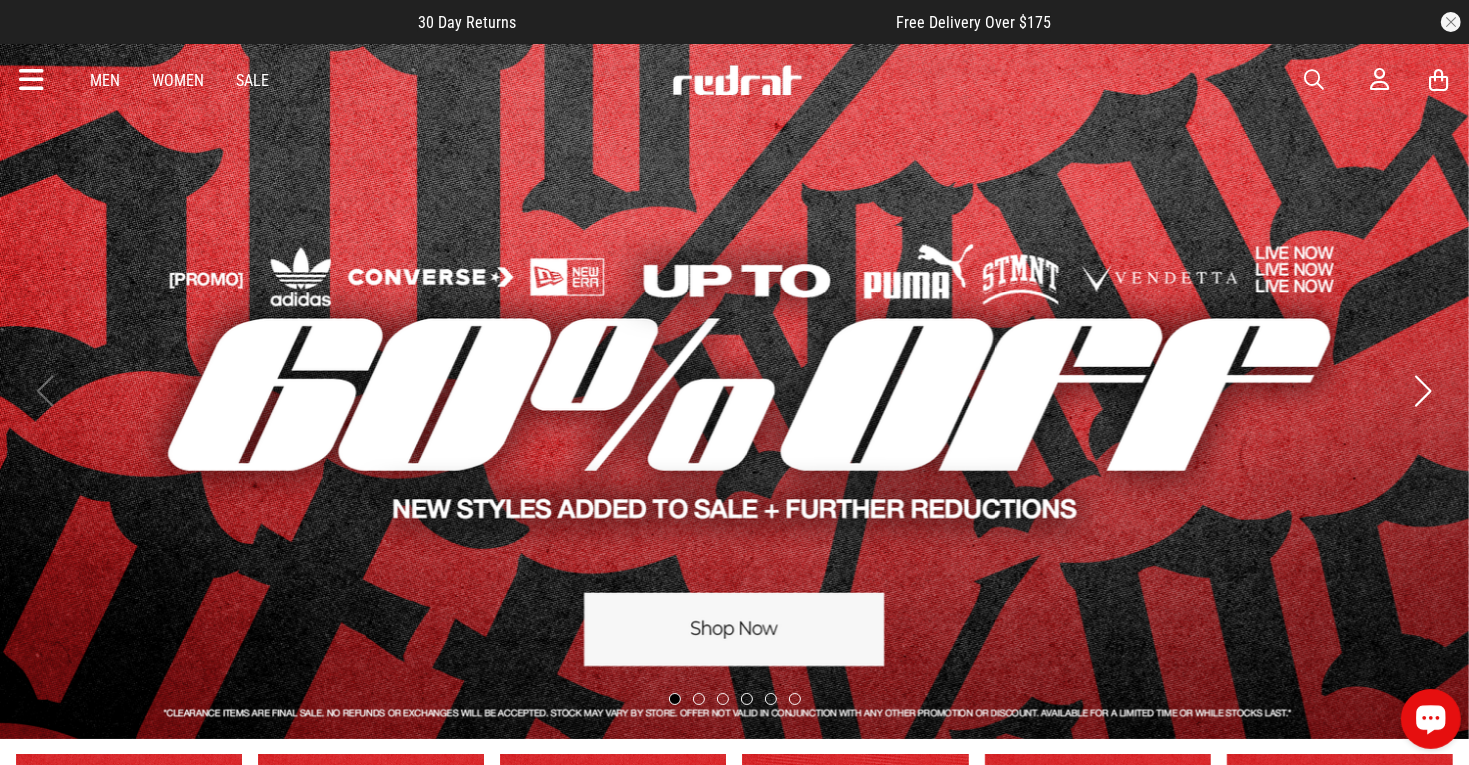 click on "New Wilson Basketballs
New STMNT
New Market Tees
New Royàl
New Era Warriors 9FORTY A-Frame
New Vendetta Greca Capsule" at bounding box center [734, 2749] 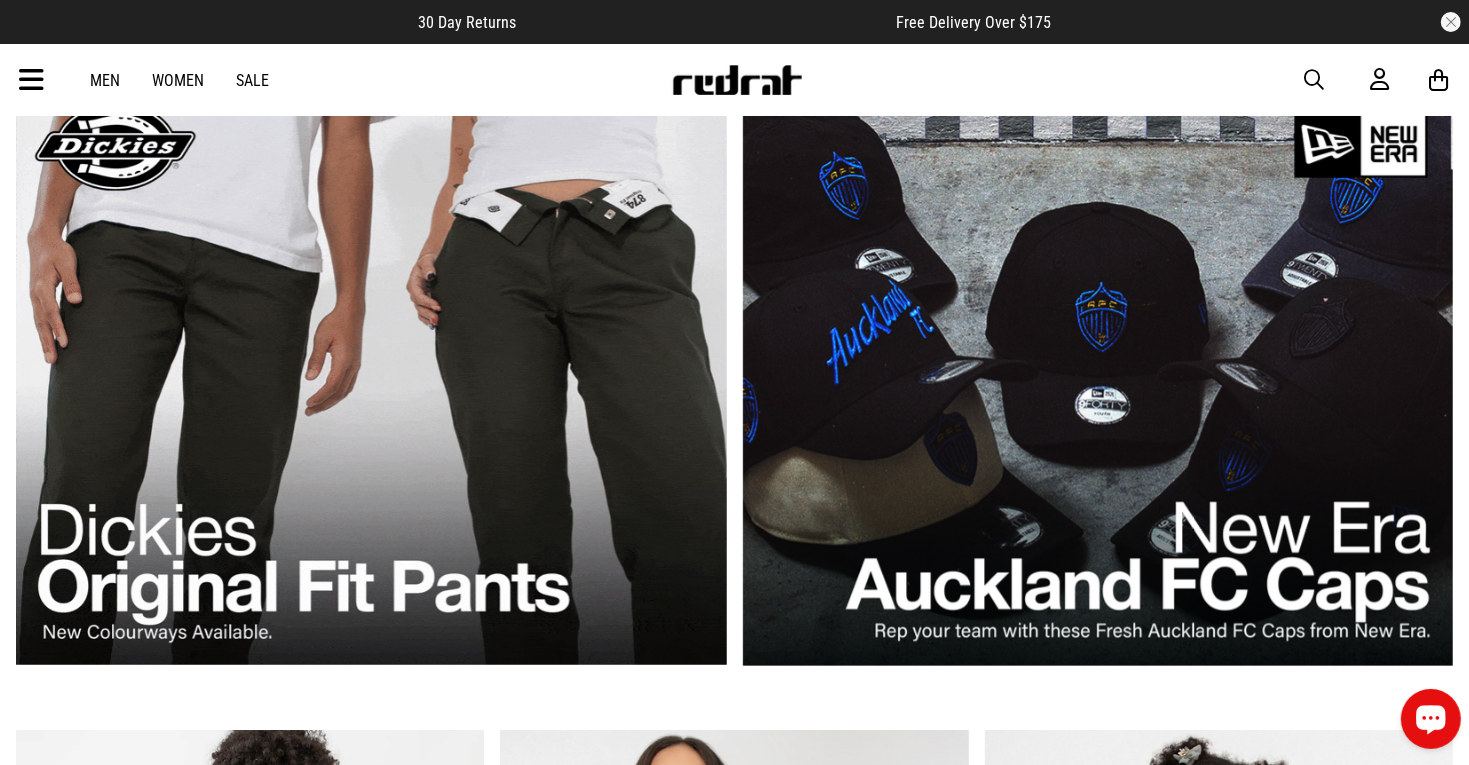 scroll, scrollTop: 0, scrollLeft: 0, axis: both 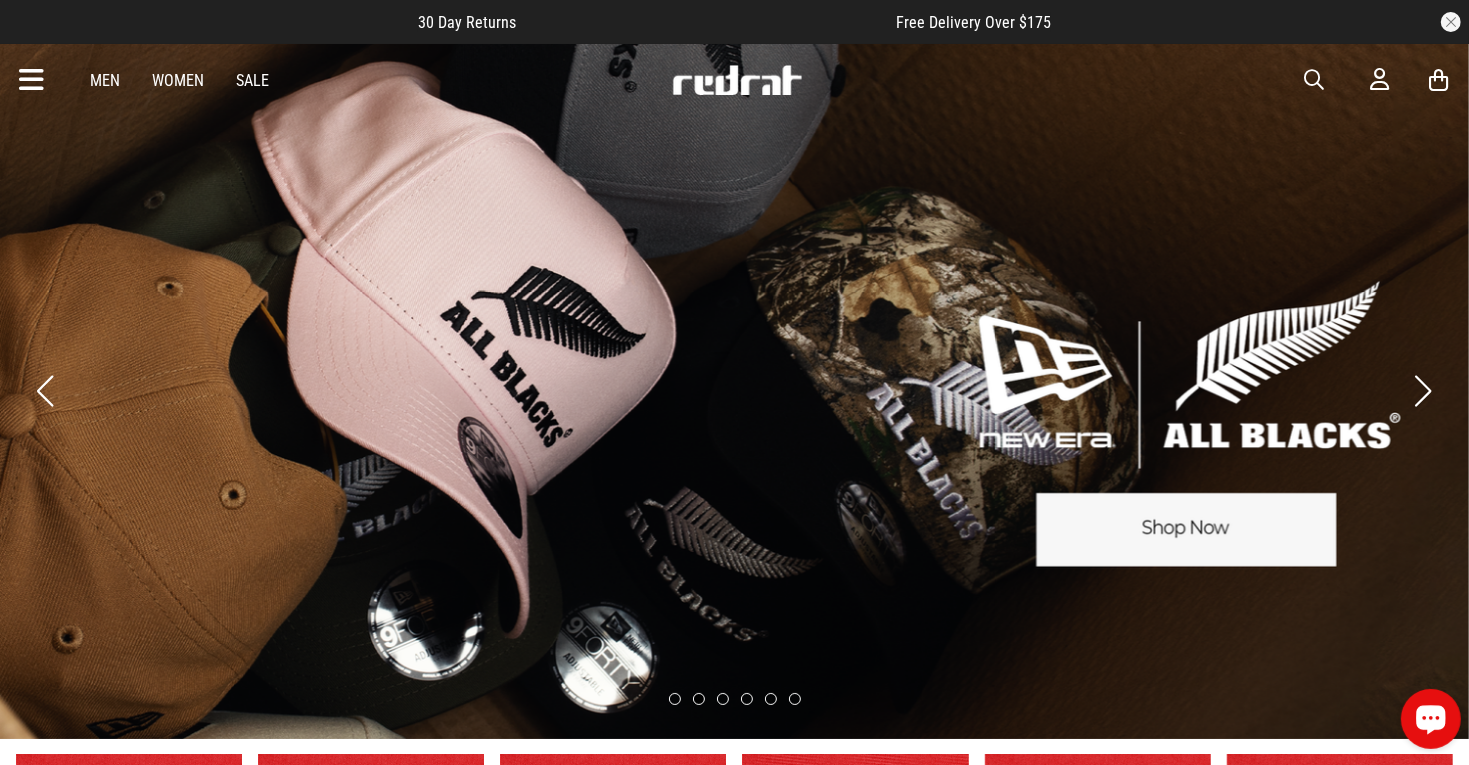 click at bounding box center (32, 80) 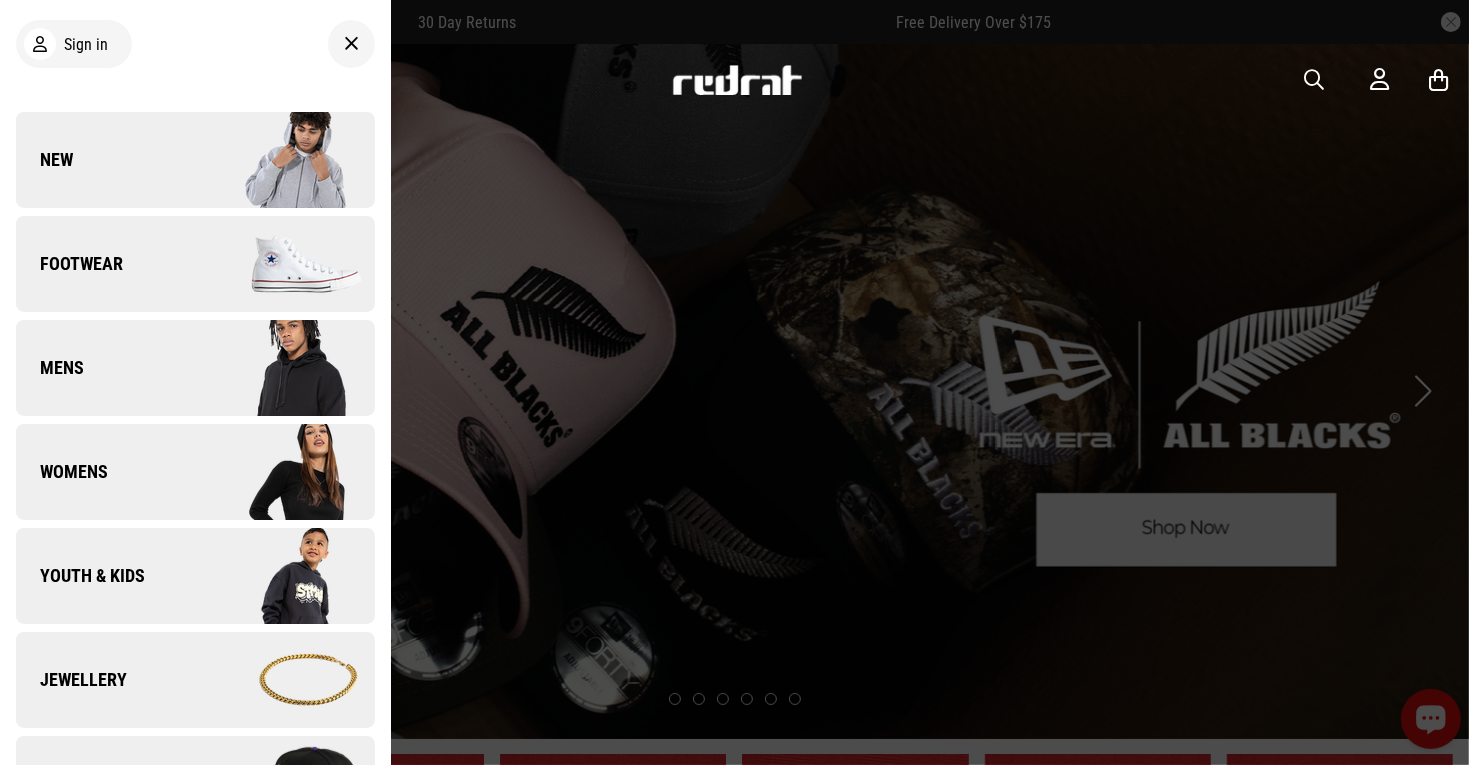 click on "New" at bounding box center [195, 160] 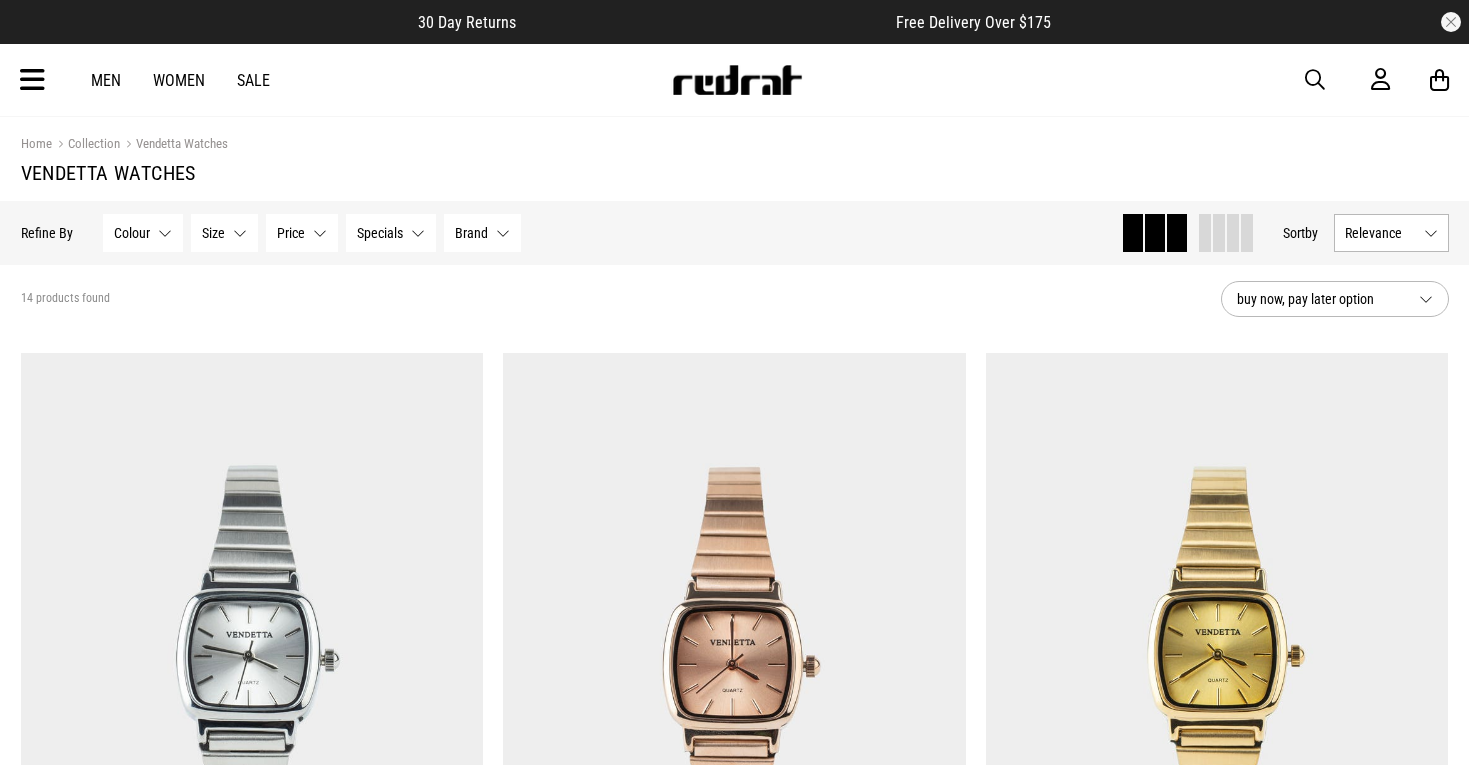 scroll, scrollTop: 0, scrollLeft: 0, axis: both 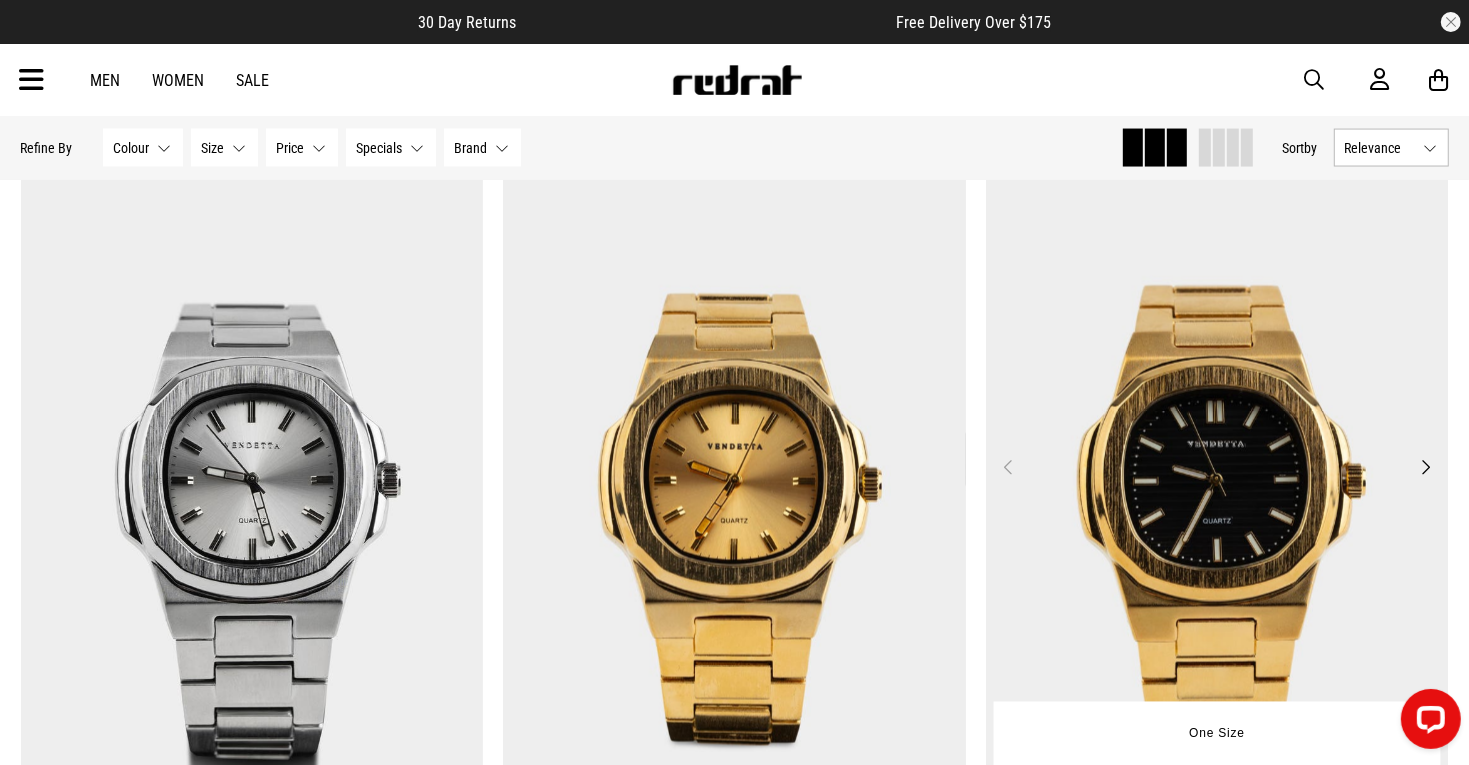 click at bounding box center (1217, 480) 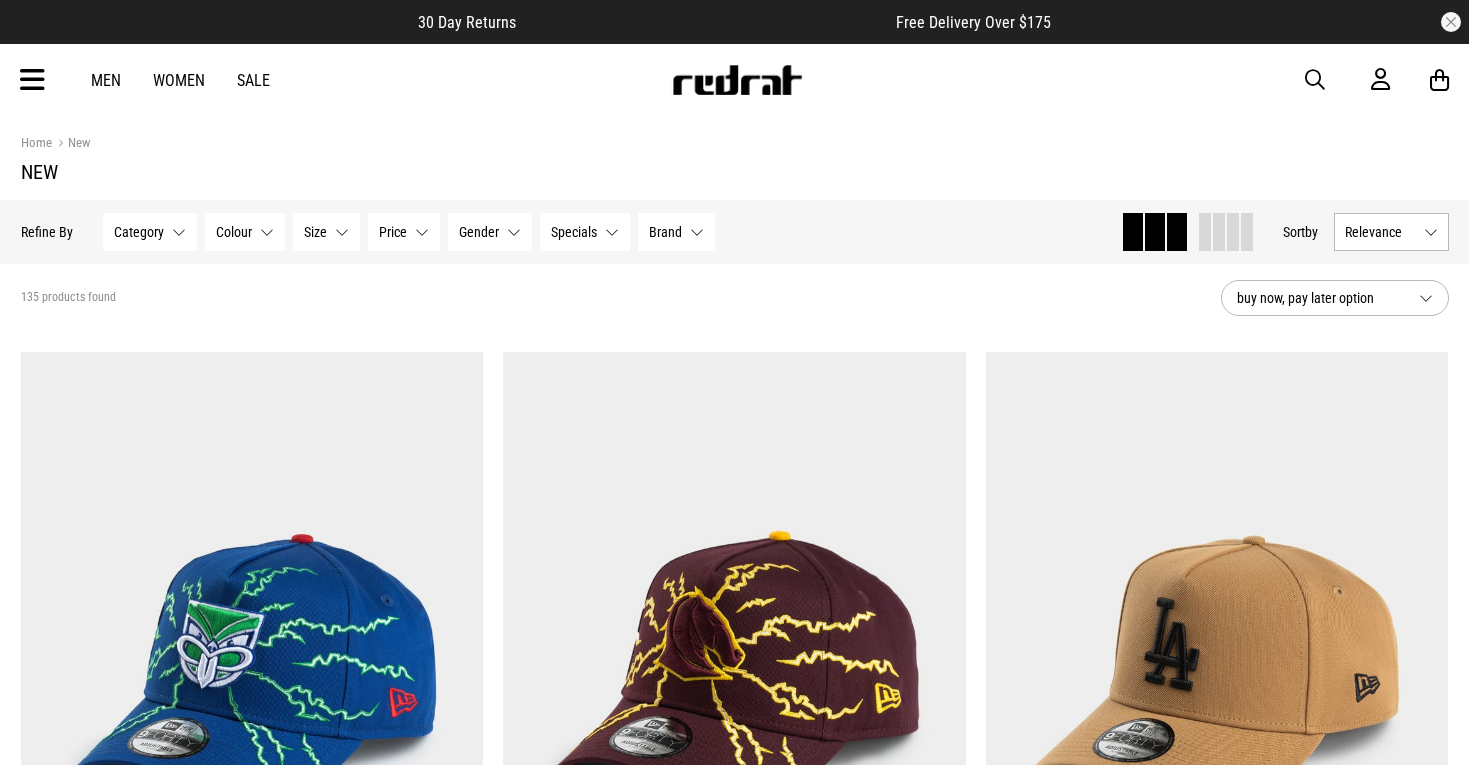 scroll, scrollTop: 0, scrollLeft: 0, axis: both 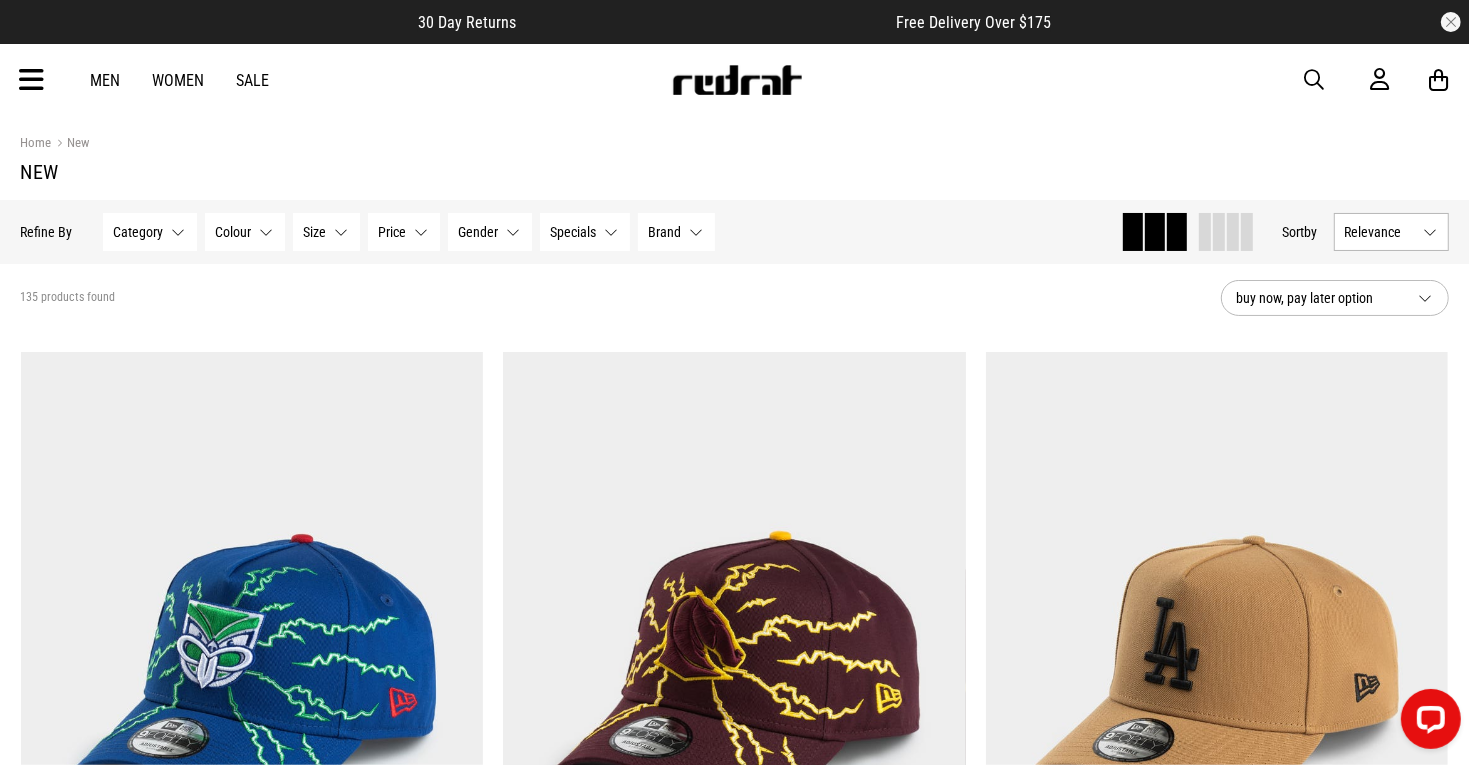 click at bounding box center (32, 80) 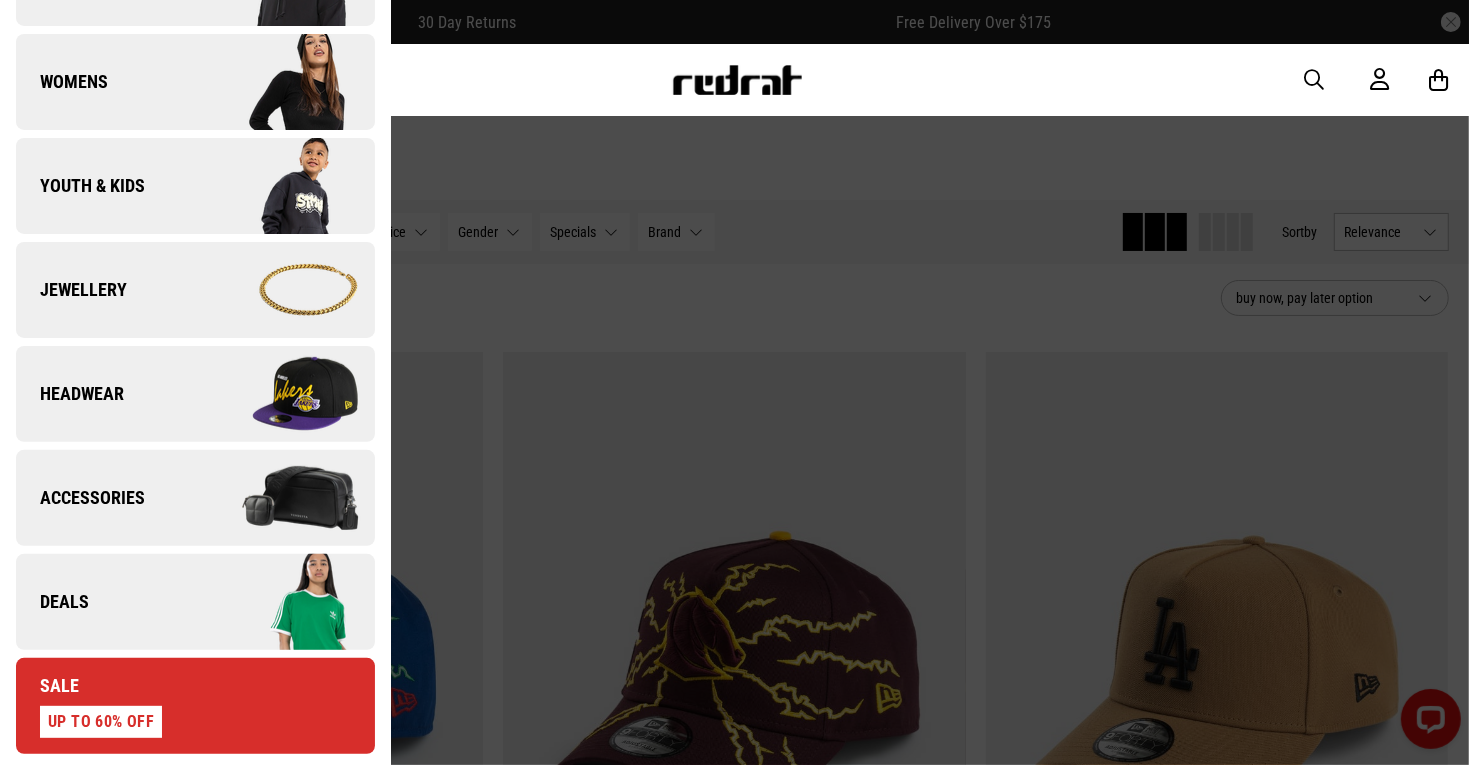 scroll, scrollTop: 398, scrollLeft: 0, axis: vertical 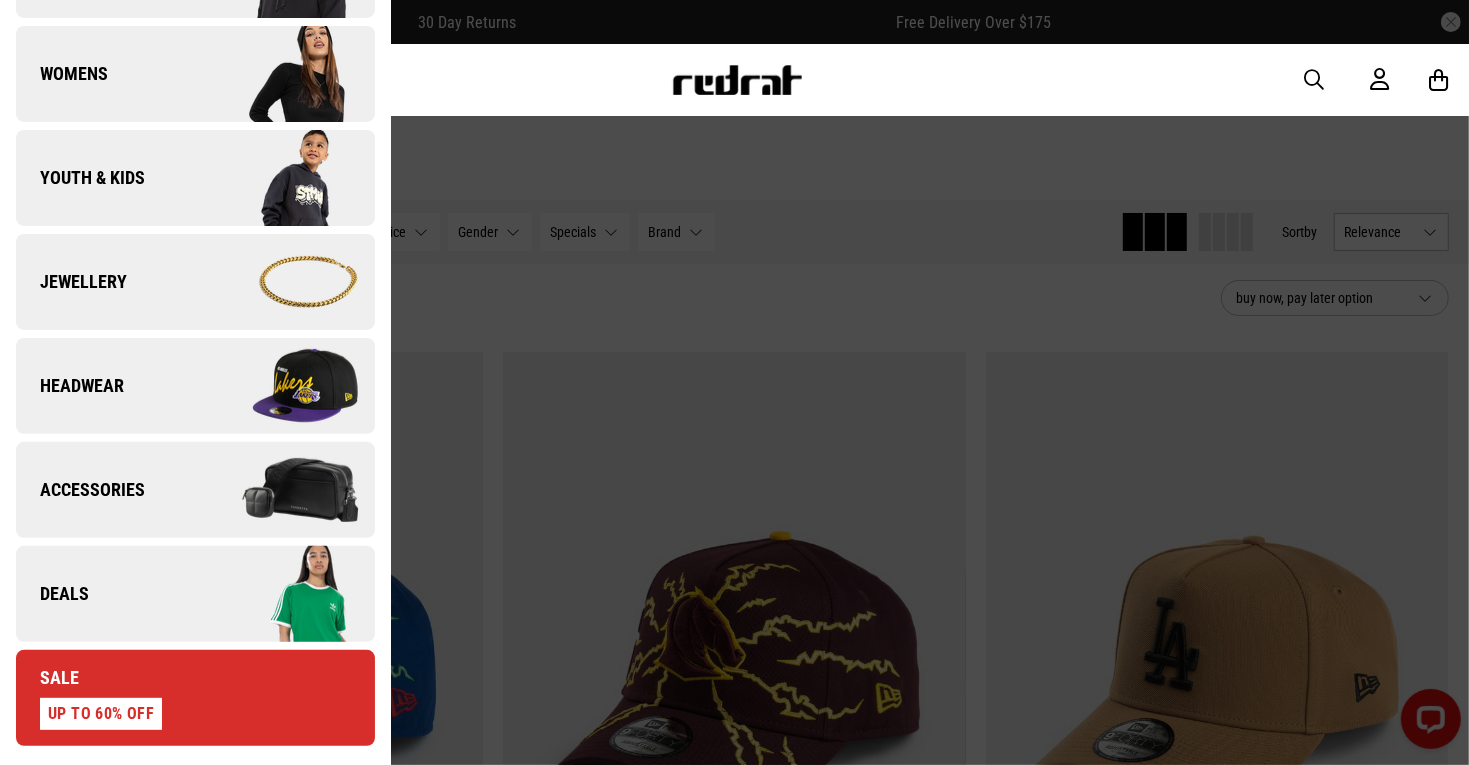 click on "Headwear" at bounding box center [195, 386] 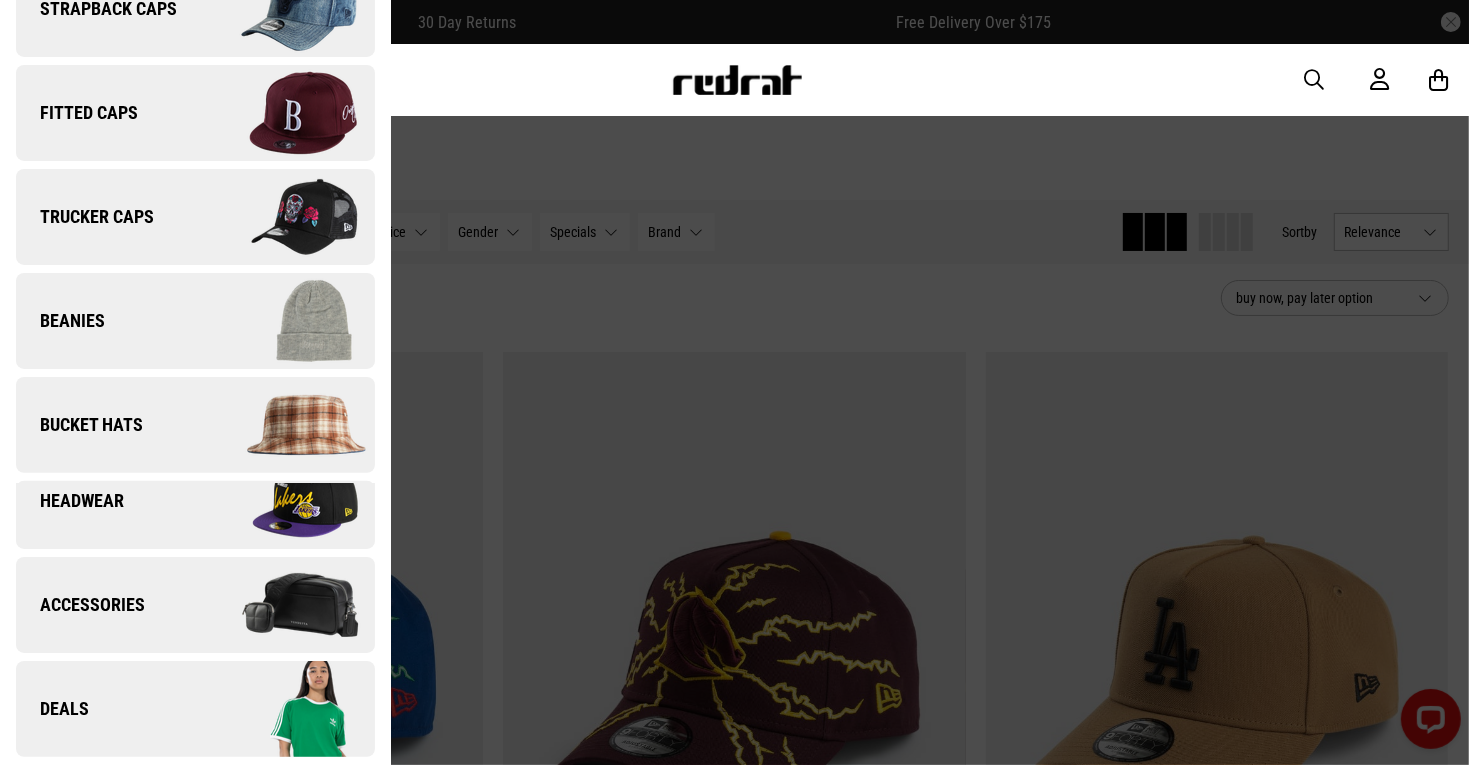 scroll, scrollTop: 0, scrollLeft: 0, axis: both 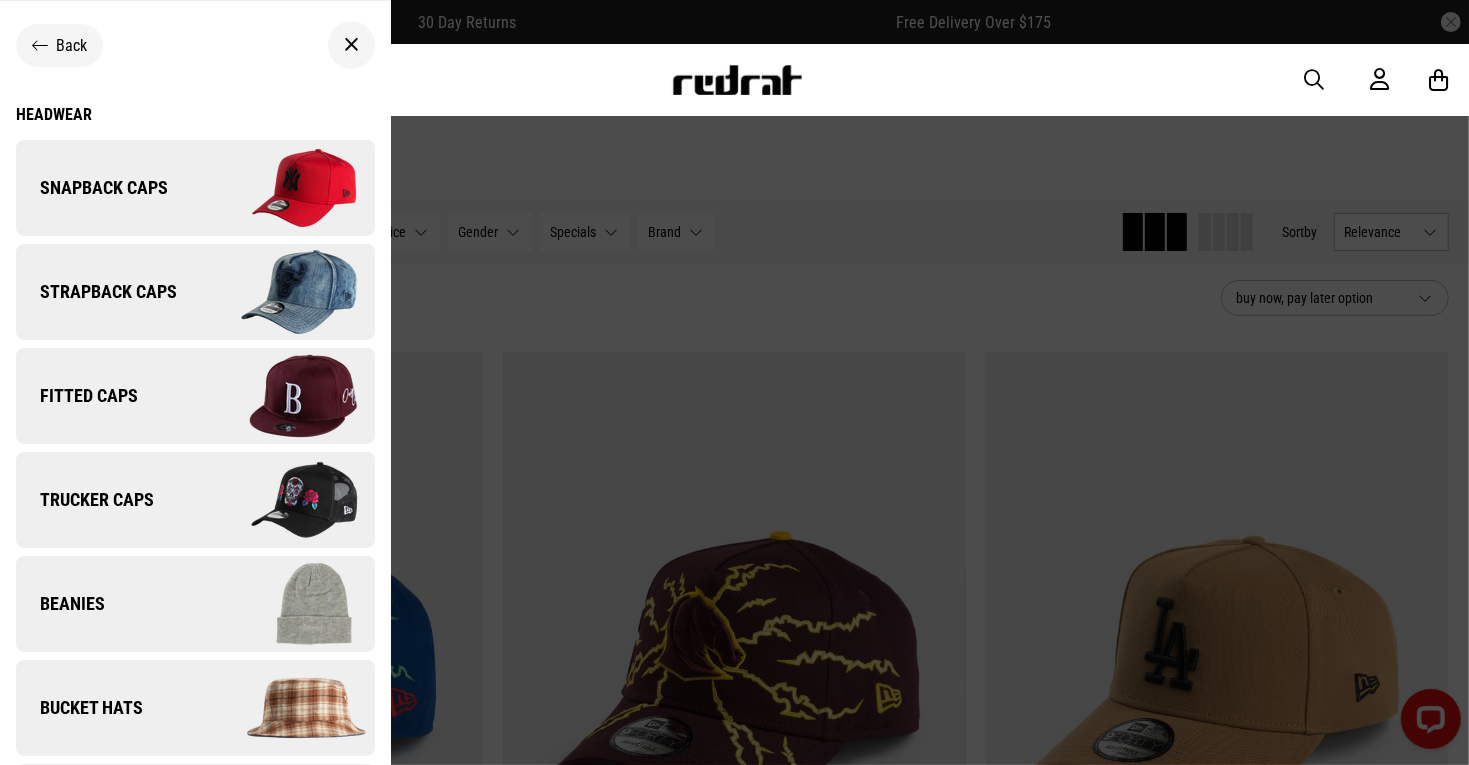 click on "Fitted Caps" at bounding box center (195, 396) 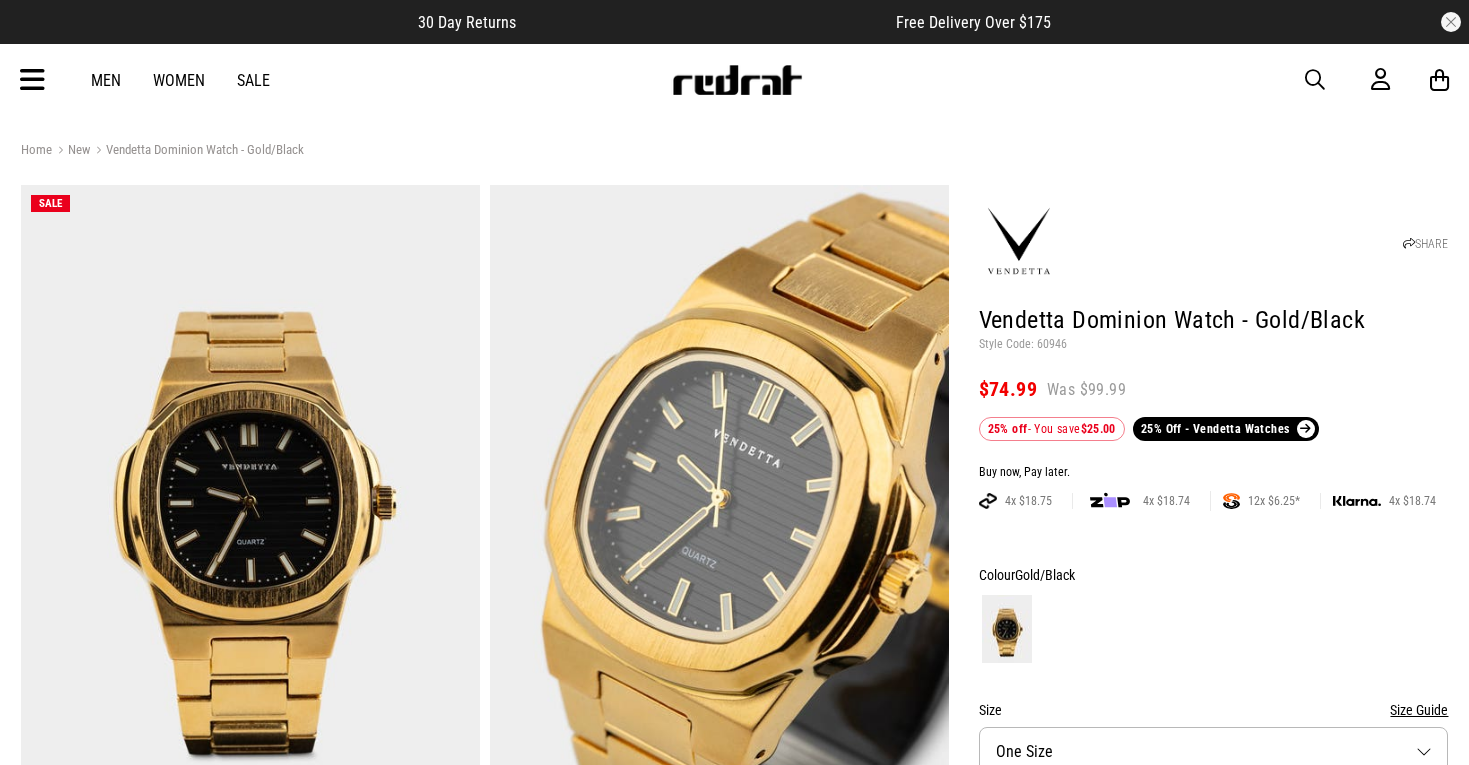 scroll, scrollTop: 0, scrollLeft: 0, axis: both 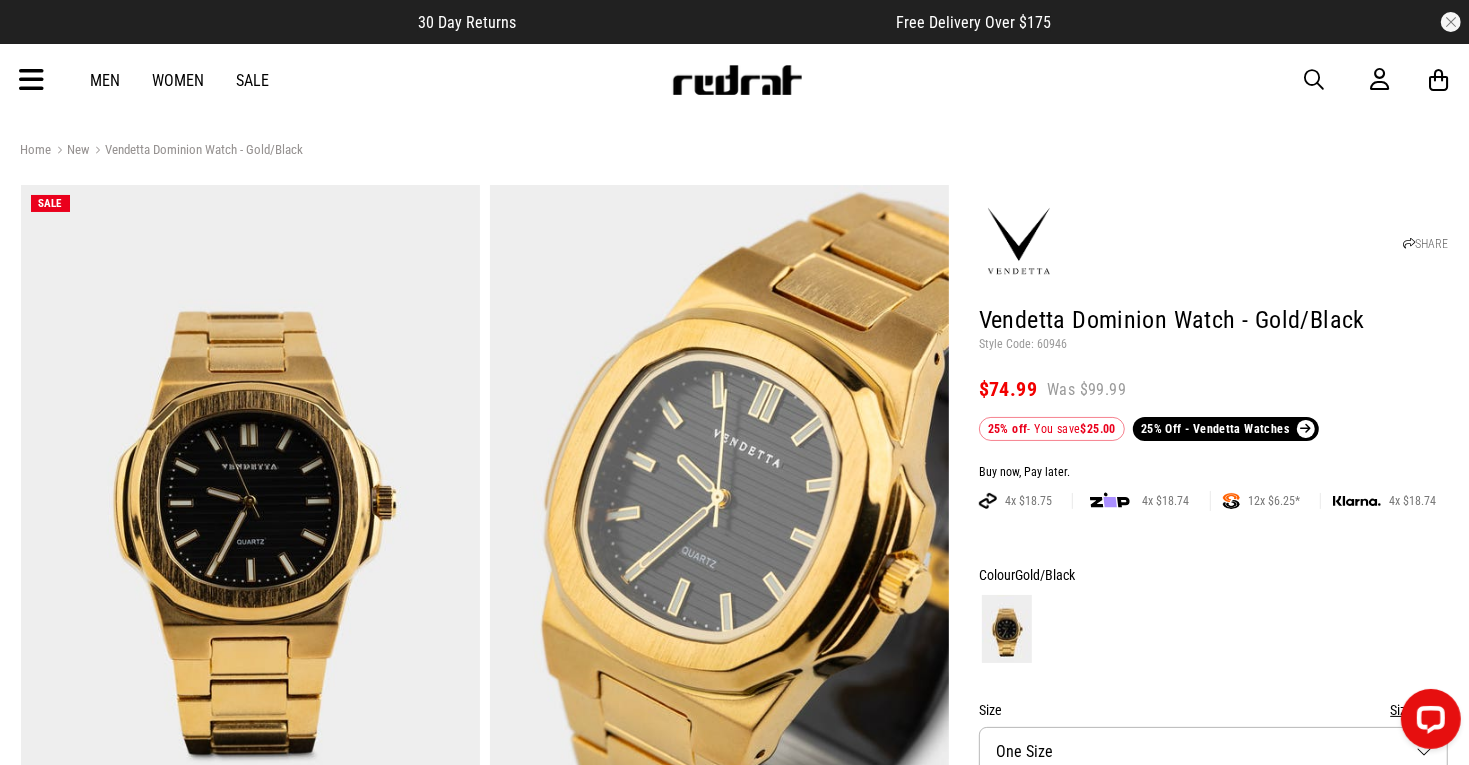 click at bounding box center [32, 80] 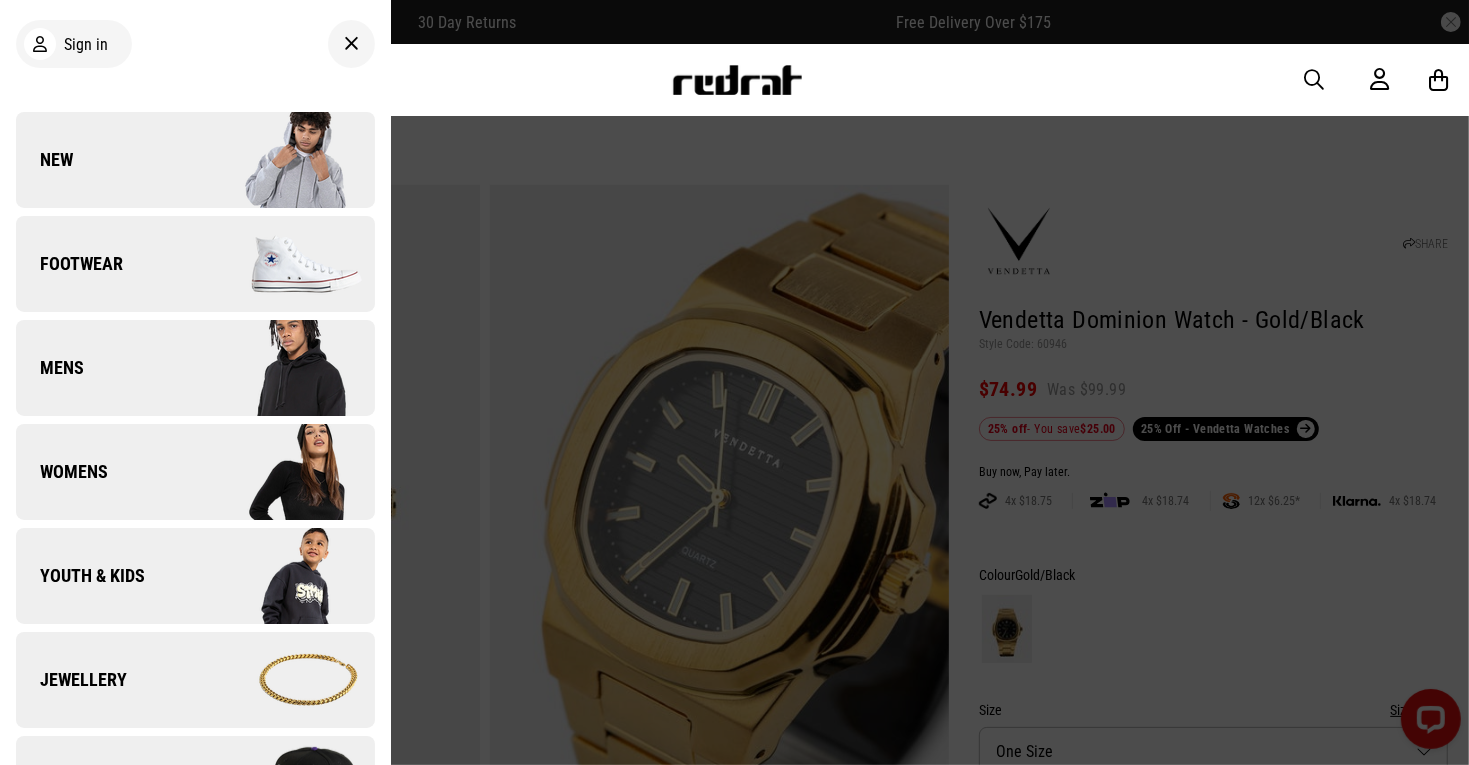 click on "Mens" at bounding box center [195, 368] 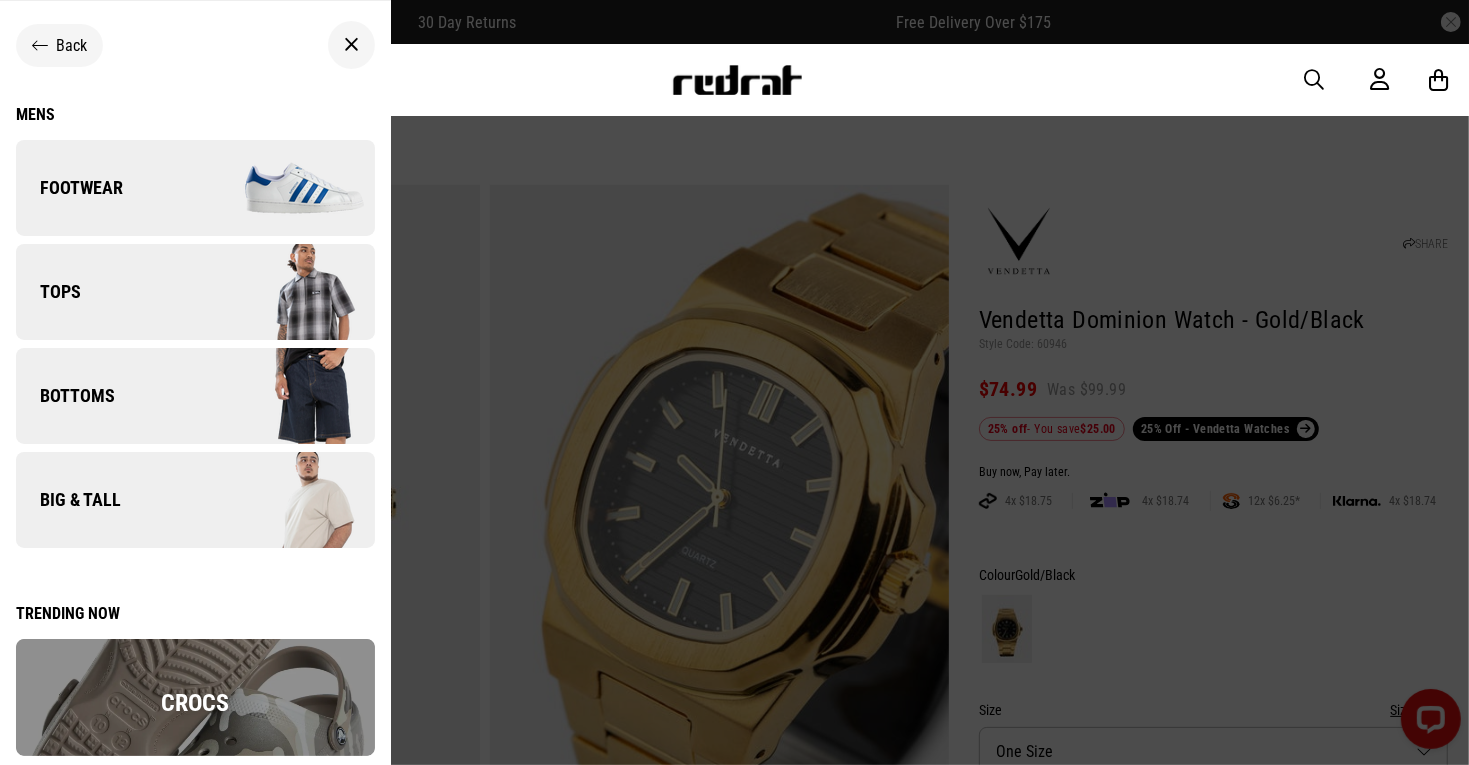 click on "Men   Women   Sale     Sign in     New       Back         Footwear       Back
Footwear											   Mens       Back
Footwear / Mens																   Sneakers     Jandals     Socks     Boots     Slides     Basketball     Womens       Back
Footwear / Womens																   Sneakers     Boots     Slides     Jandals     Socks     Infant (0 - 12 months)       Back
Footwear / Infant (0 - 12 months)																   Shoes     Kids & Toddlers (1 - 10 years)       Back
Footwear / Kids & Toddlers (1 - 10 years)																   Sneakers     Slides     Jandals     Youth (11 - 16 years)       Back
Footwear / Youth (11 - 16 years)																   Sneakers     Slides       Mens       Back
Mens											   Footwear       Back
Mens / Footwear																   Slides     Jandals     Boots     Sneakers     Socks     Basketball     Tops       Back" at bounding box center [735, 80] 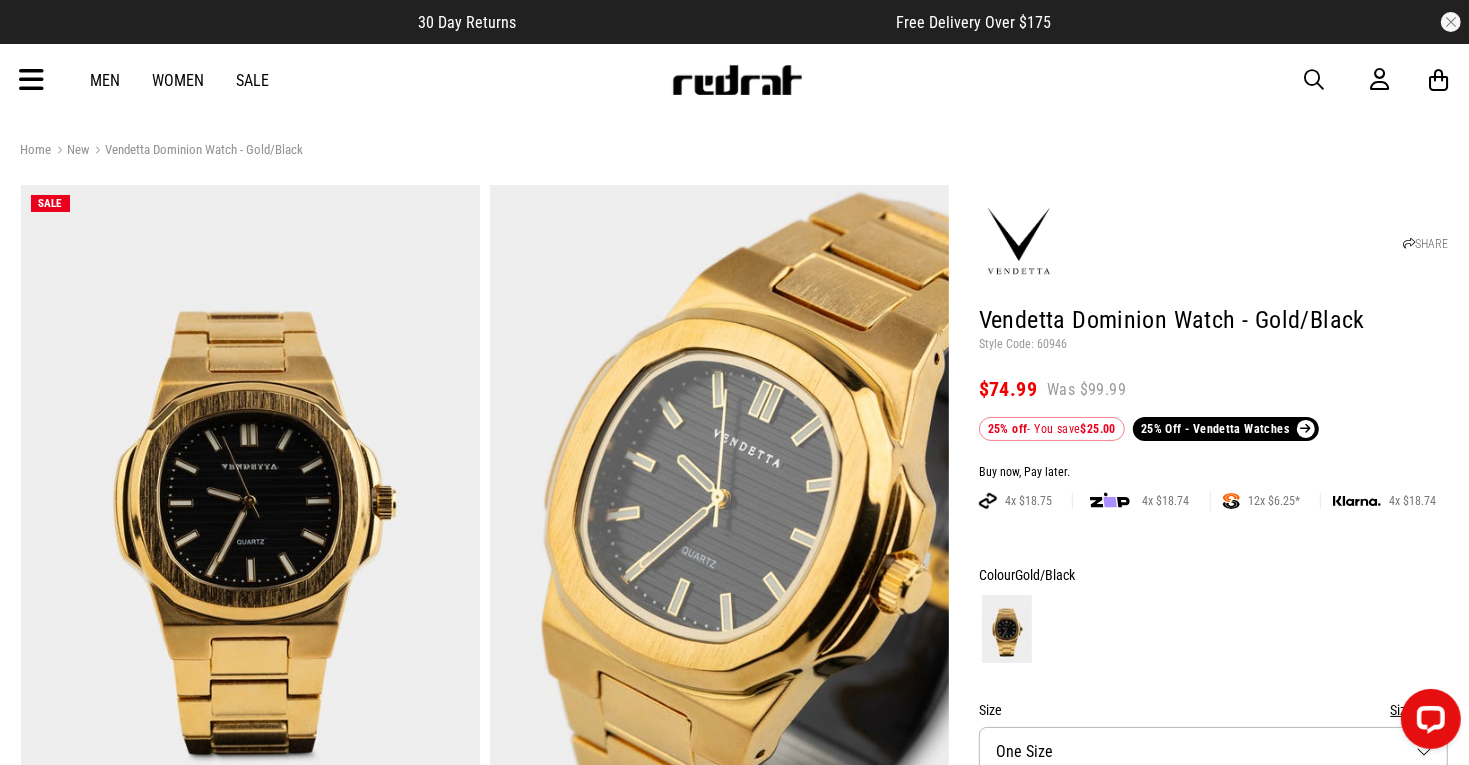 click at bounding box center (32, 80) 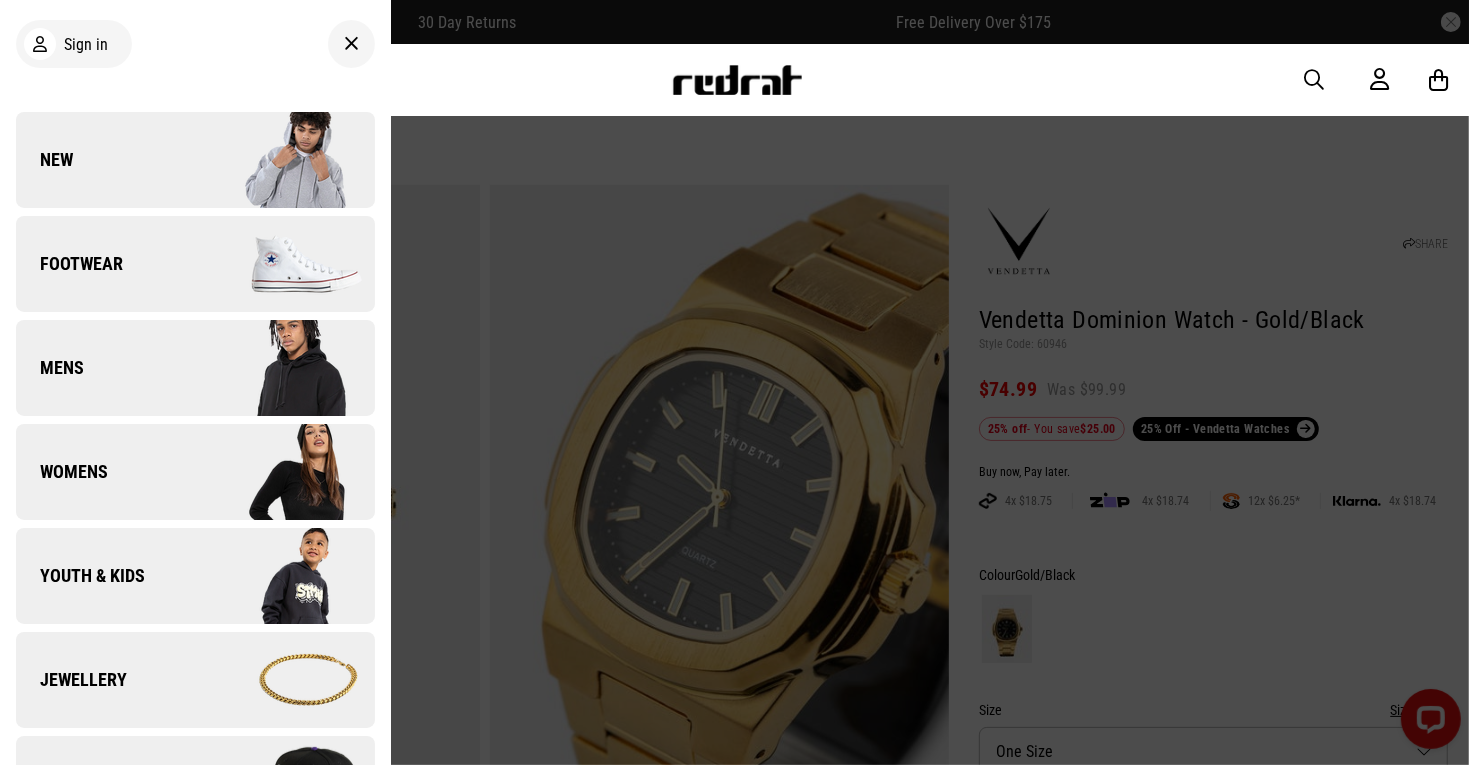 click on "Mens" at bounding box center (195, 368) 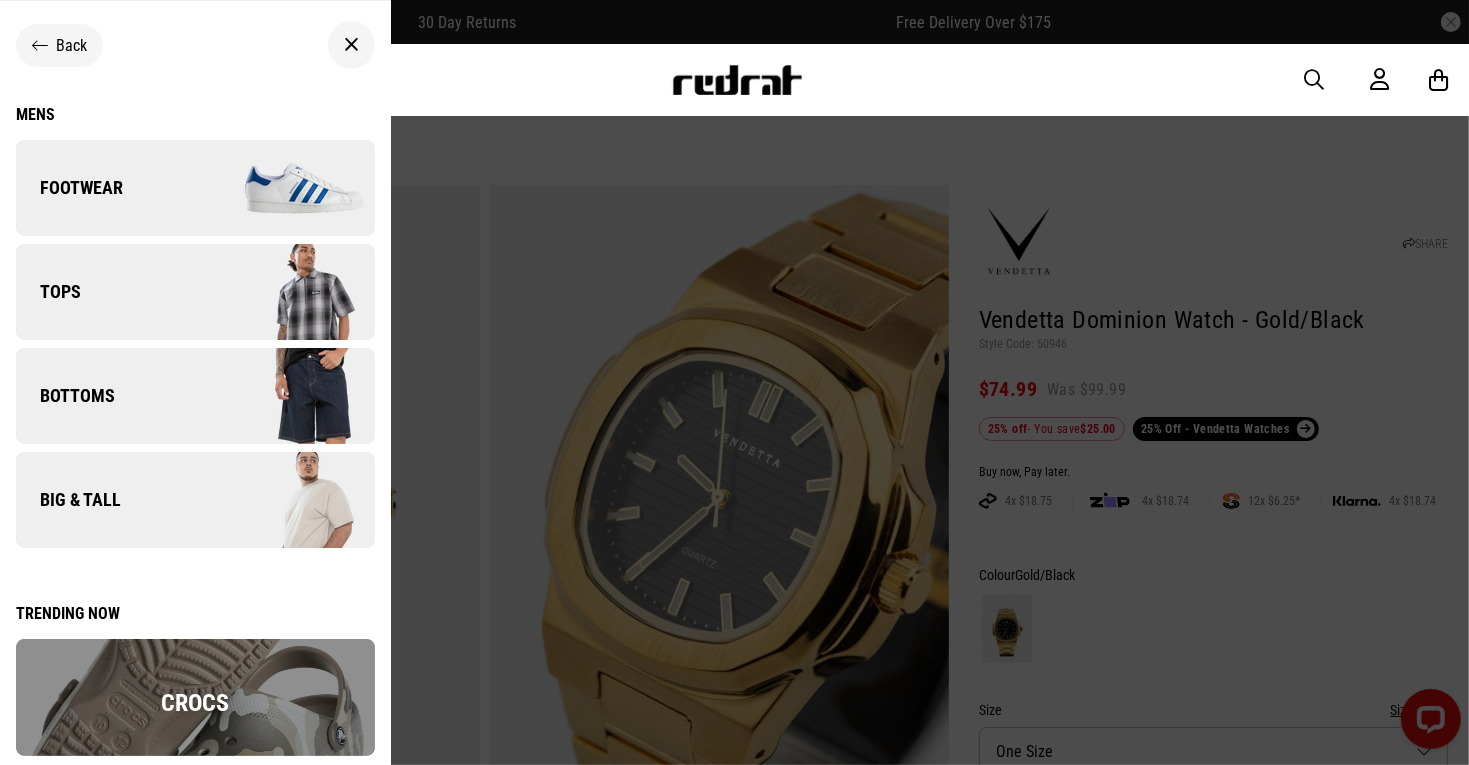 click at bounding box center [351, 45] 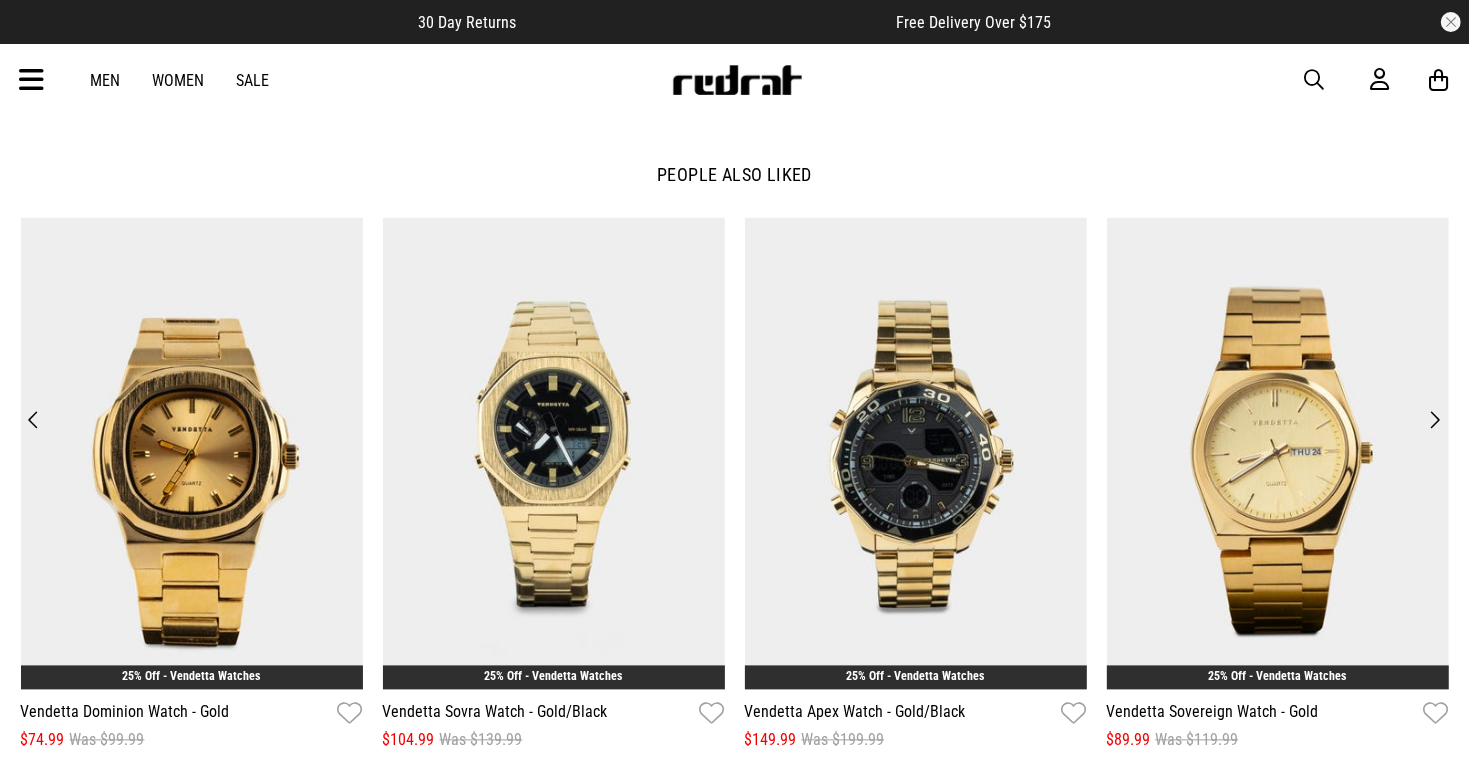 scroll, scrollTop: 3002, scrollLeft: 0, axis: vertical 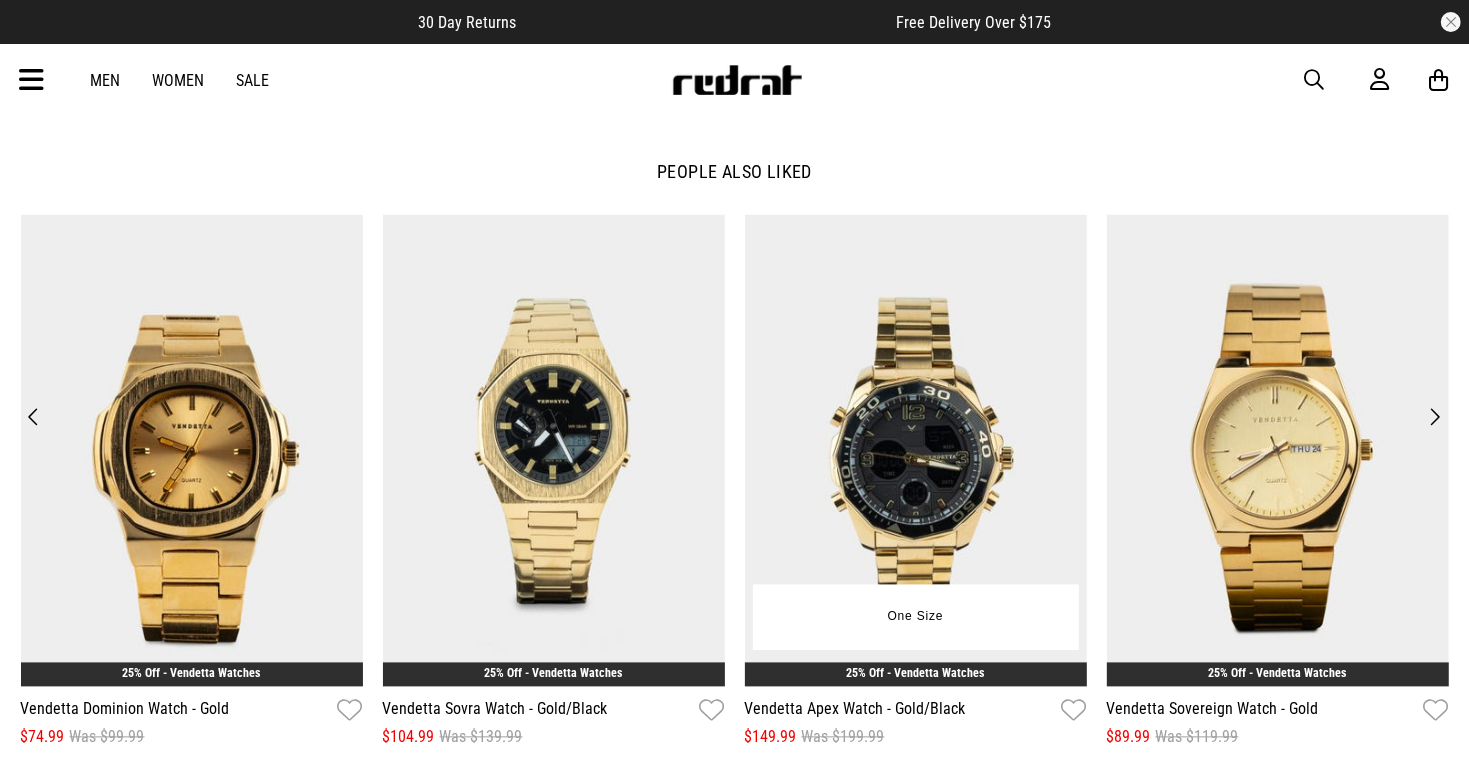 click on "Vendetta Apex Watch - Gold/Black" at bounding box center [855, 710] 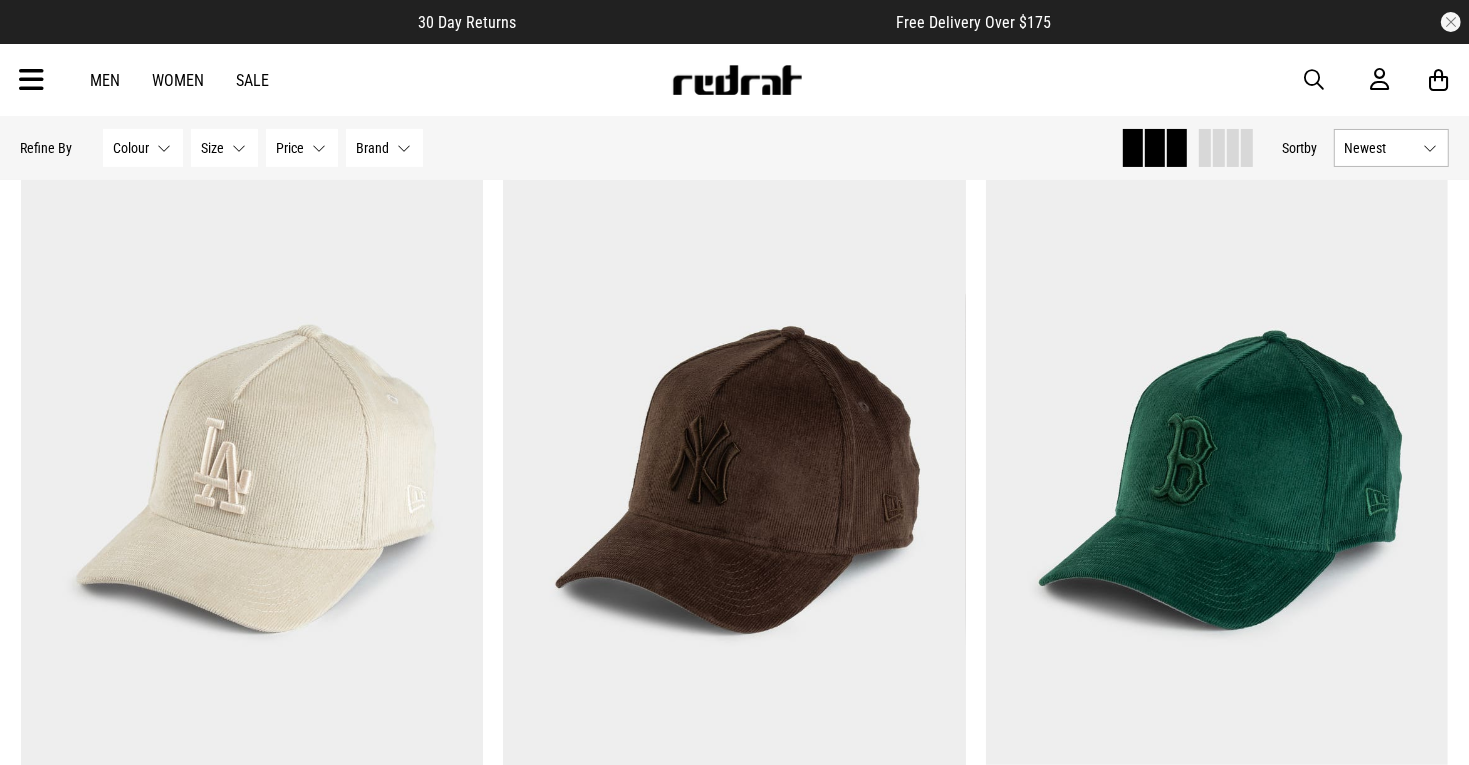 scroll, scrollTop: 792, scrollLeft: 0, axis: vertical 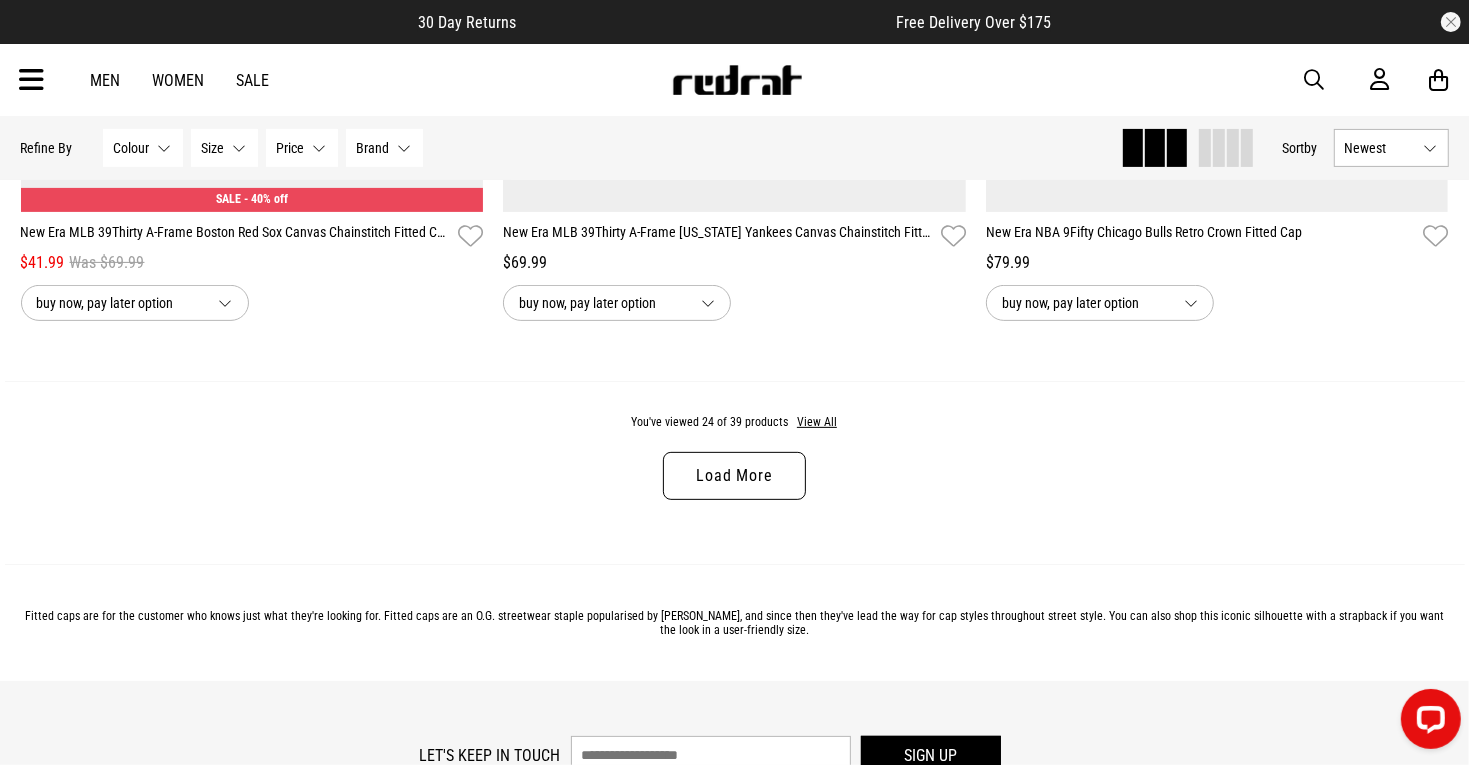 click on "Load More" at bounding box center (734, 476) 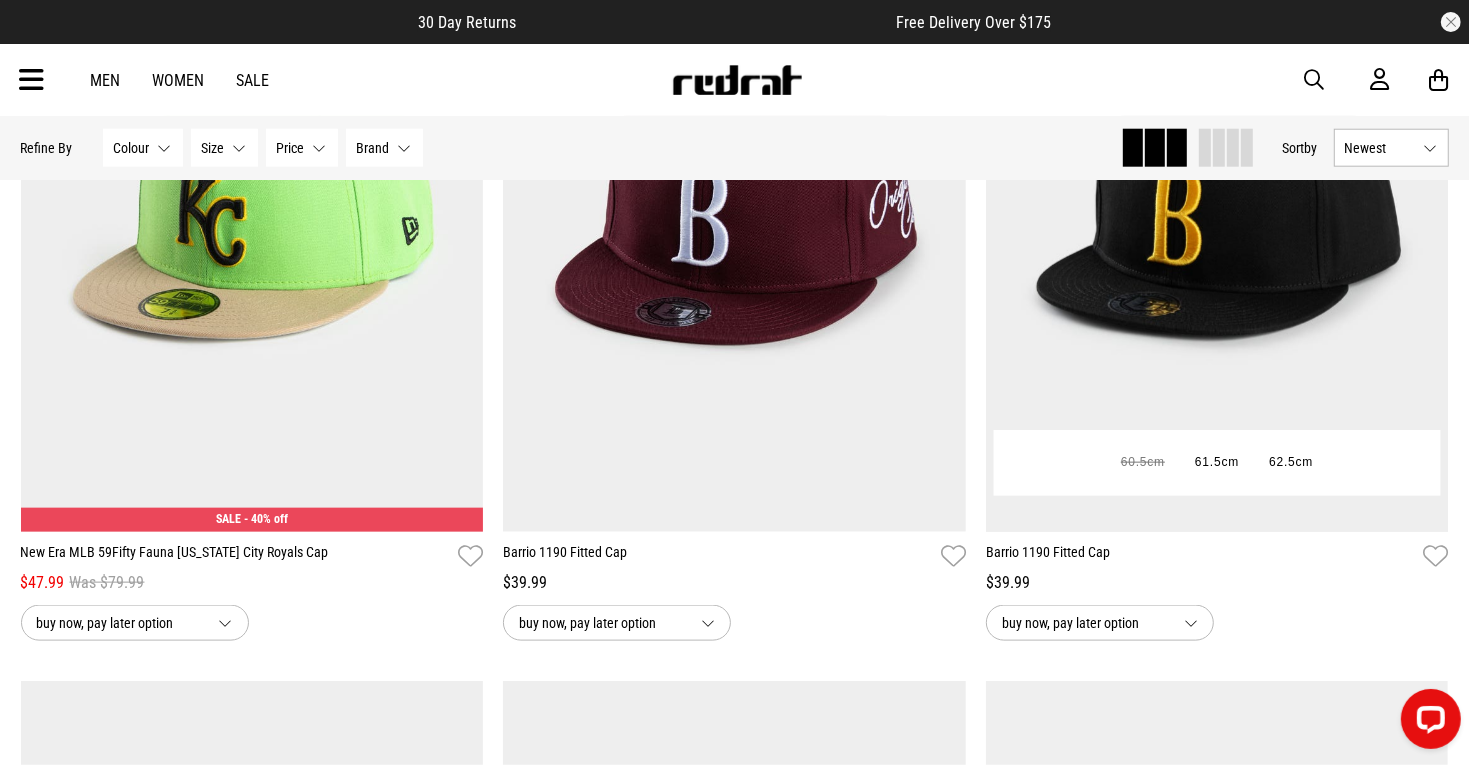 scroll, scrollTop: 7492, scrollLeft: 0, axis: vertical 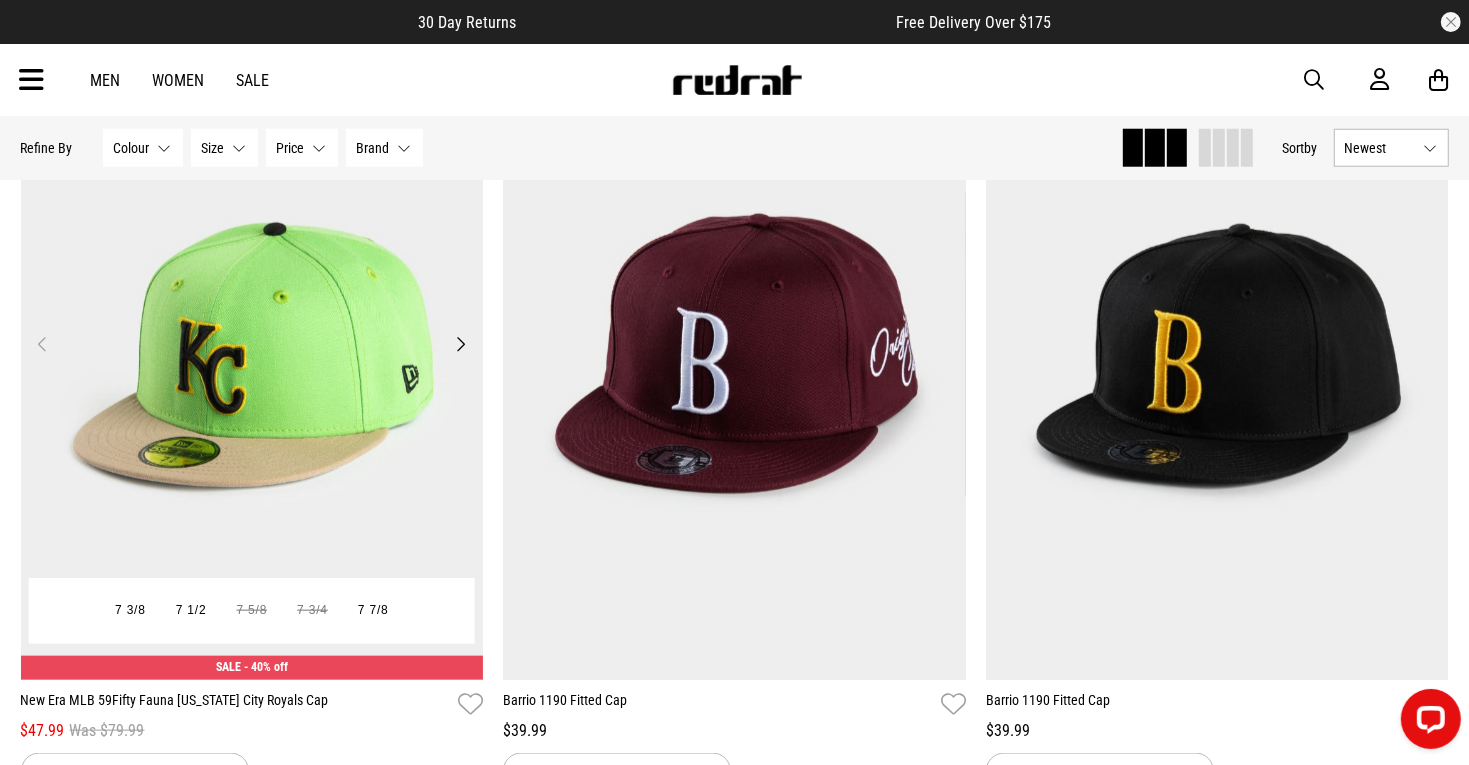 click on "Next" at bounding box center (460, 344) 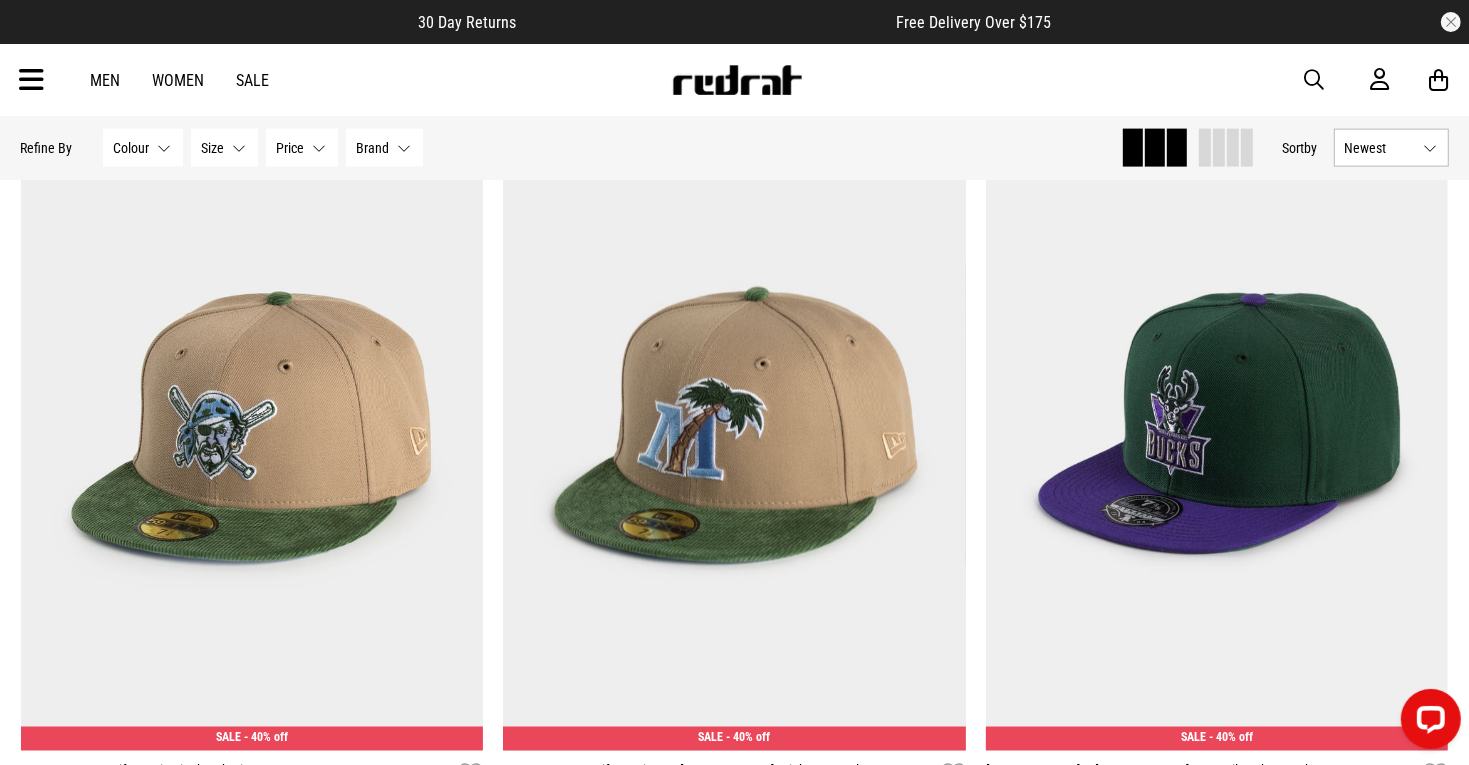 scroll, scrollTop: 7794, scrollLeft: 0, axis: vertical 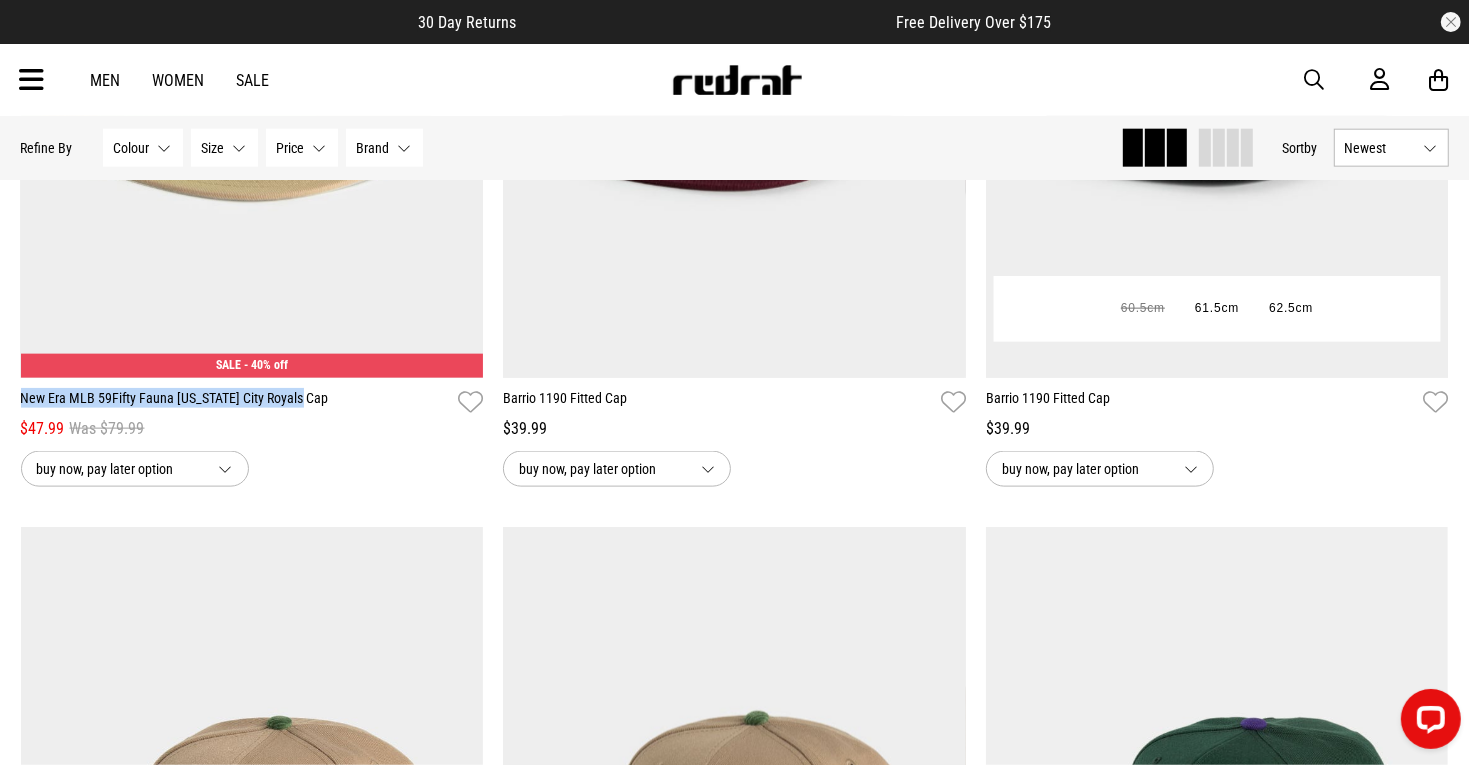 click on "Barrio 1190 Fitted Cap" at bounding box center [1201, 402] 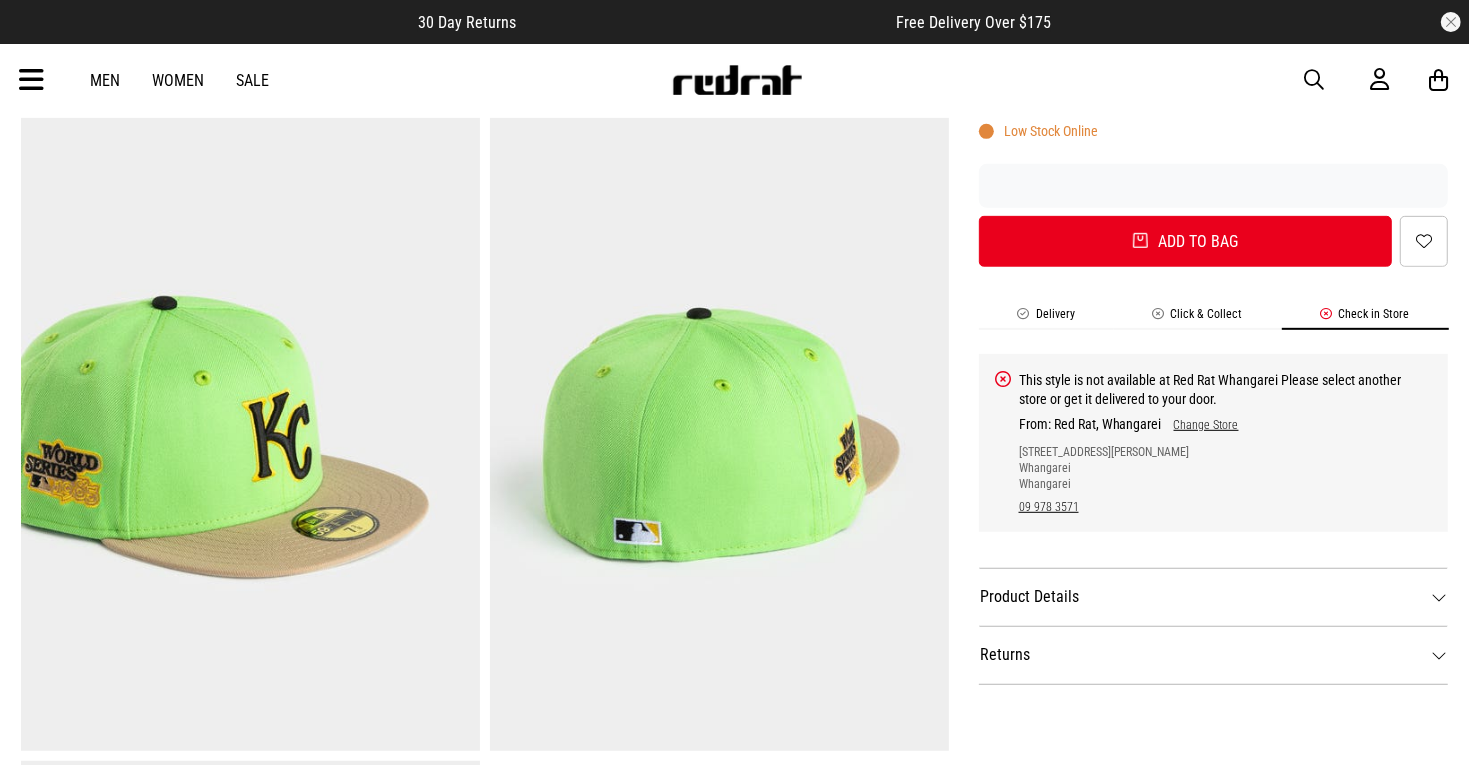 scroll, scrollTop: 709, scrollLeft: 0, axis: vertical 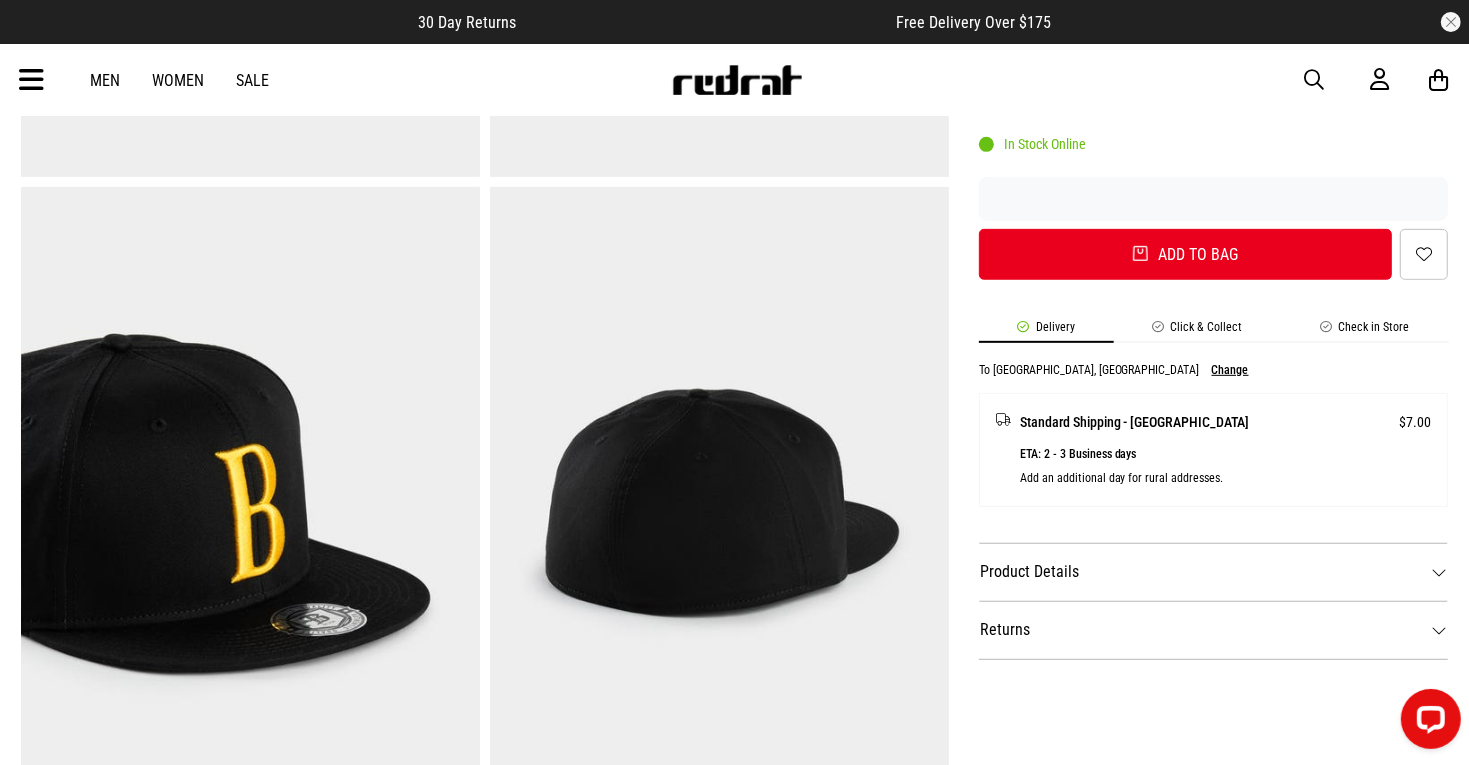 click on "Check in Store" at bounding box center (1365, 331) 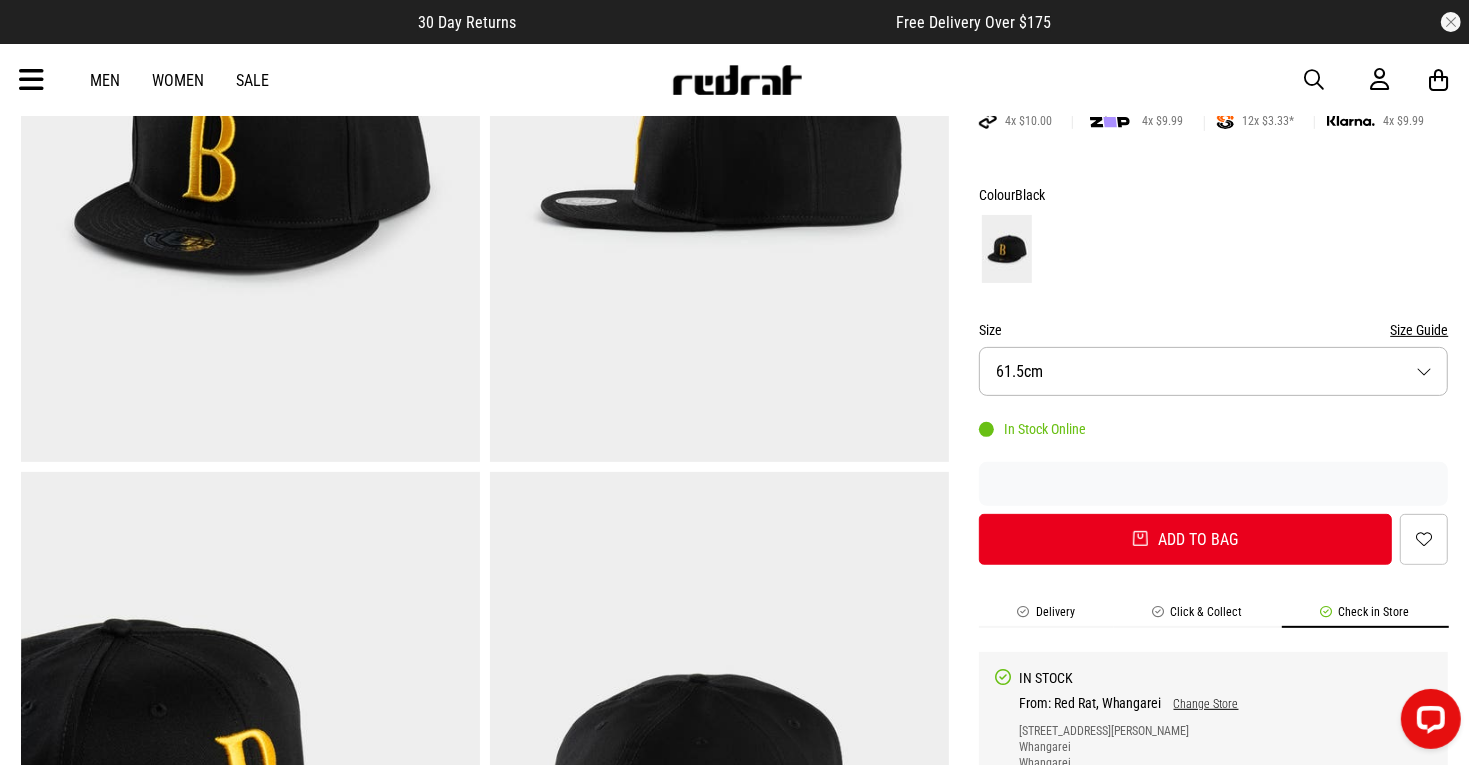 scroll, scrollTop: 345, scrollLeft: 0, axis: vertical 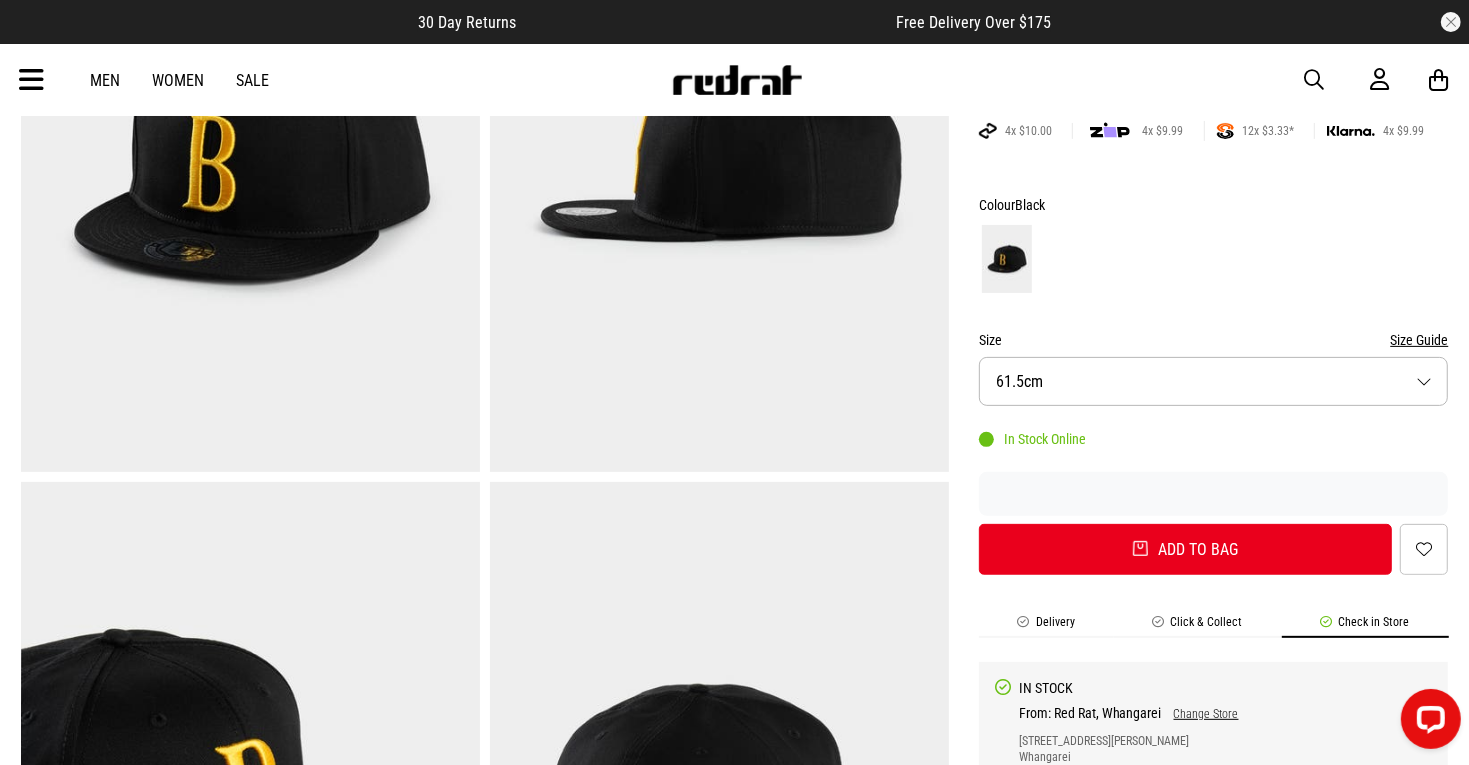 click on "Size 61.5cm" at bounding box center [1214, 381] 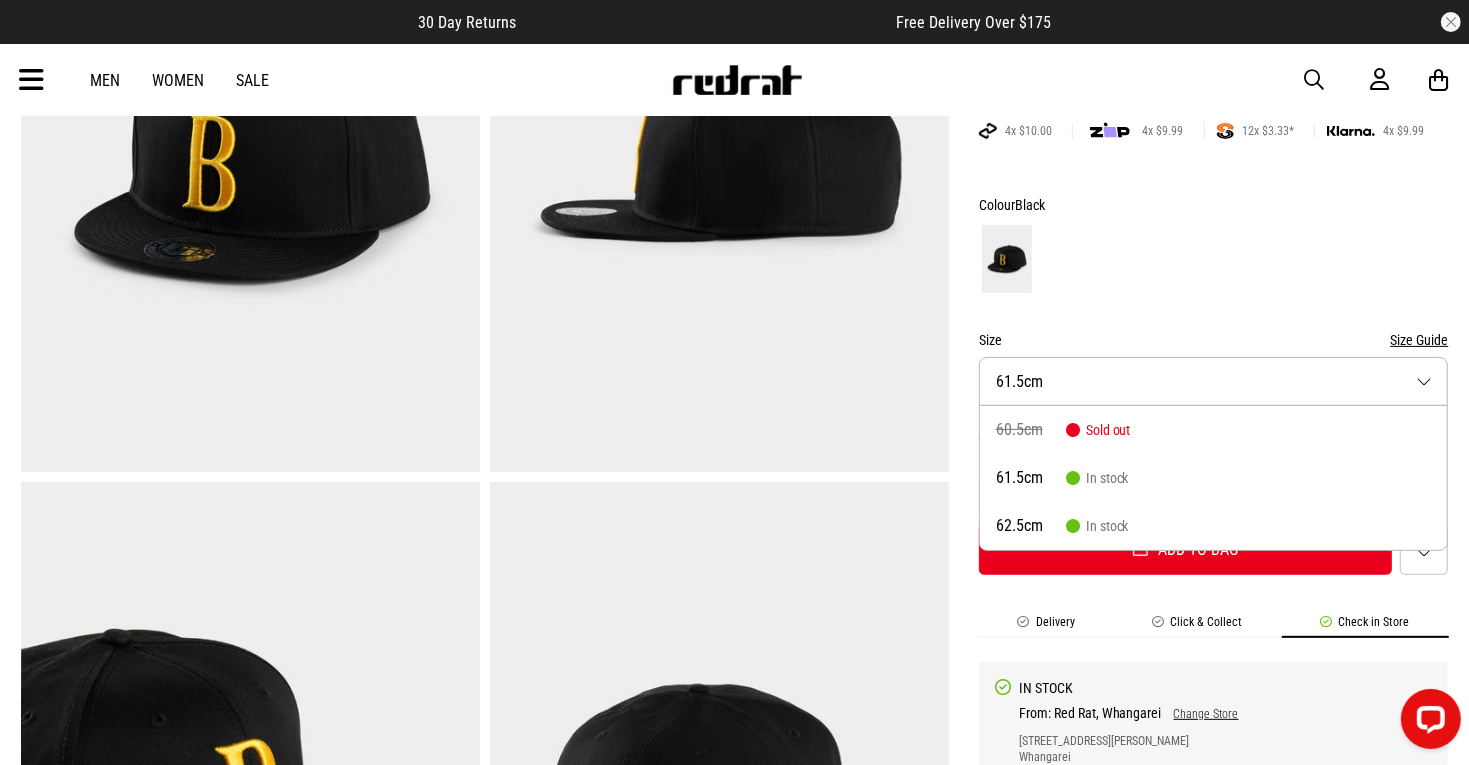 click on "Colour  Black    Size   Size Guide   Size 61.5cm 60.5cm   Sold out 61.5cm   In stock 62.5cm   In stock   In Stock Online       Add to bag     Add to wishlist" at bounding box center (1214, 384) 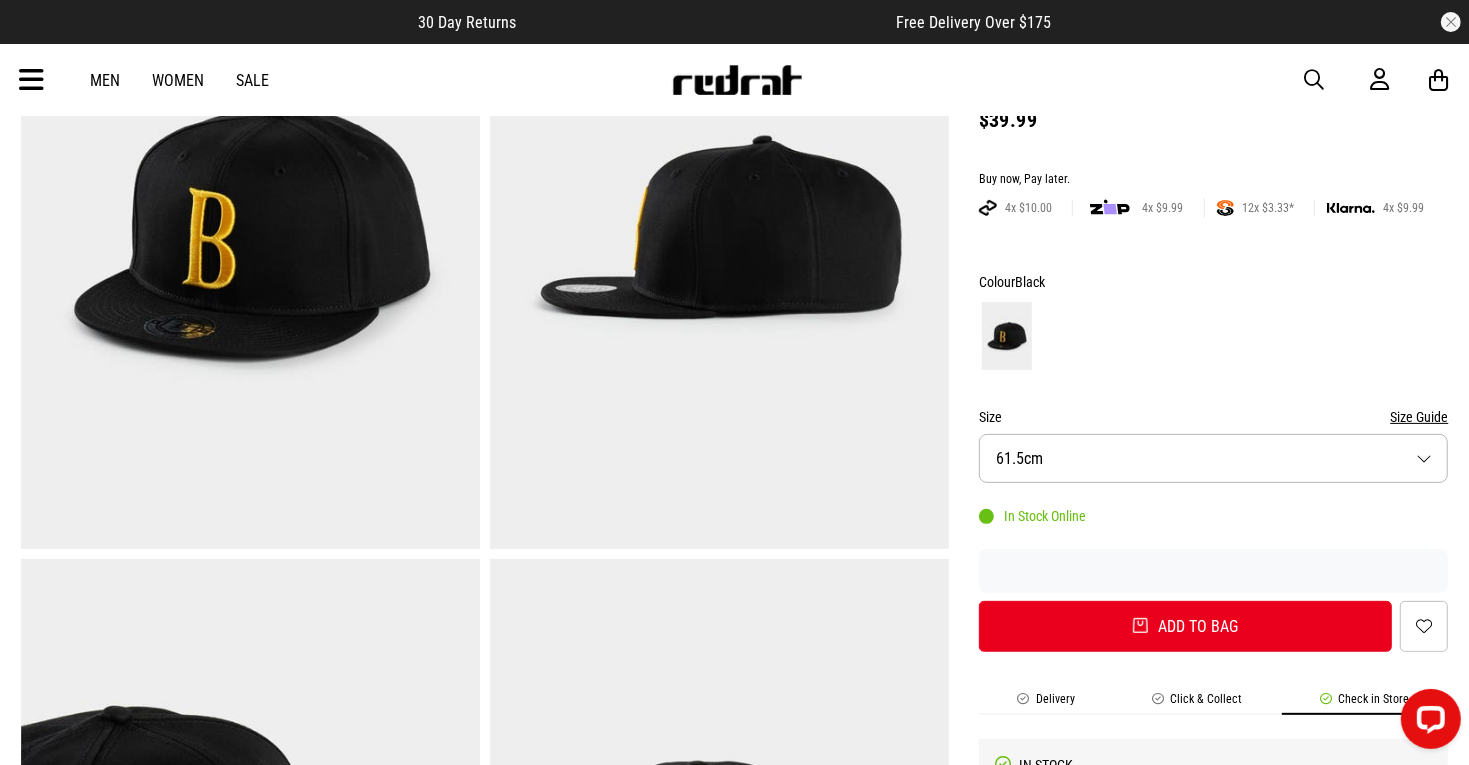 scroll, scrollTop: 0, scrollLeft: 0, axis: both 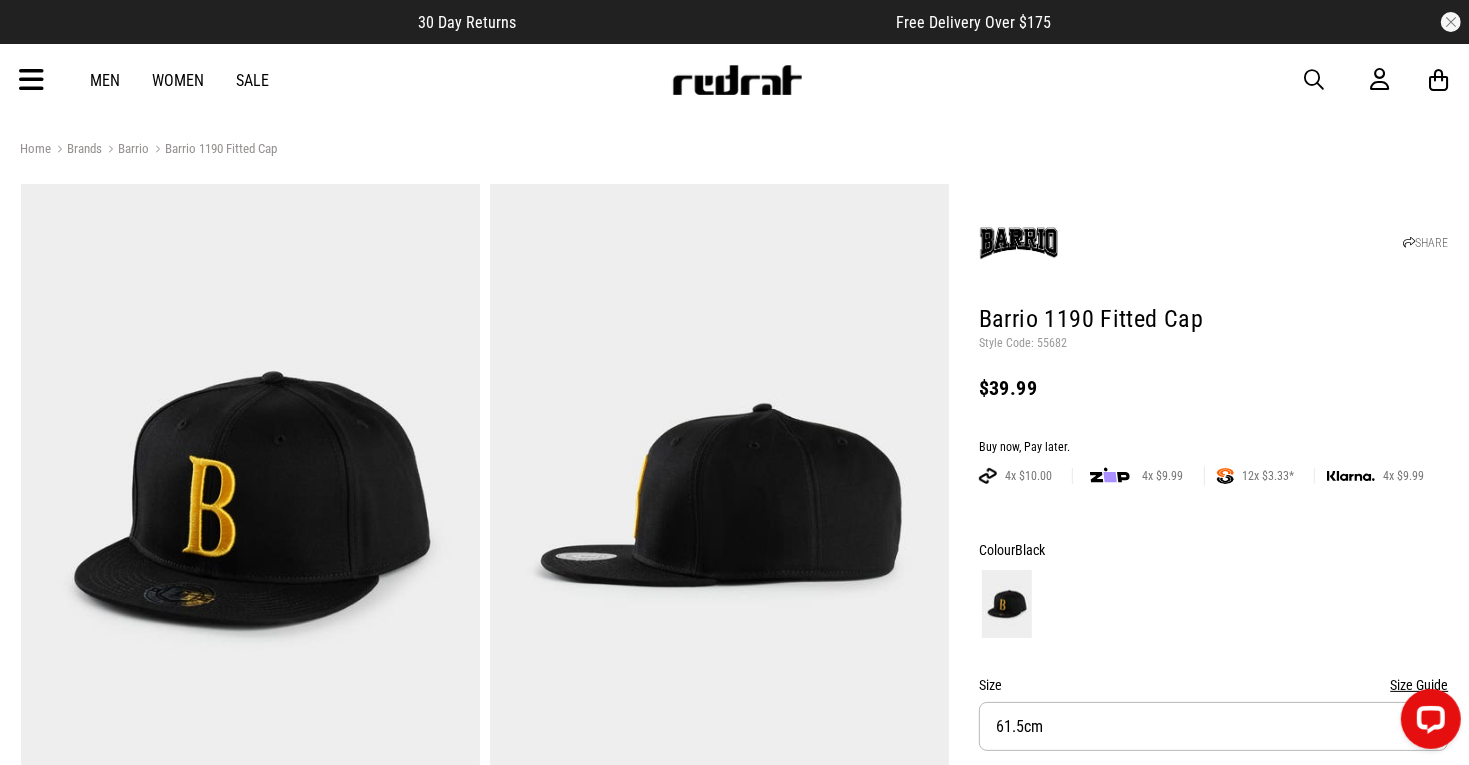 click at bounding box center (32, 80) 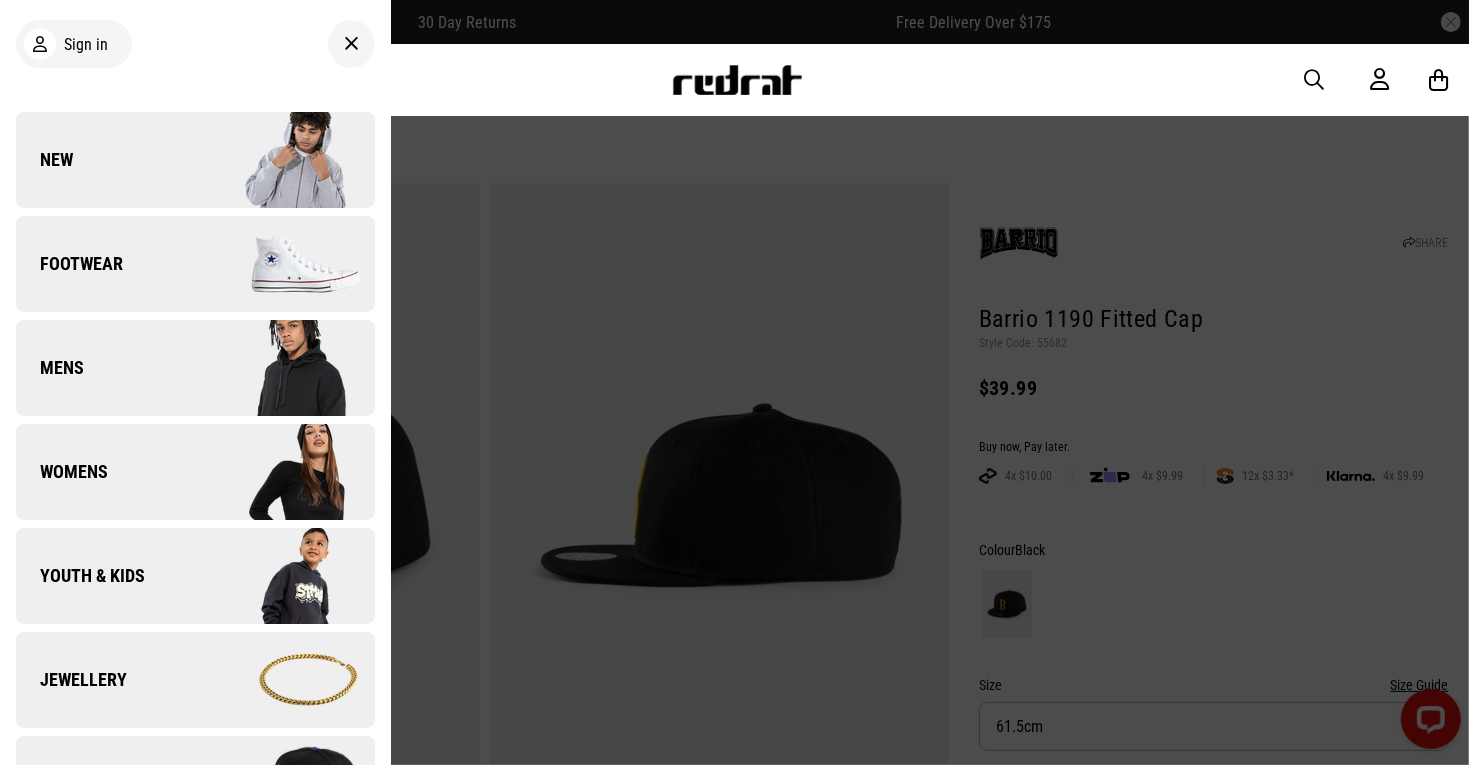 click at bounding box center (284, 368) 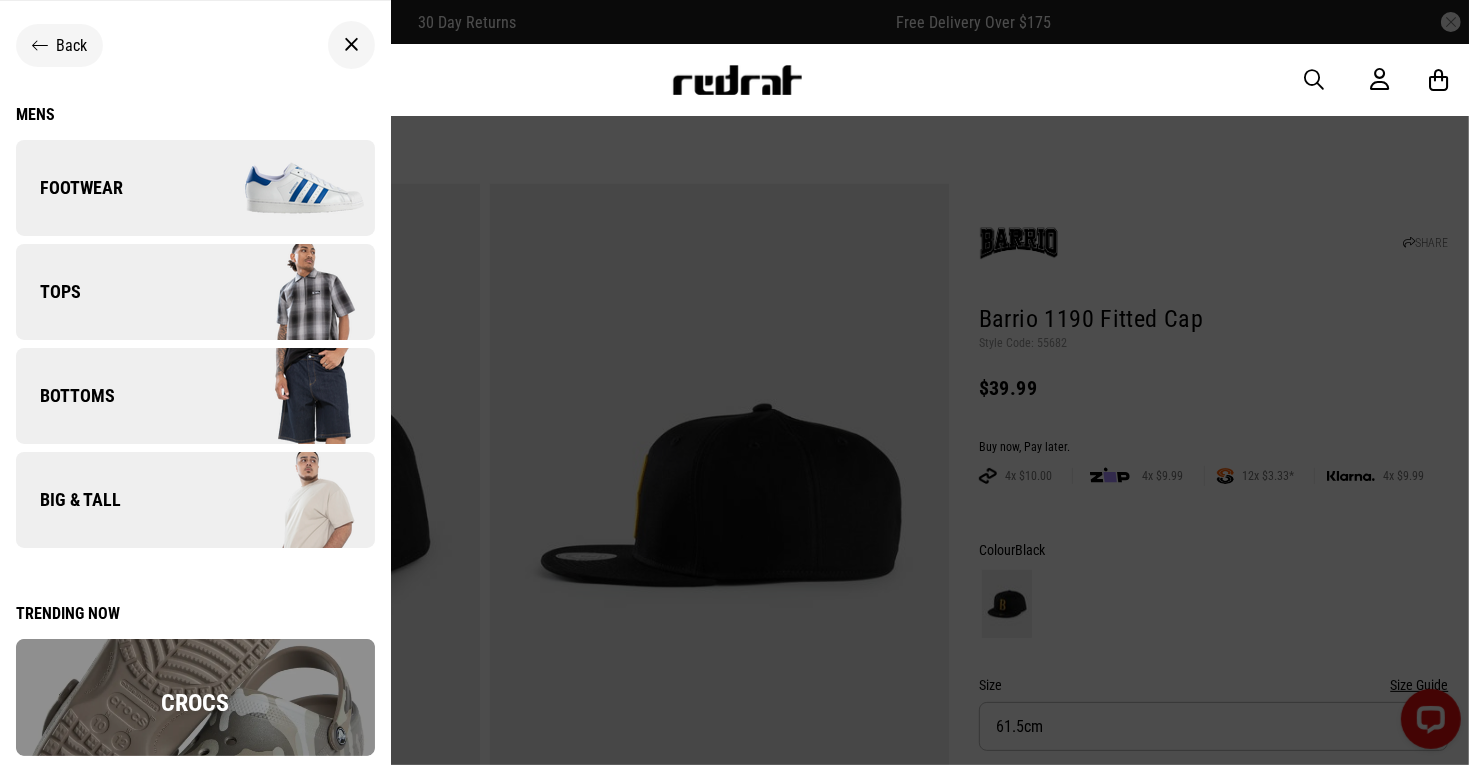 click at bounding box center (284, 188) 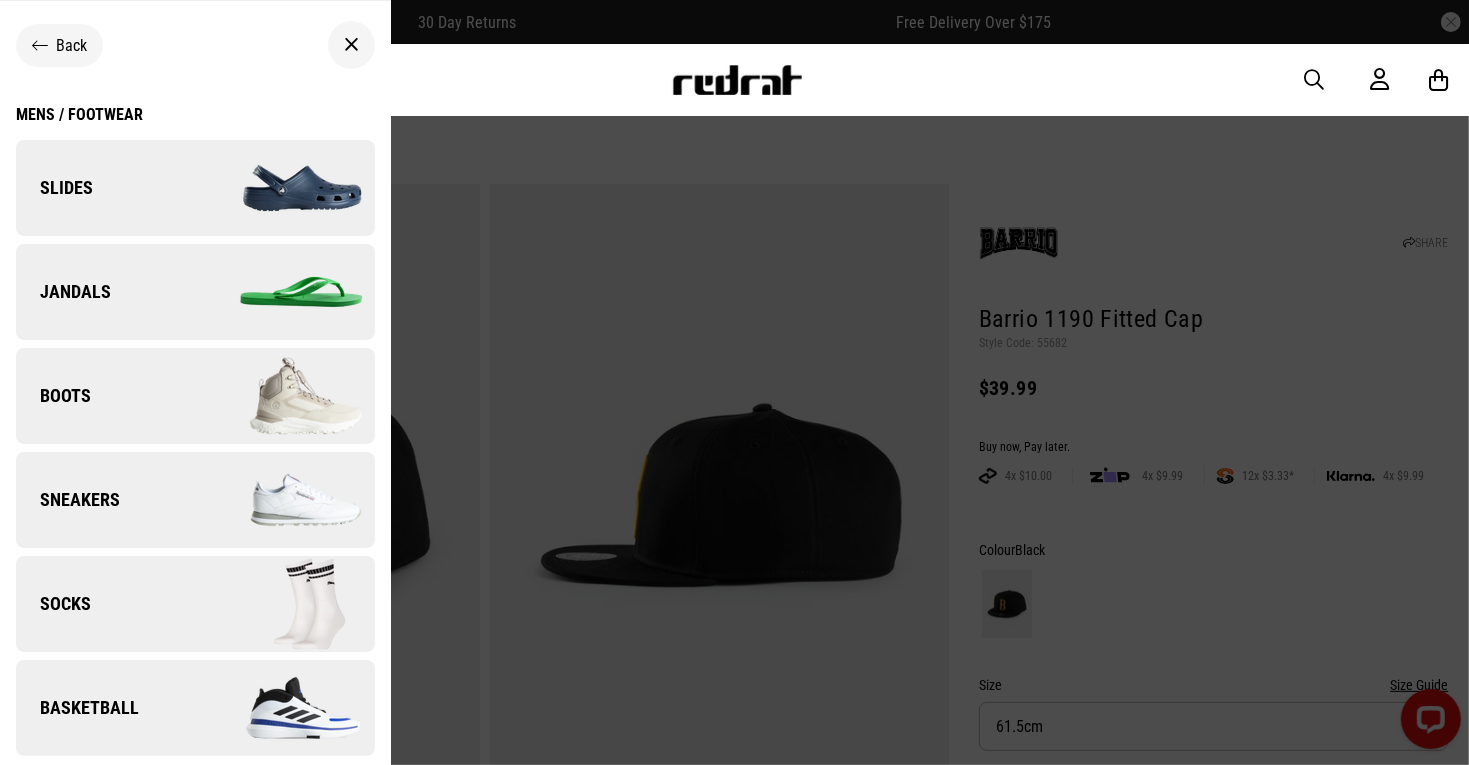 click at bounding box center (351, 45) 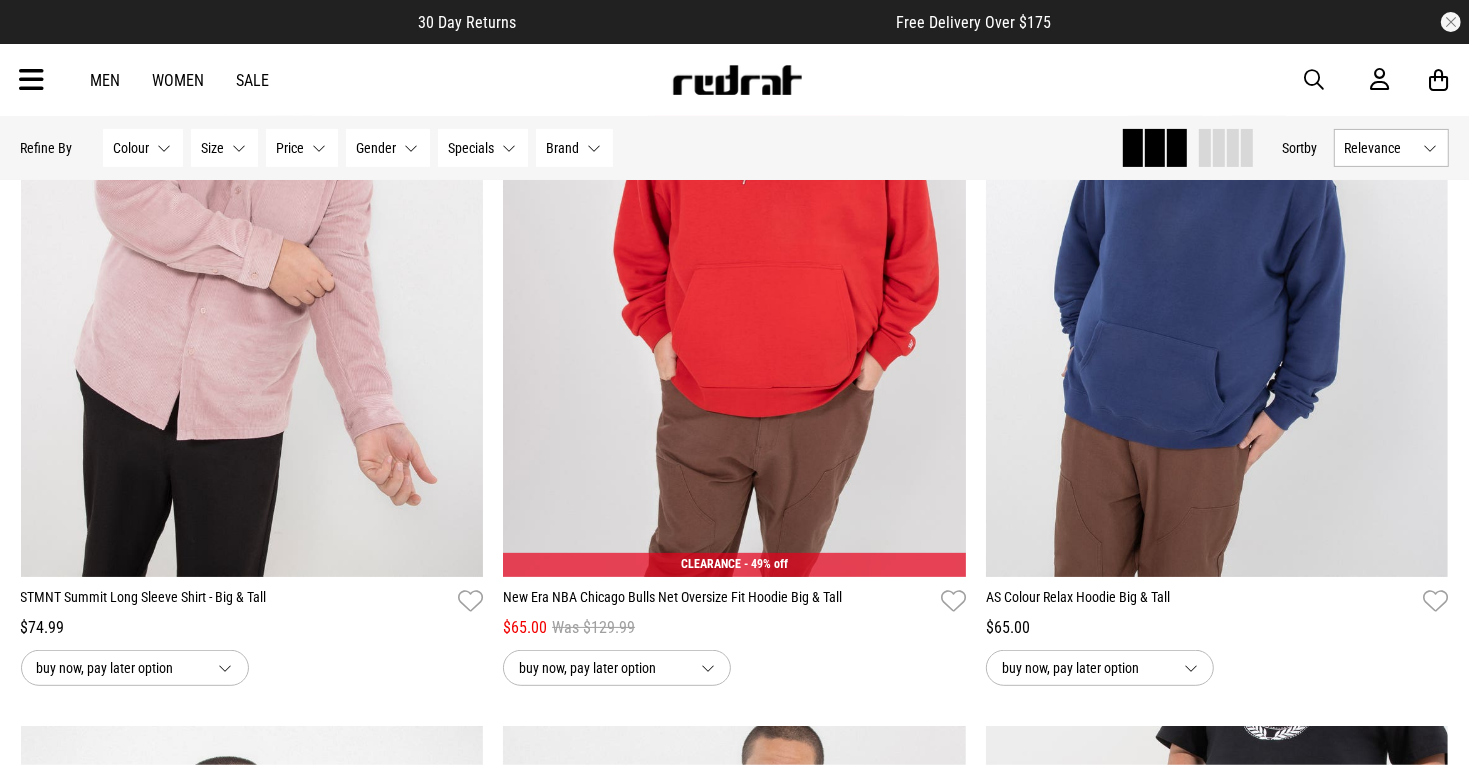 scroll, scrollTop: 429, scrollLeft: 0, axis: vertical 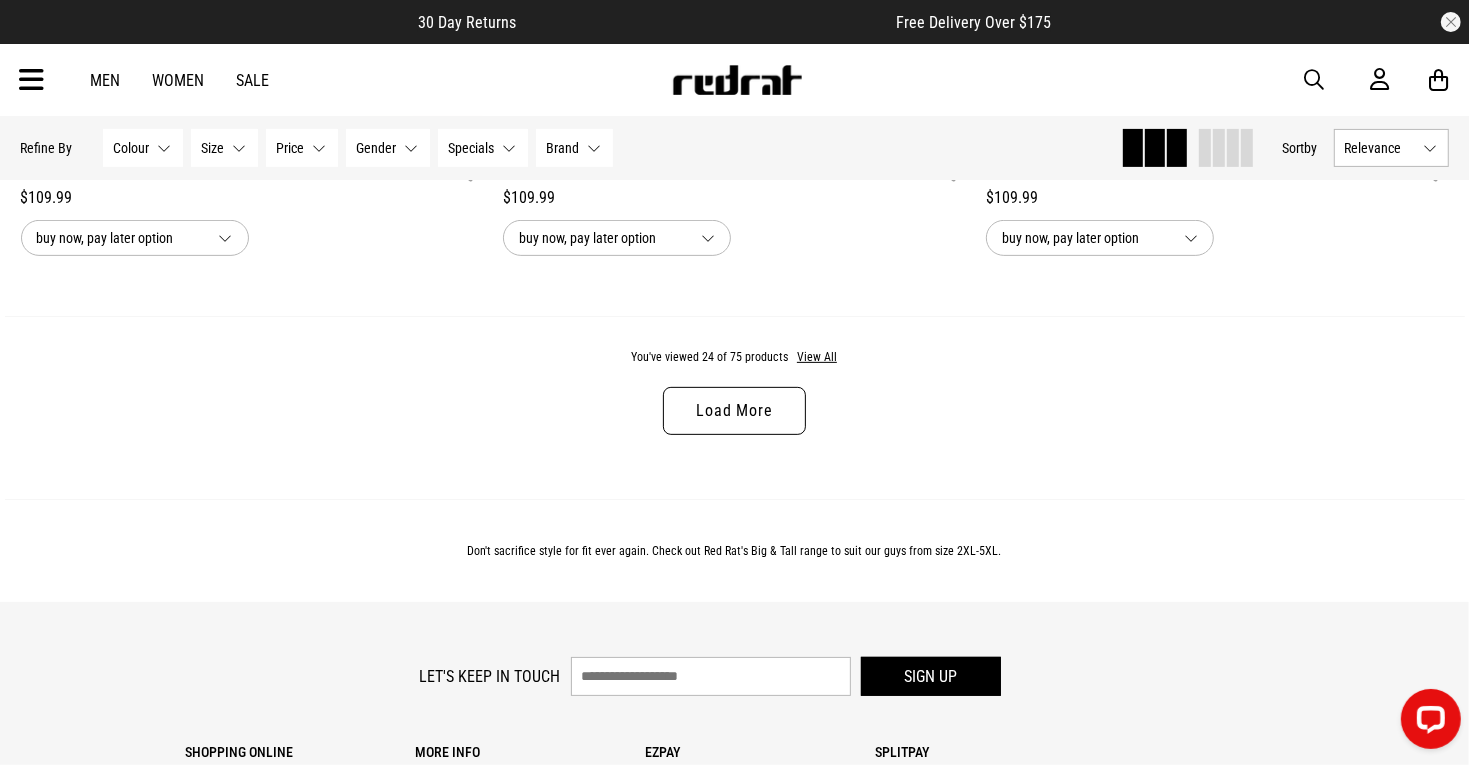 click on "Load More" at bounding box center [734, 411] 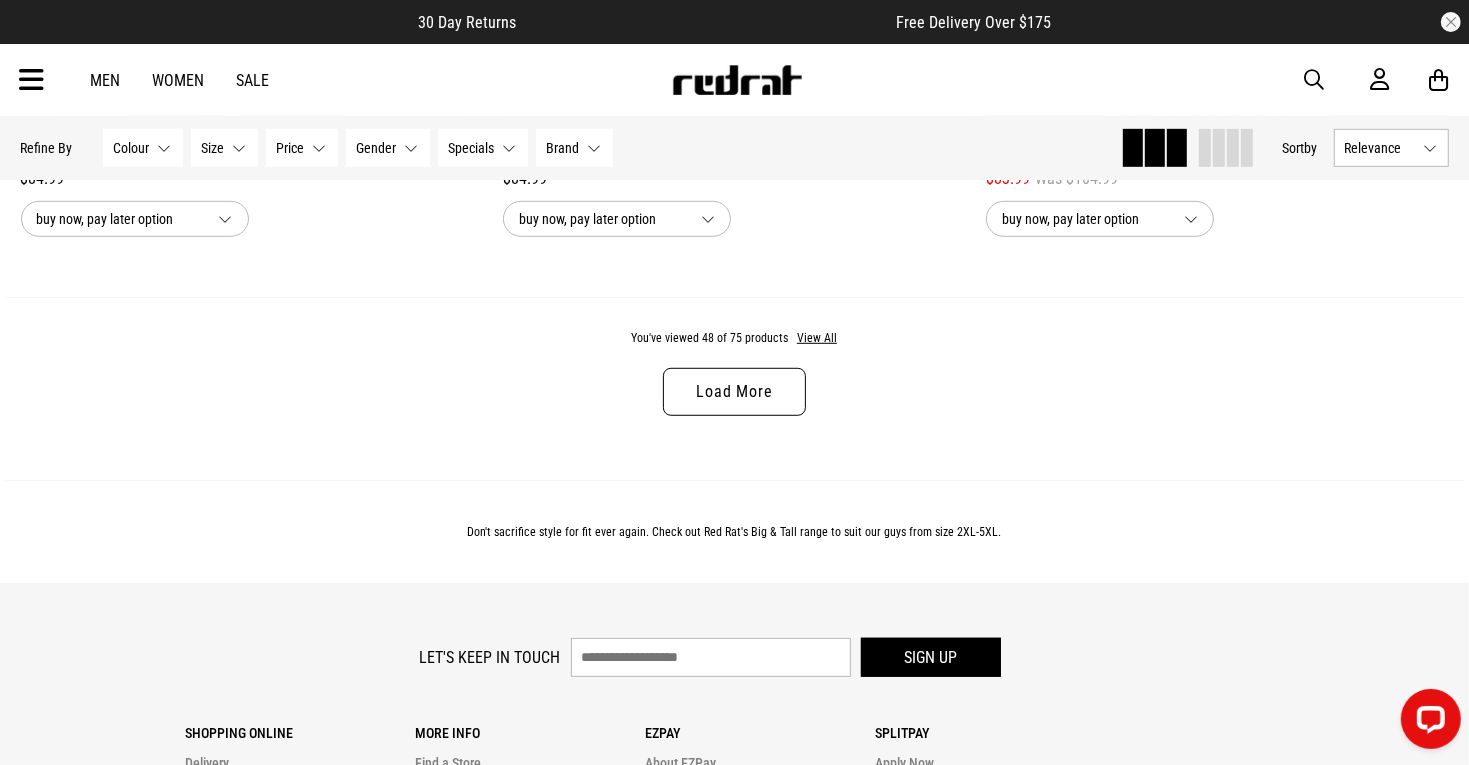 scroll, scrollTop: 12822, scrollLeft: 0, axis: vertical 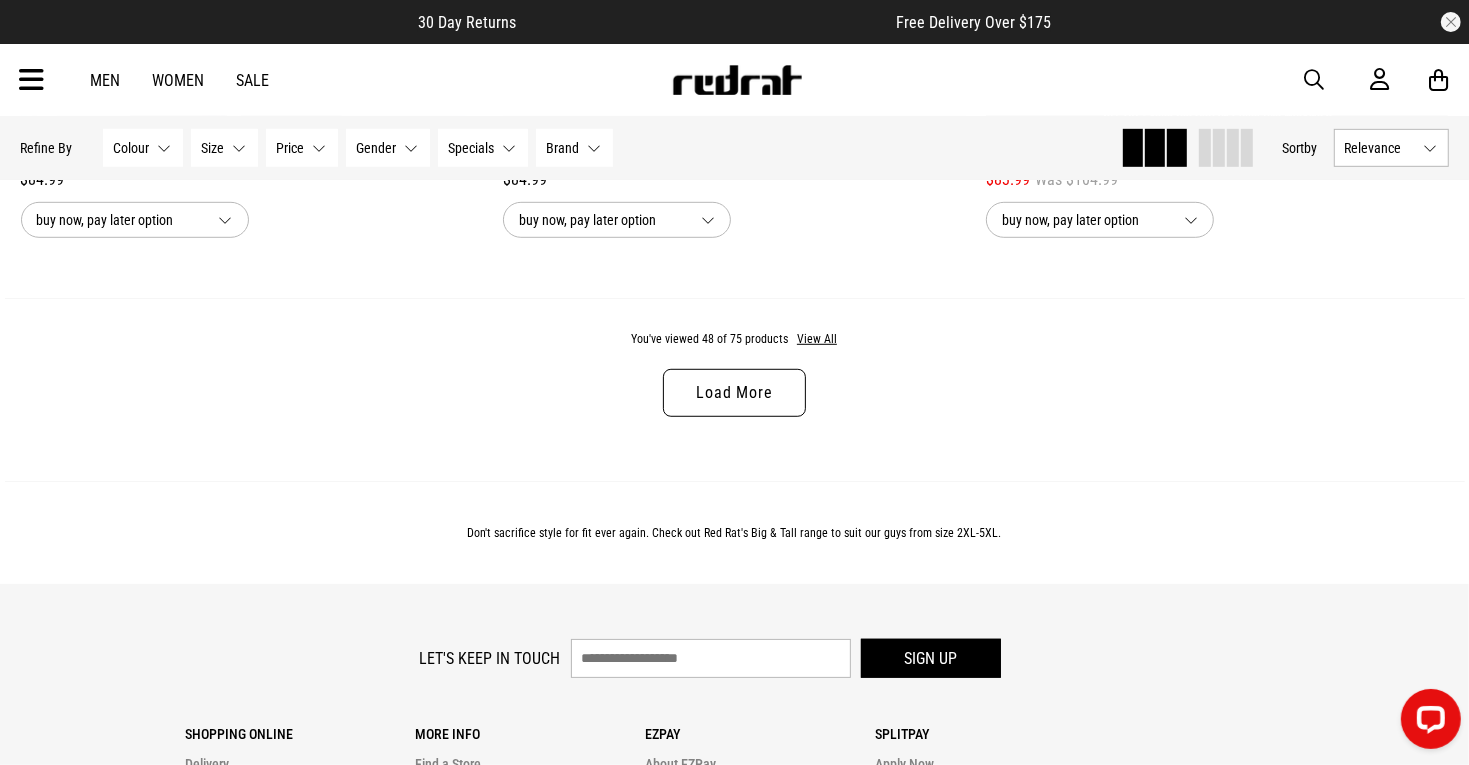 click on "Load More" at bounding box center (734, 393) 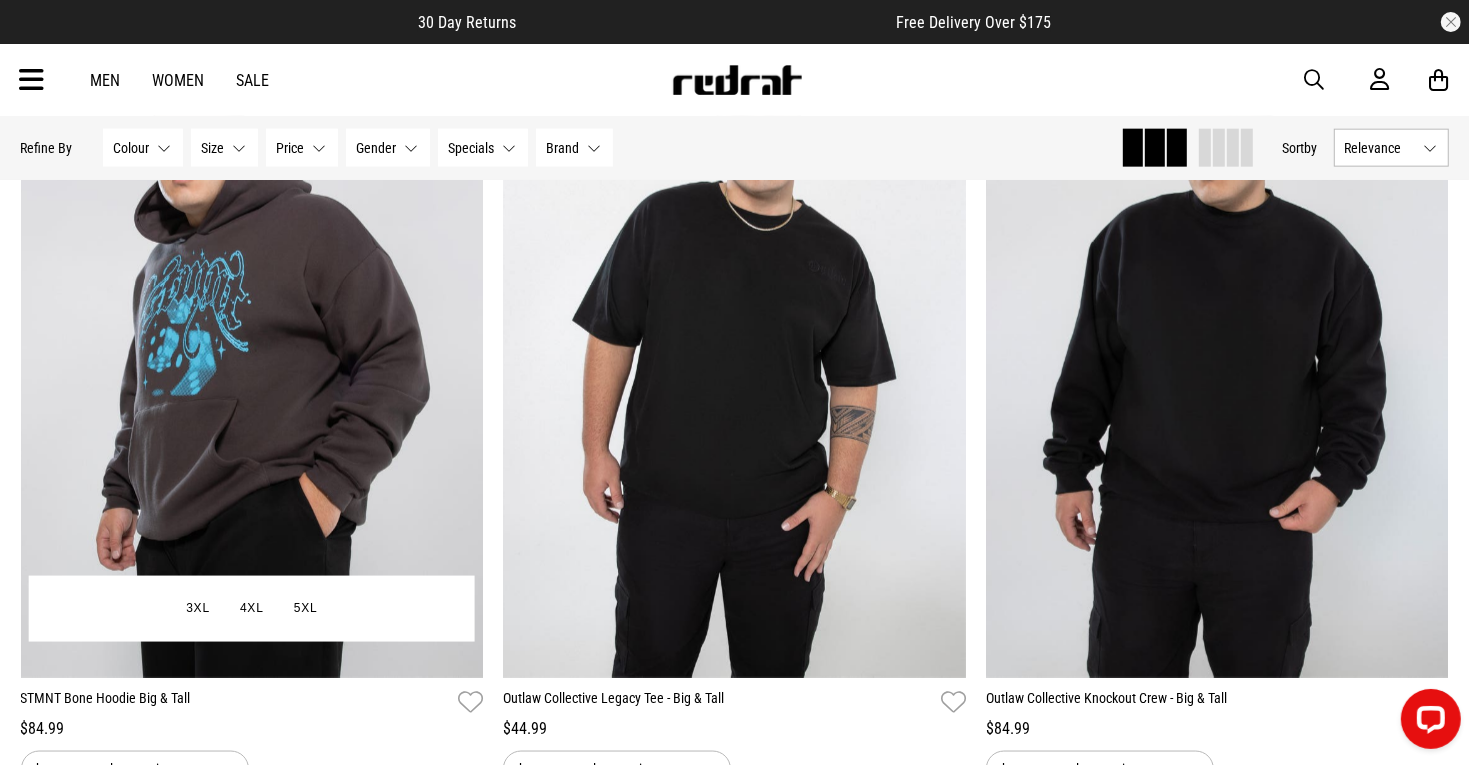 scroll, scrollTop: 13865, scrollLeft: 0, axis: vertical 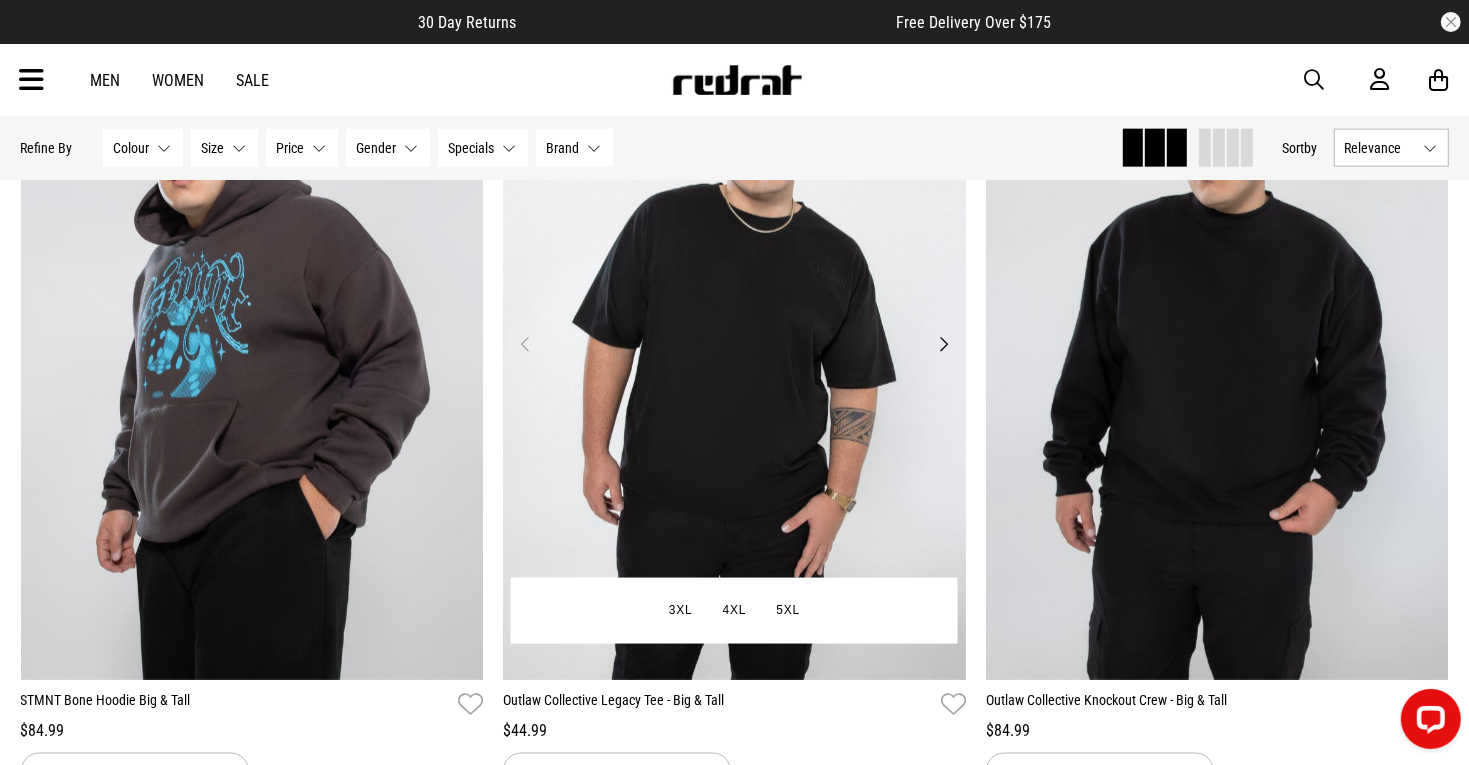 click on "Next" at bounding box center [943, 344] 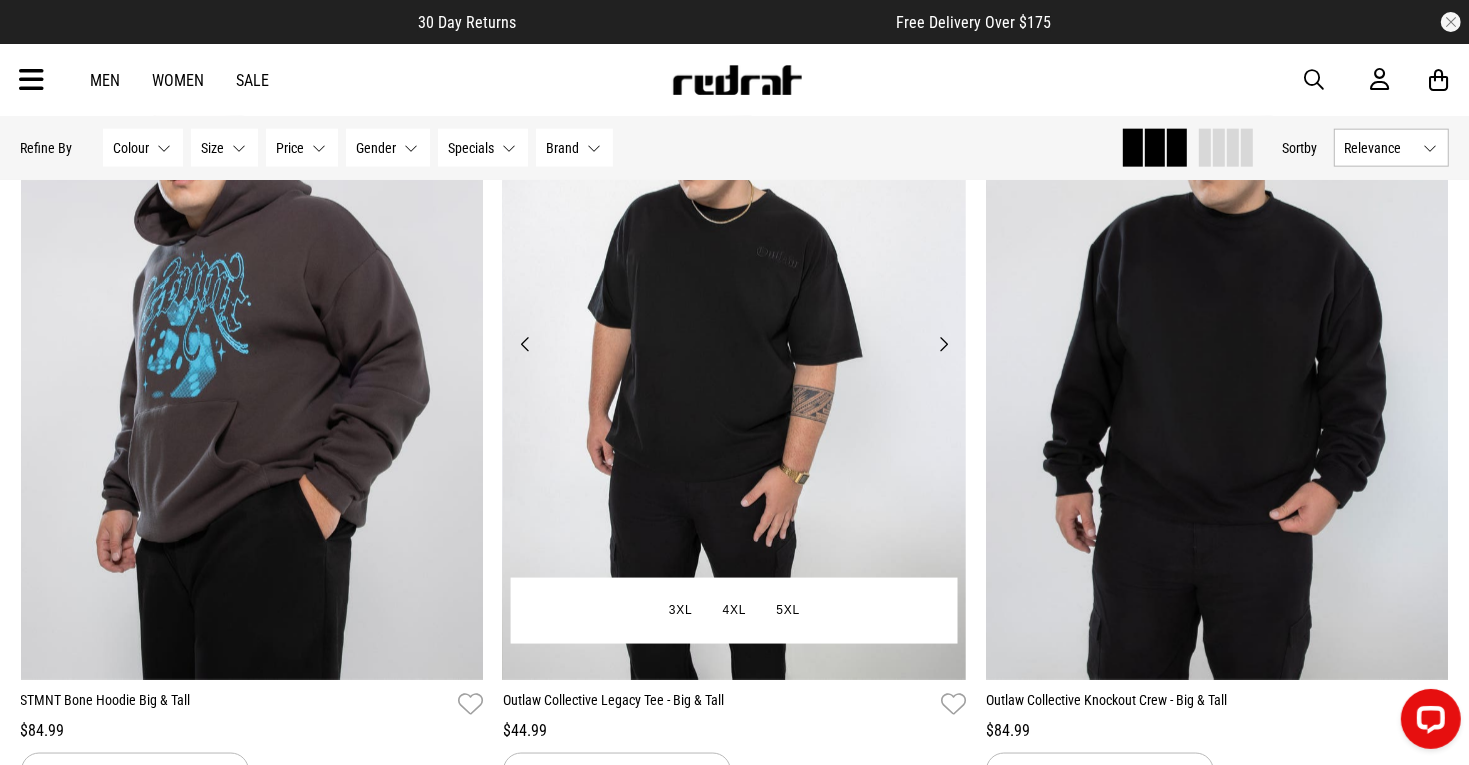 click on "Next" at bounding box center (943, 344) 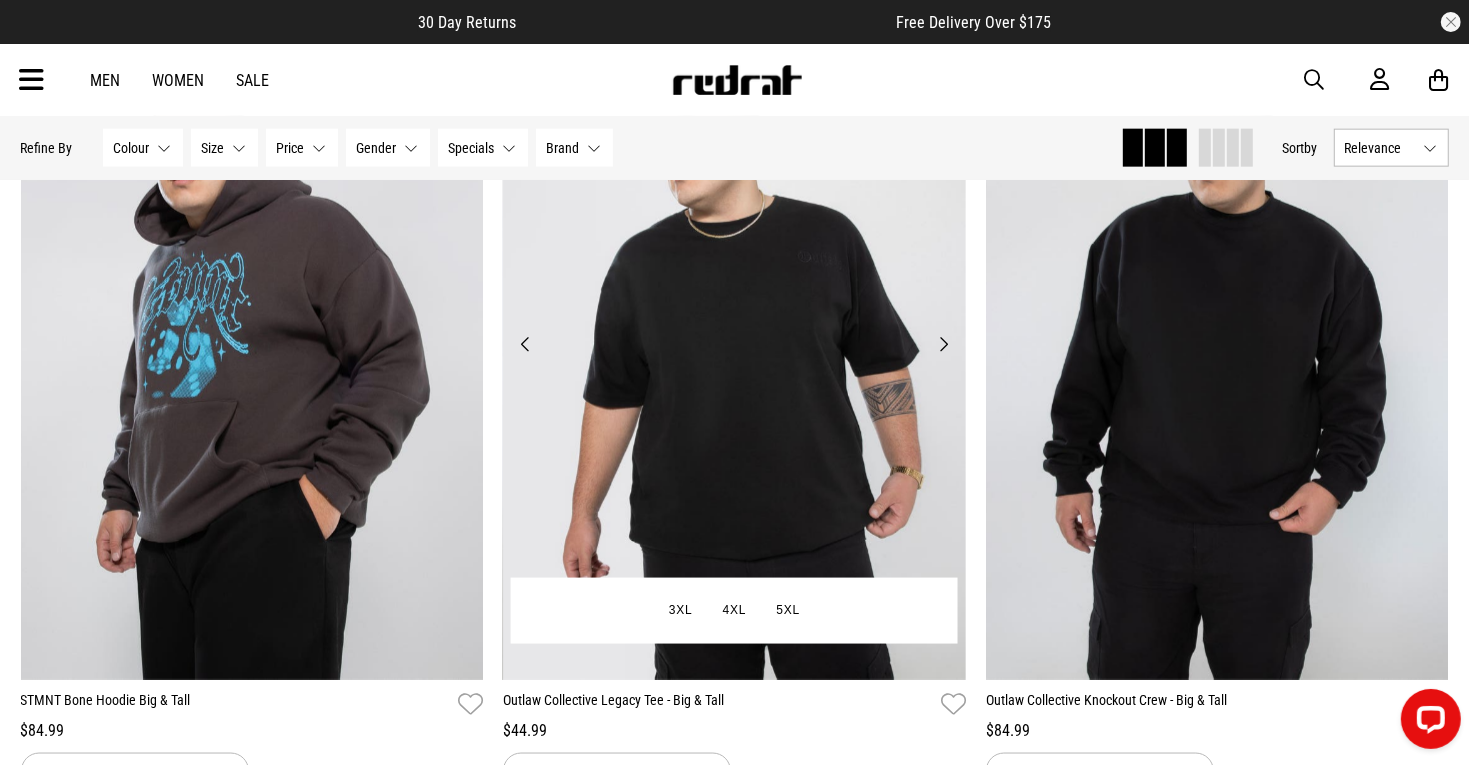 click on "Next" at bounding box center (943, 344) 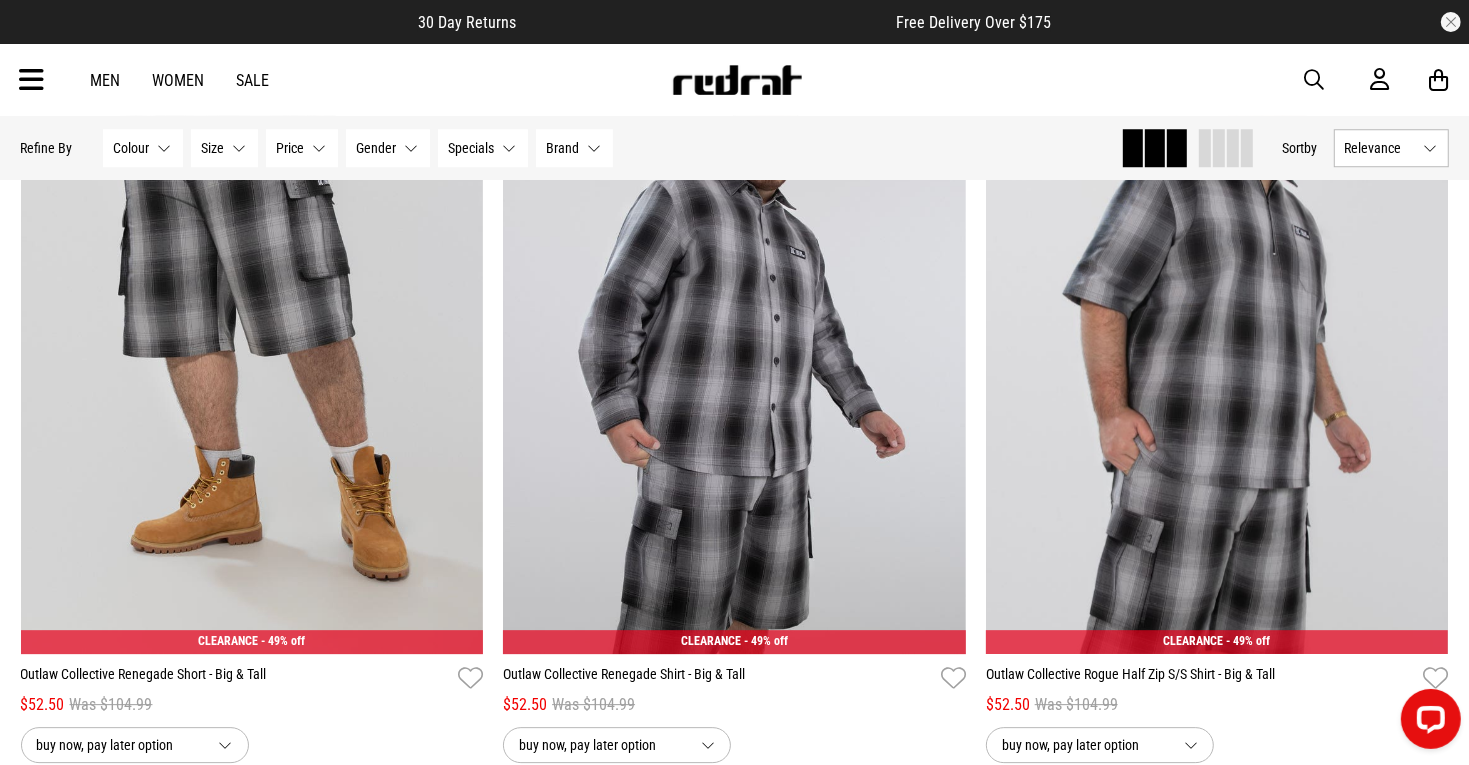 scroll, scrollTop: 16272, scrollLeft: 0, axis: vertical 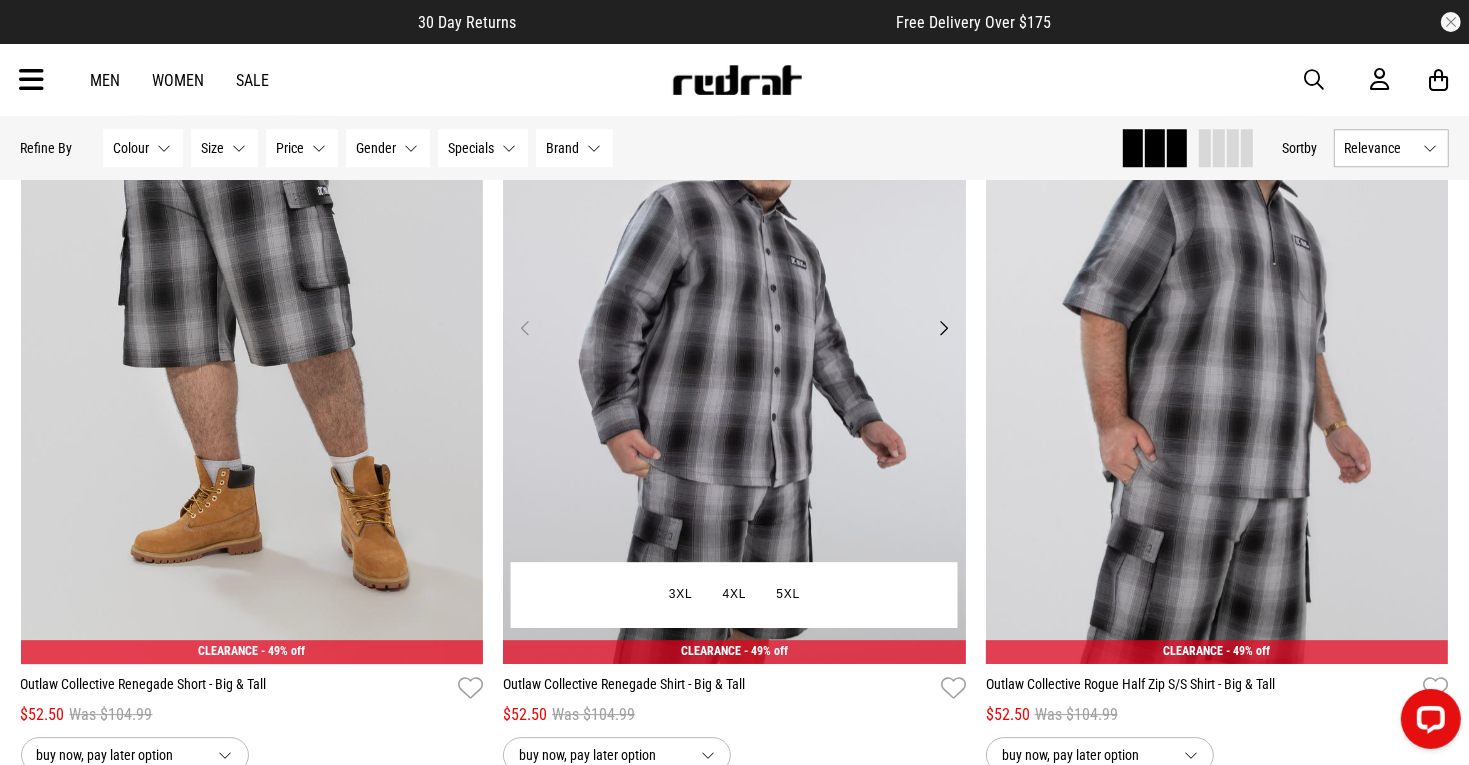 click on "Next" at bounding box center (943, 328) 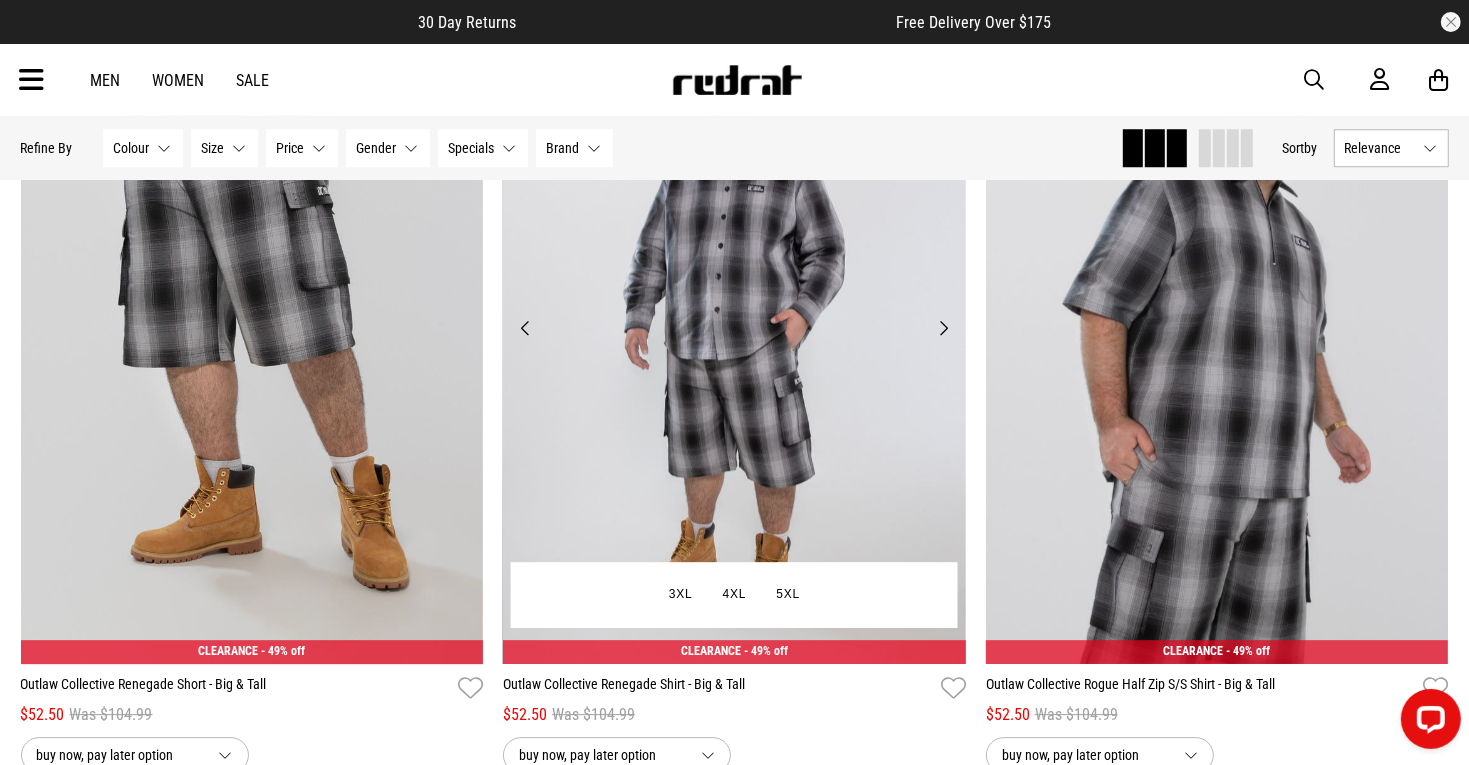 click on "Next" at bounding box center [943, 328] 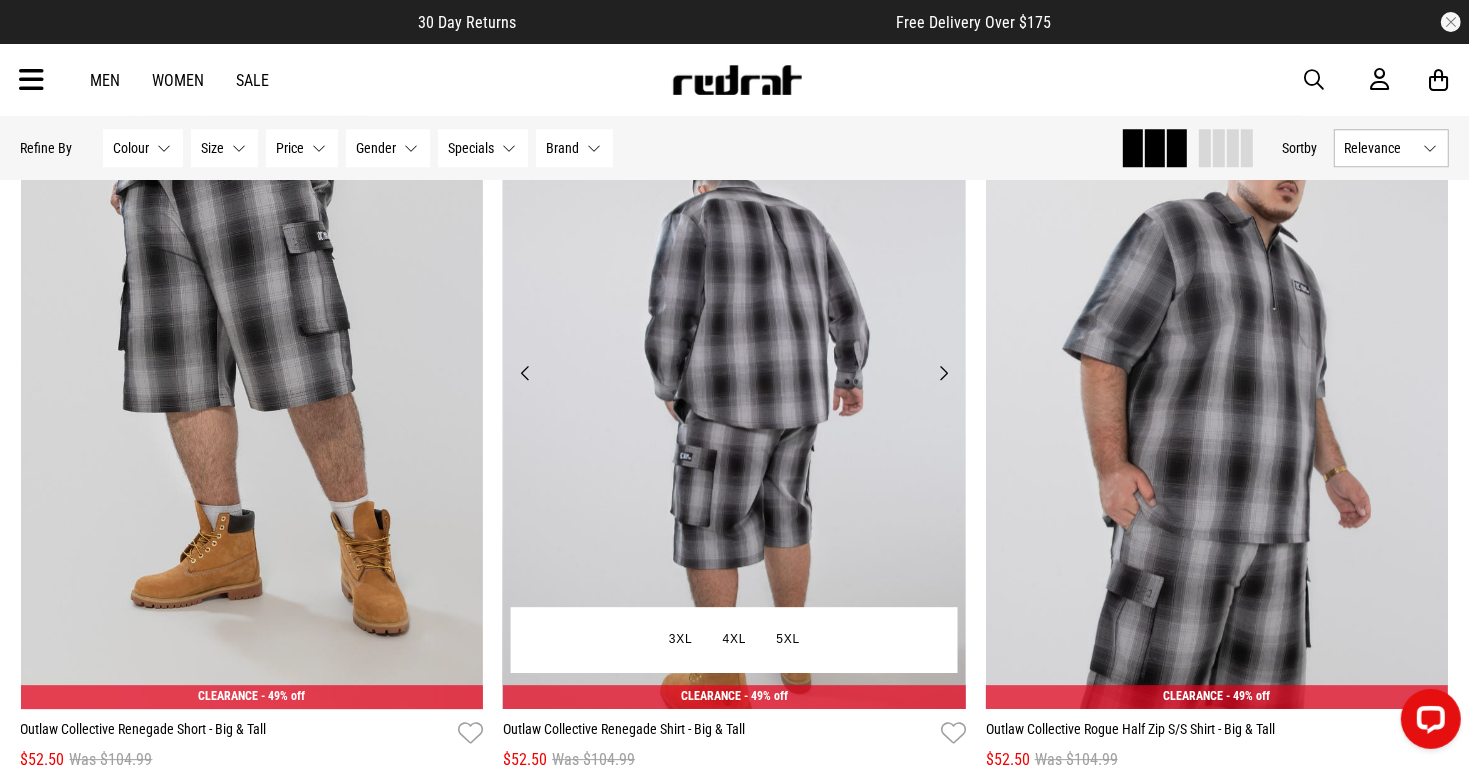 scroll, scrollTop: 16221, scrollLeft: 0, axis: vertical 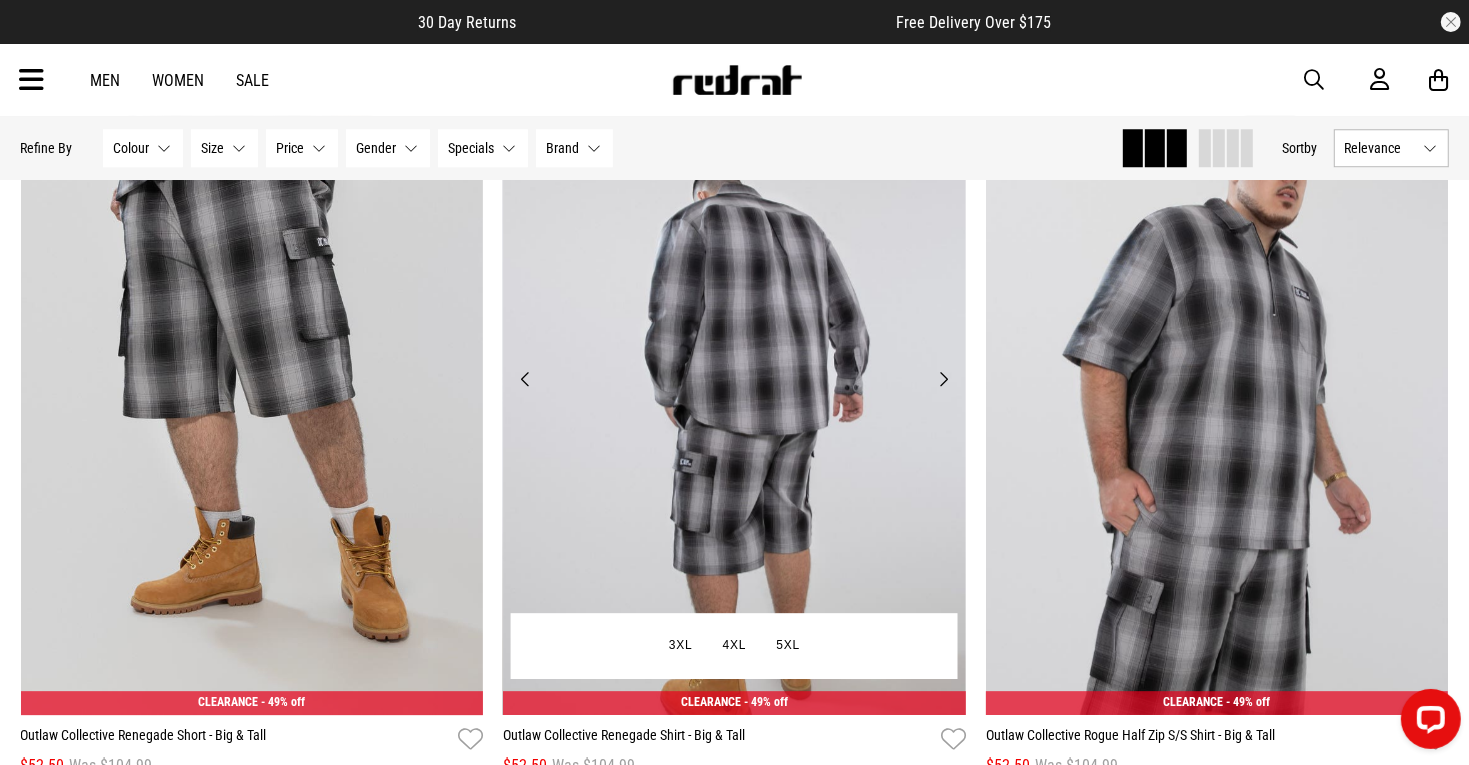 click on "Next" at bounding box center (943, 379) 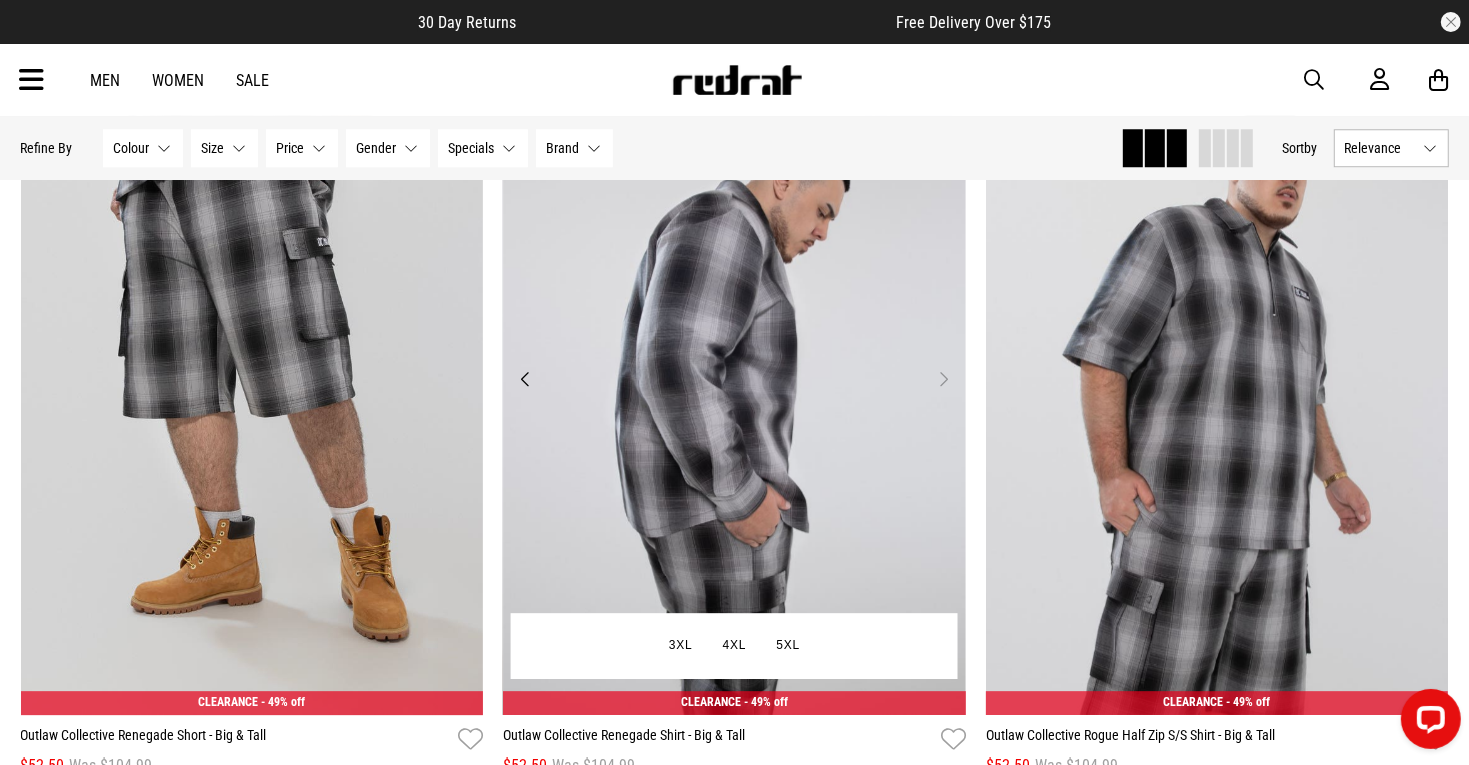 click on "Next" at bounding box center (943, 379) 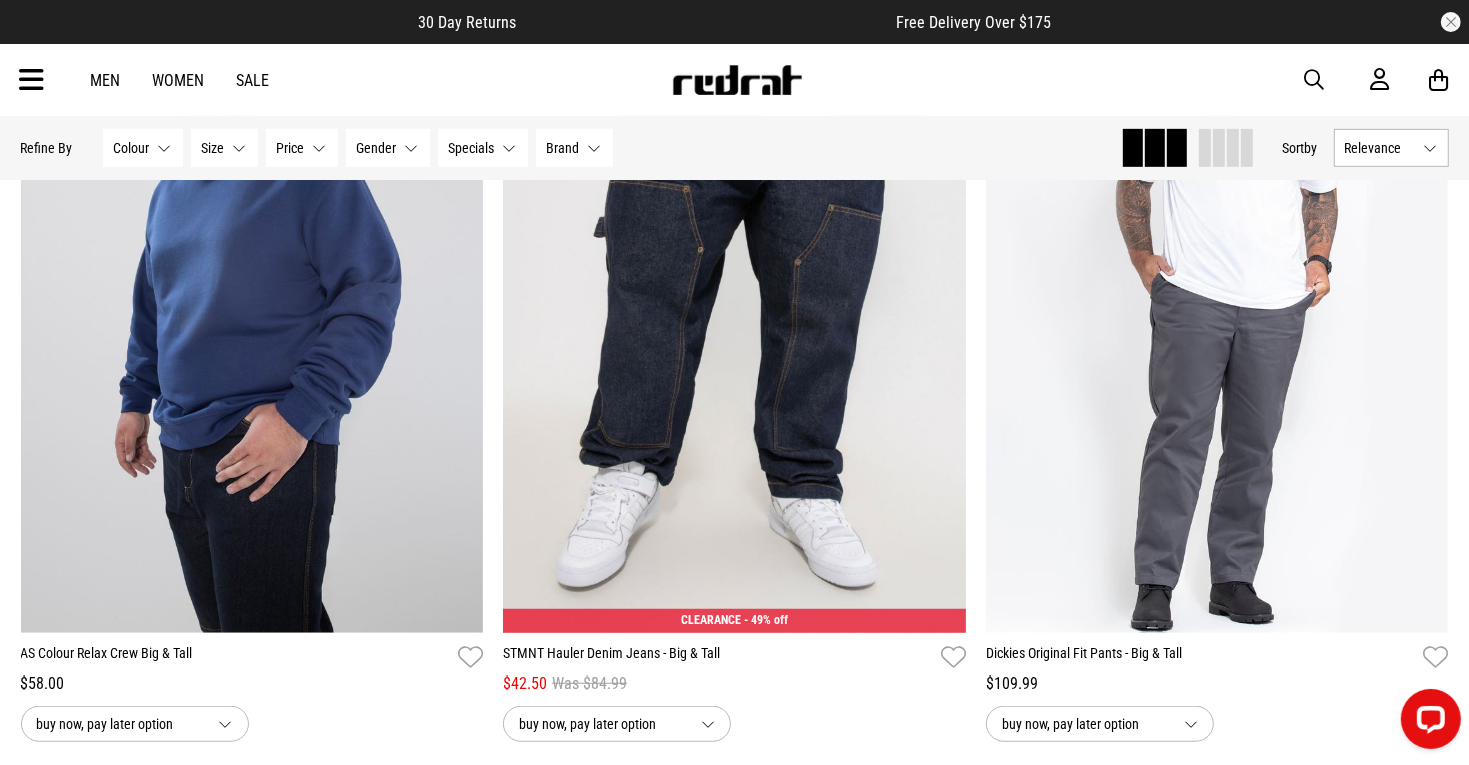 scroll, scrollTop: 18698, scrollLeft: 0, axis: vertical 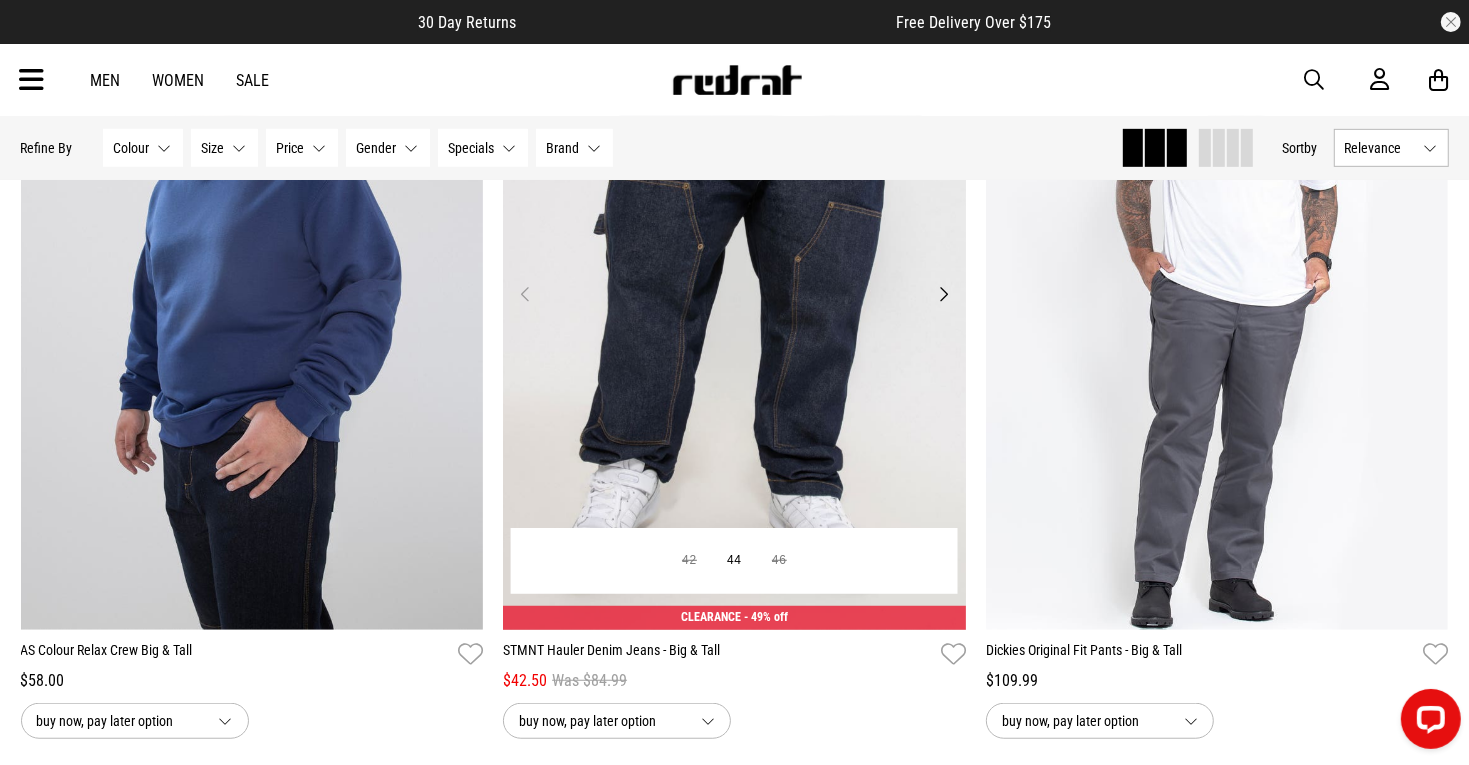 click on "Next" at bounding box center [943, 294] 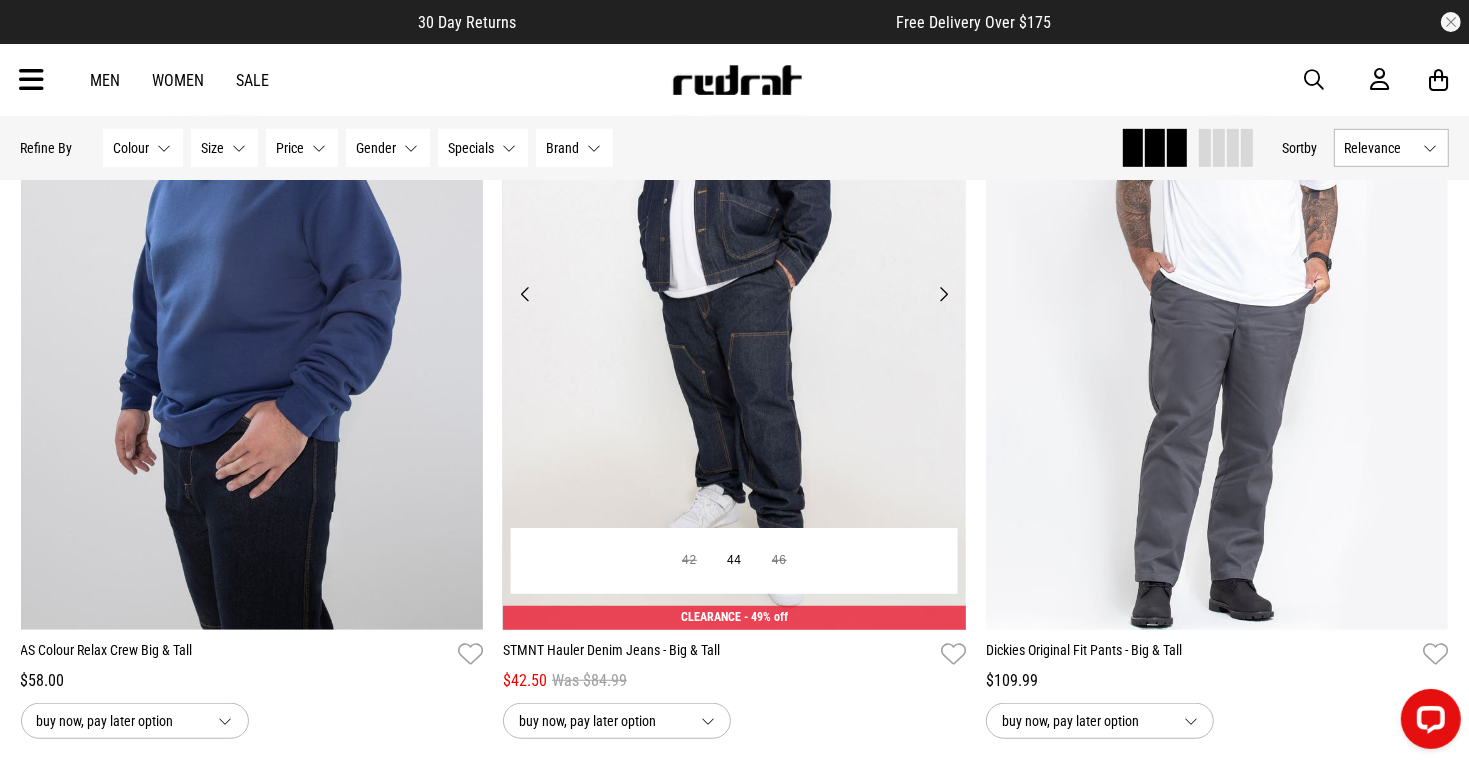 click on "Next" at bounding box center [943, 294] 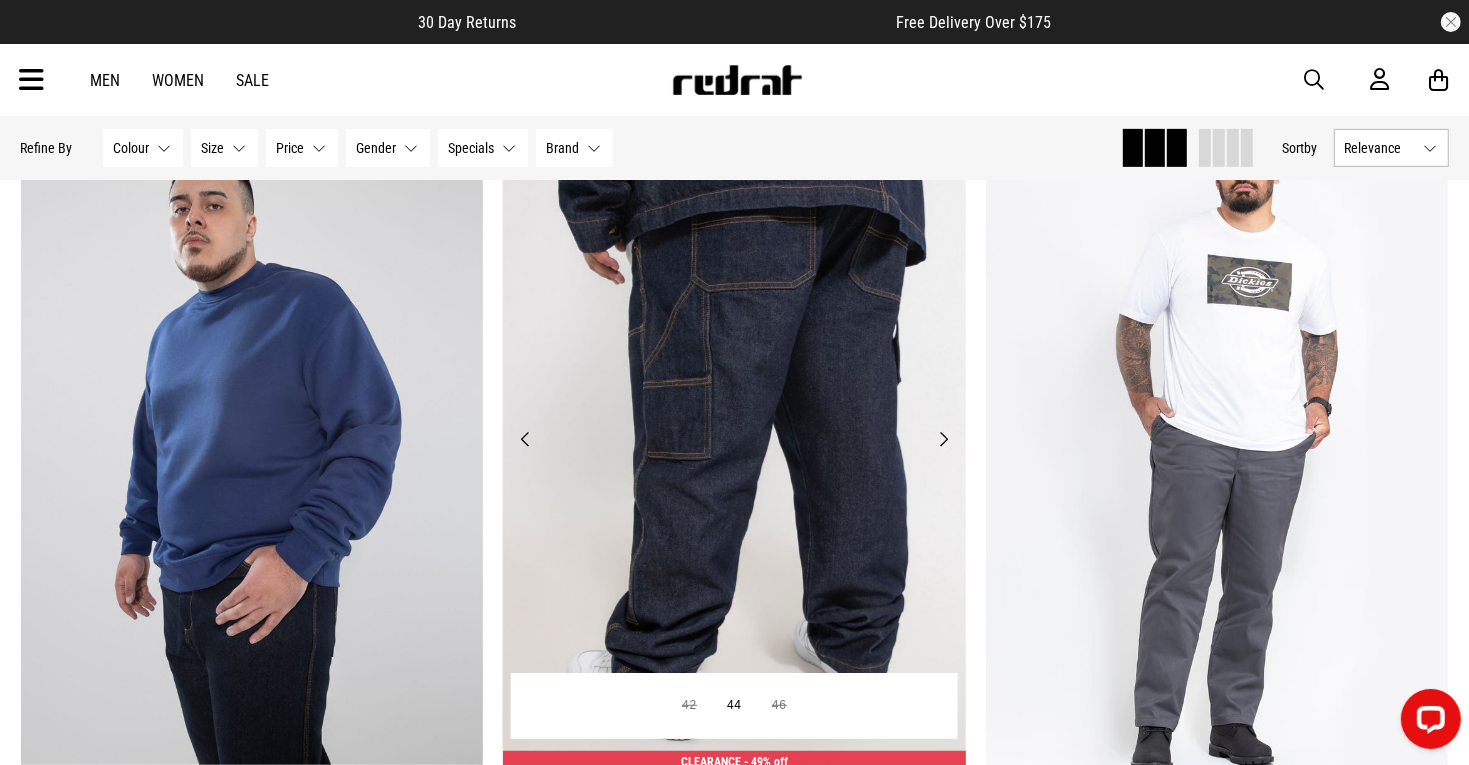 scroll, scrollTop: 18547, scrollLeft: 0, axis: vertical 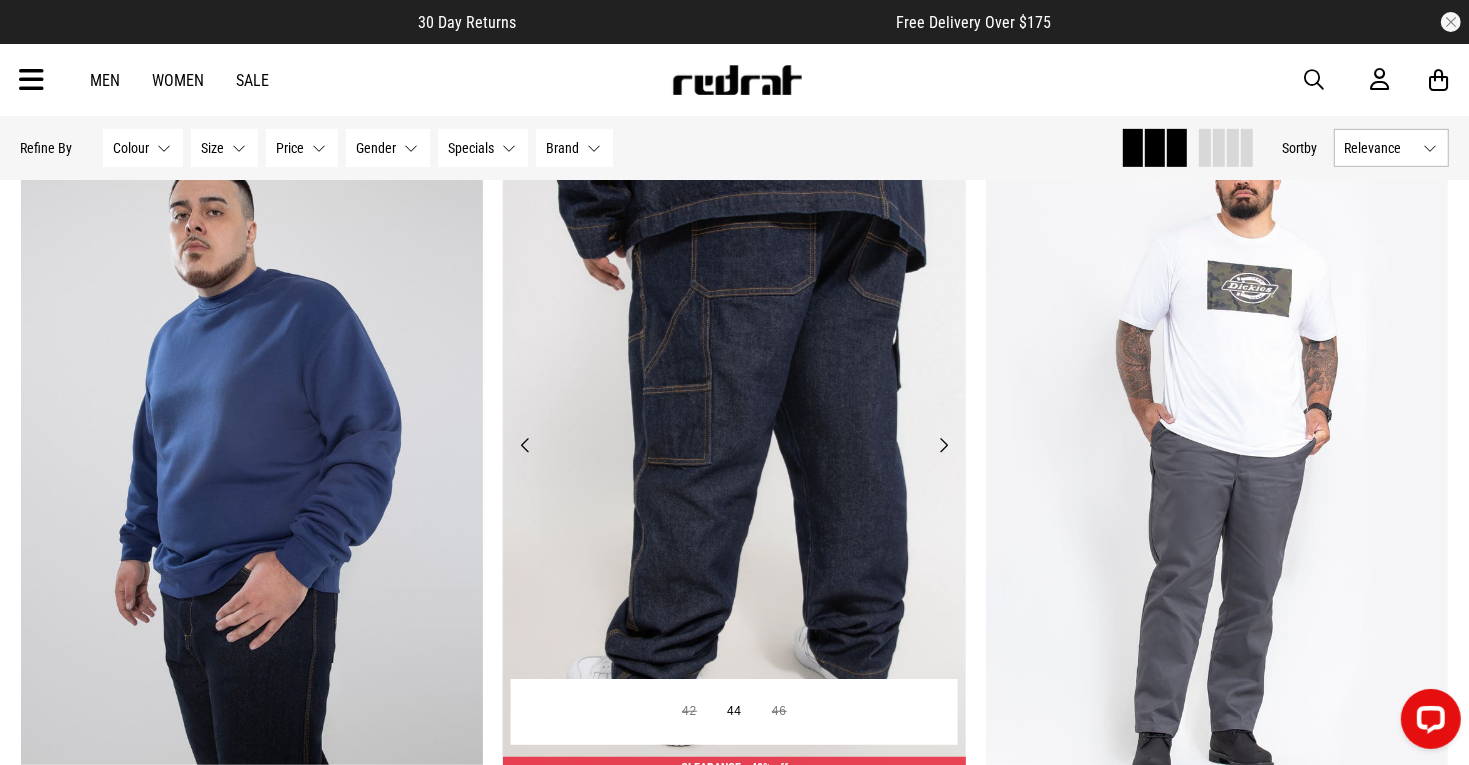 click on "Next" at bounding box center (943, 445) 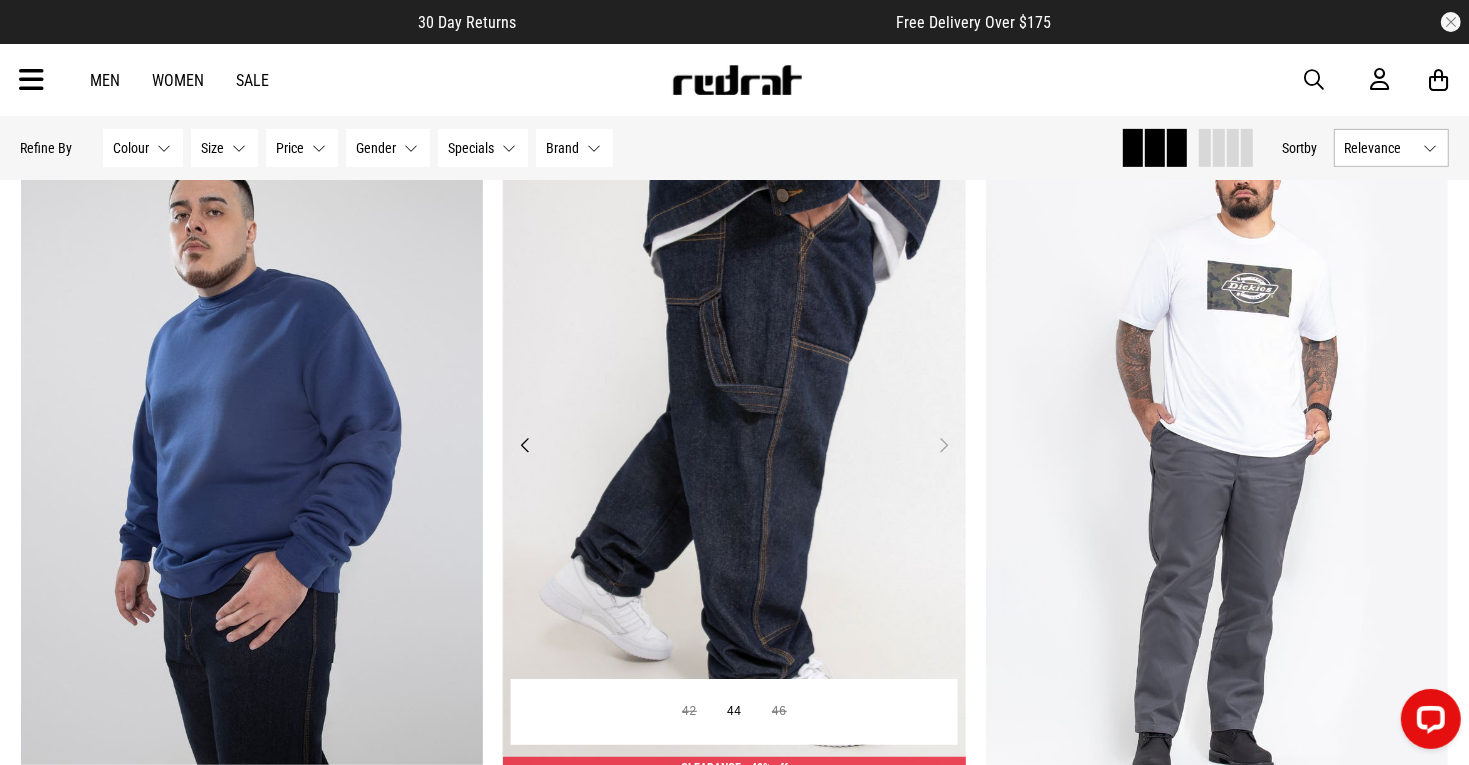 click on "Next" at bounding box center [943, 445] 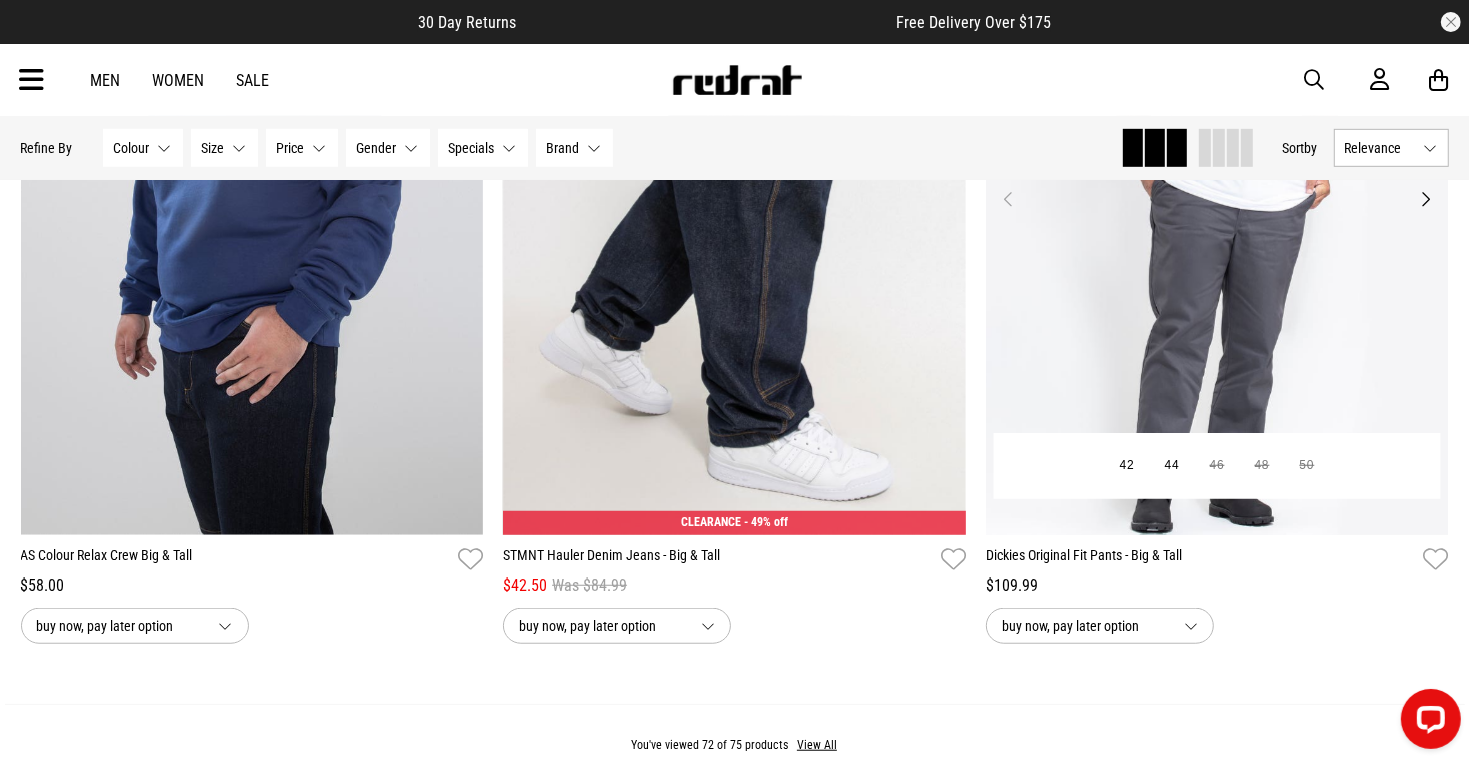 scroll, scrollTop: 18722, scrollLeft: 0, axis: vertical 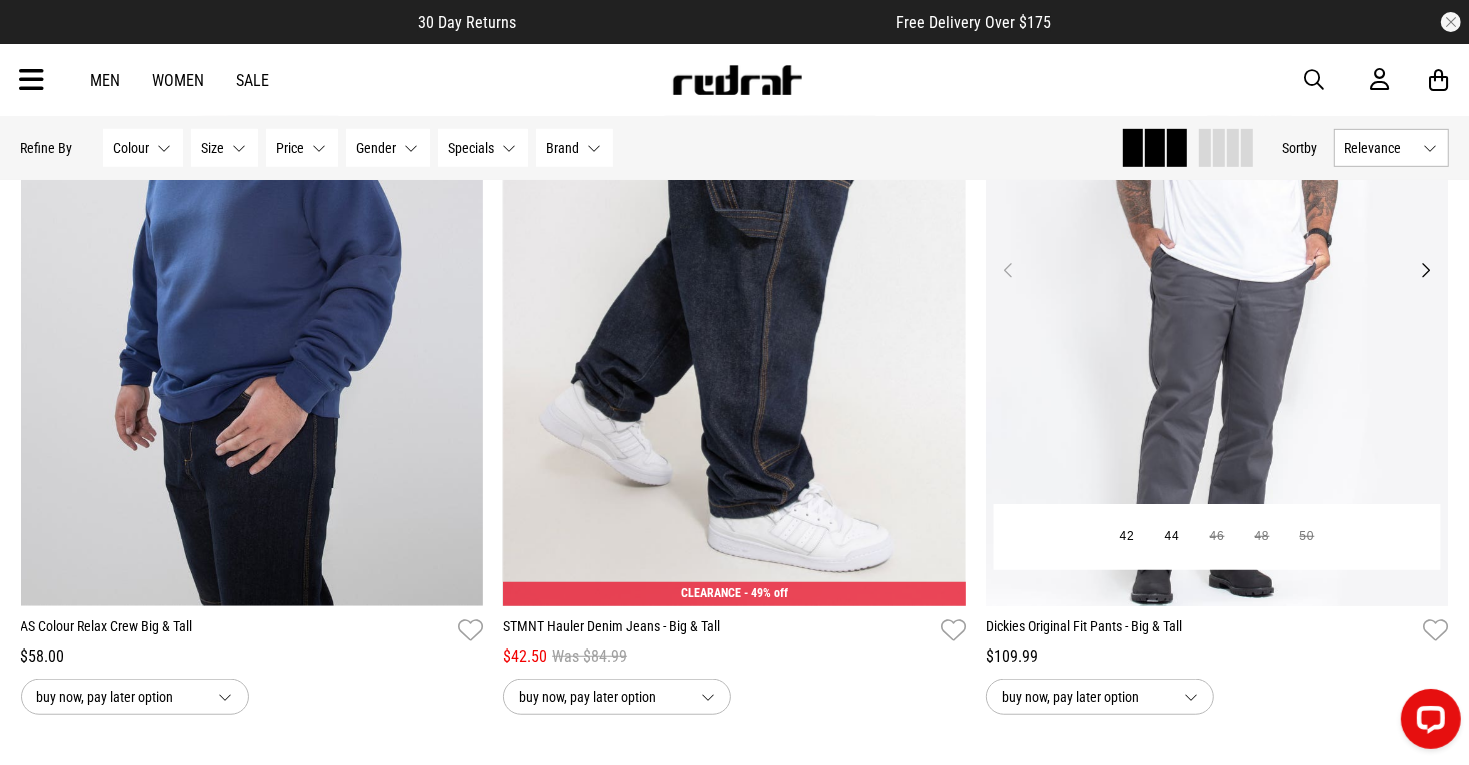 click on "Next" at bounding box center (1425, 270) 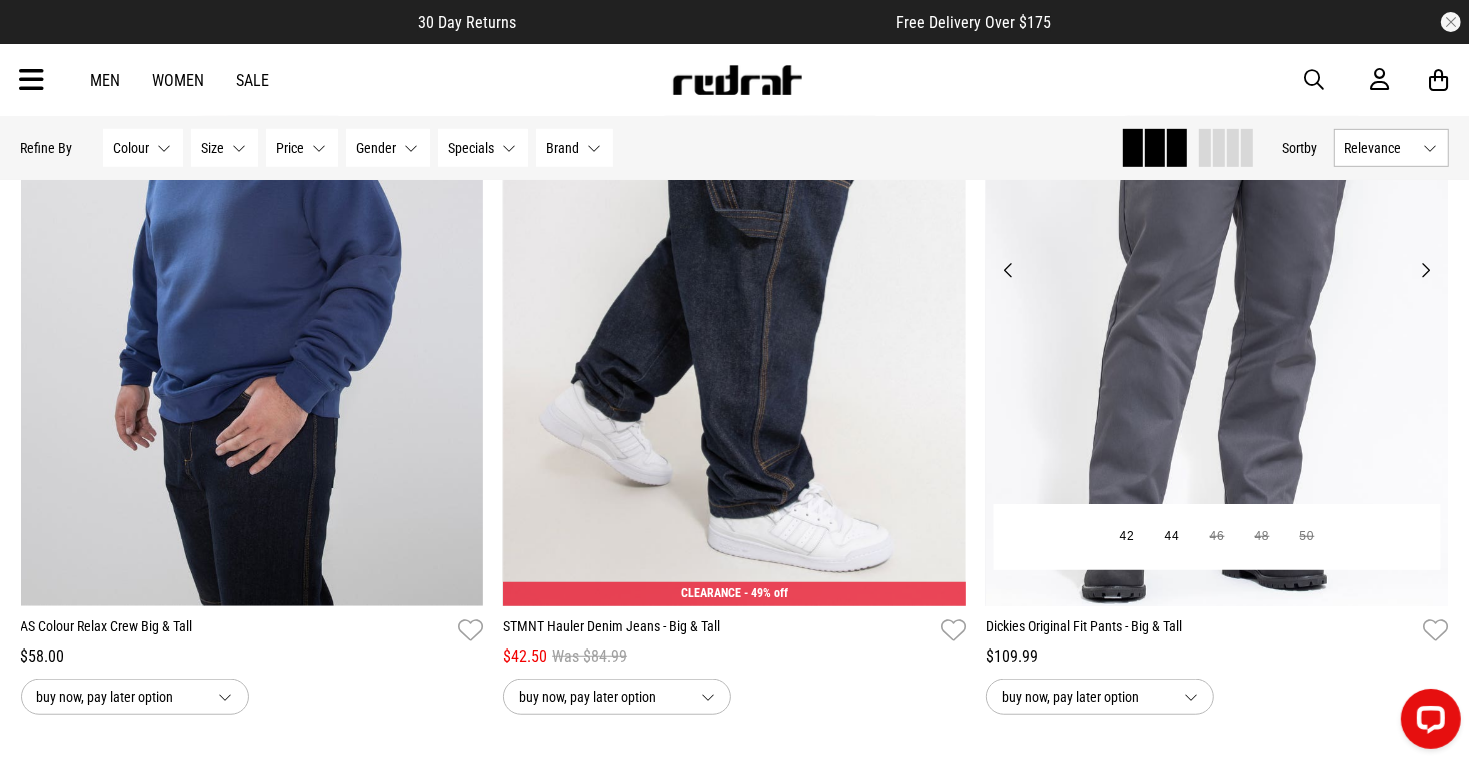 click on "Next" at bounding box center (1425, 270) 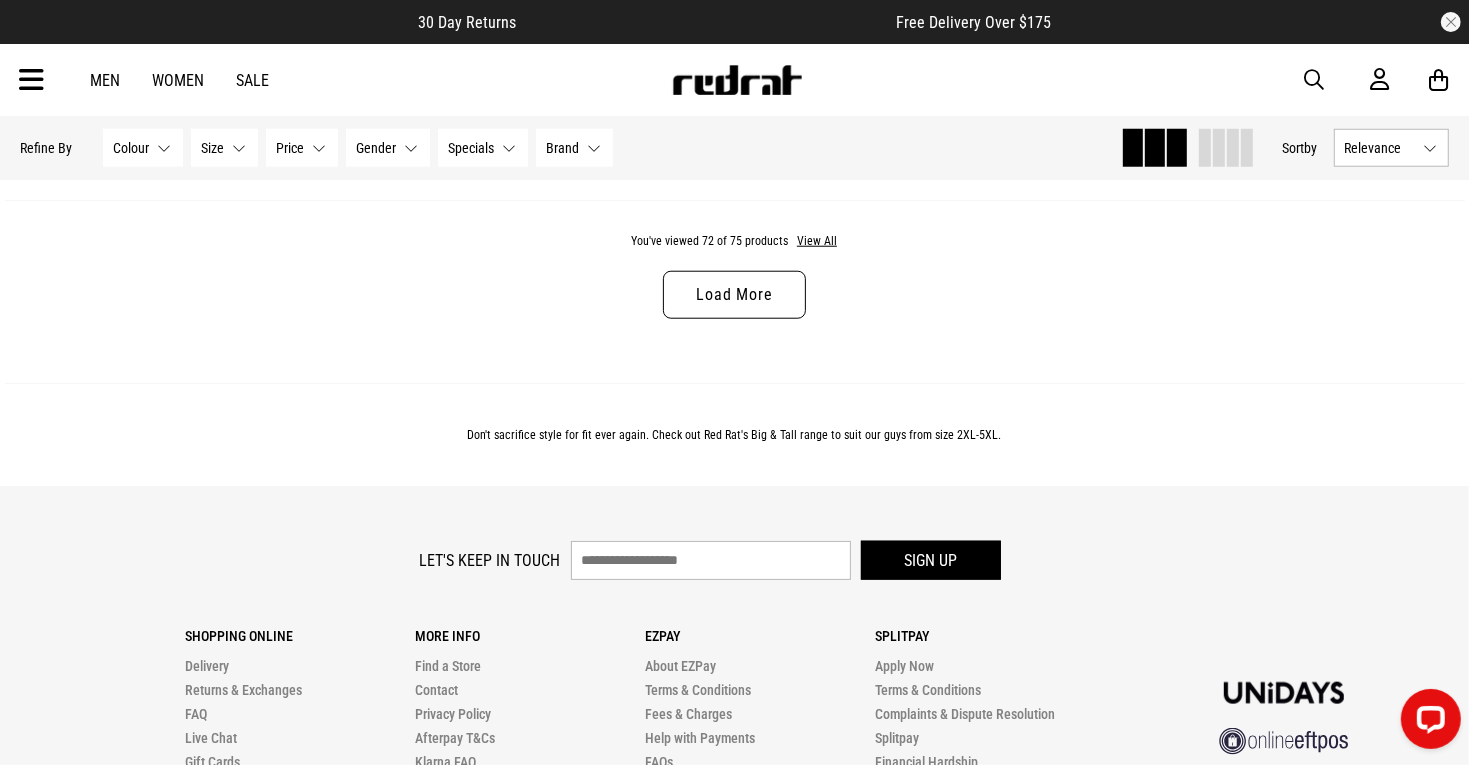 scroll, scrollTop: 19284, scrollLeft: 0, axis: vertical 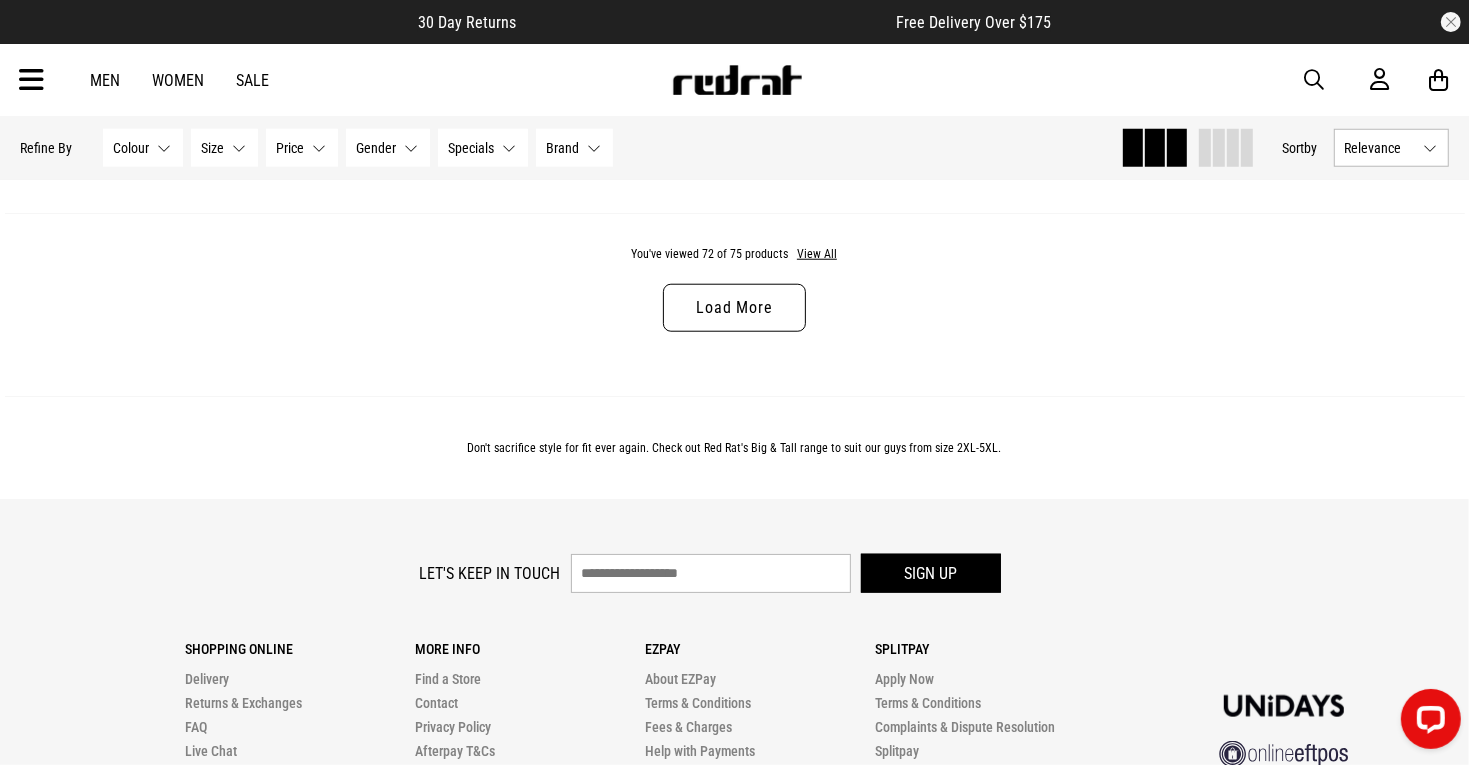 click on "Load More" at bounding box center [734, 308] 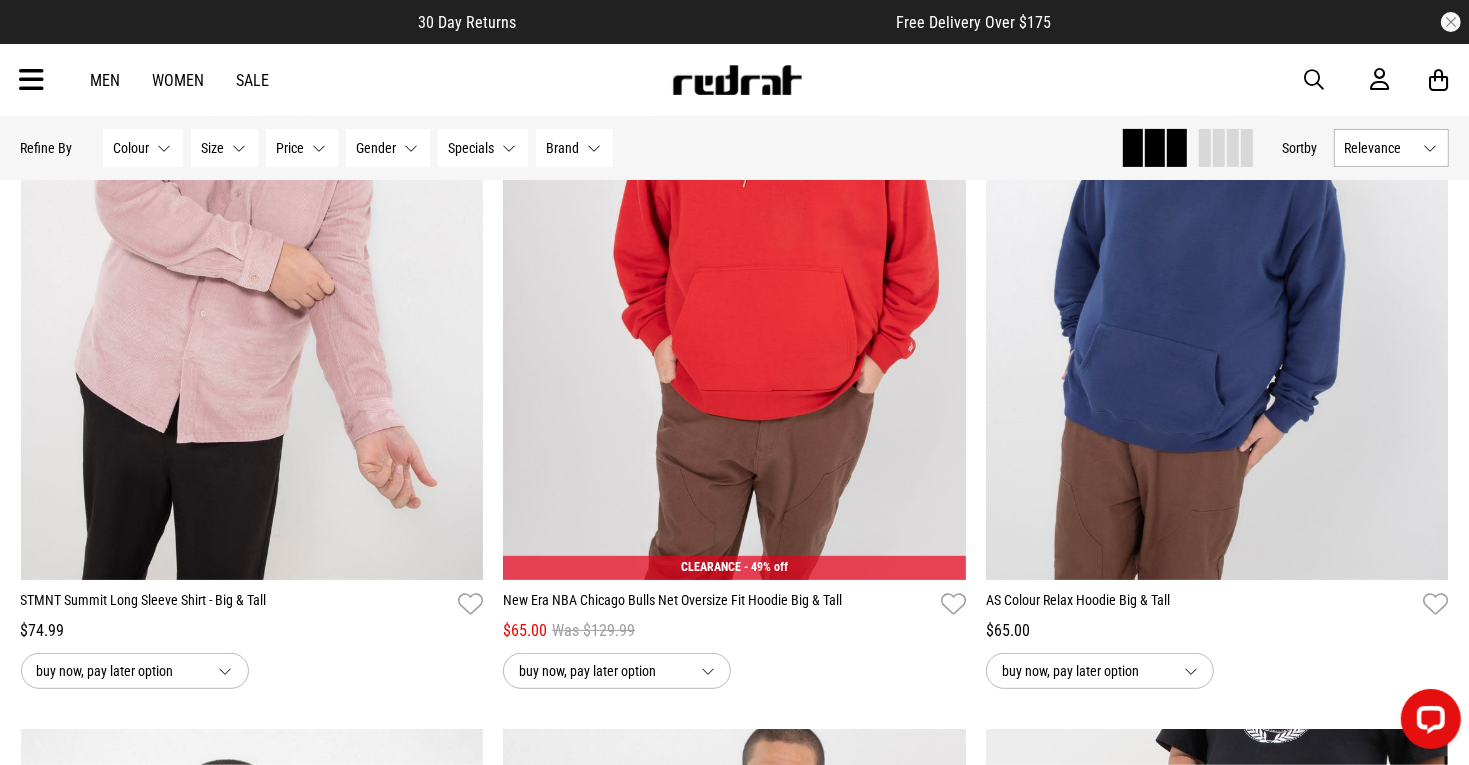 scroll, scrollTop: 236, scrollLeft: 0, axis: vertical 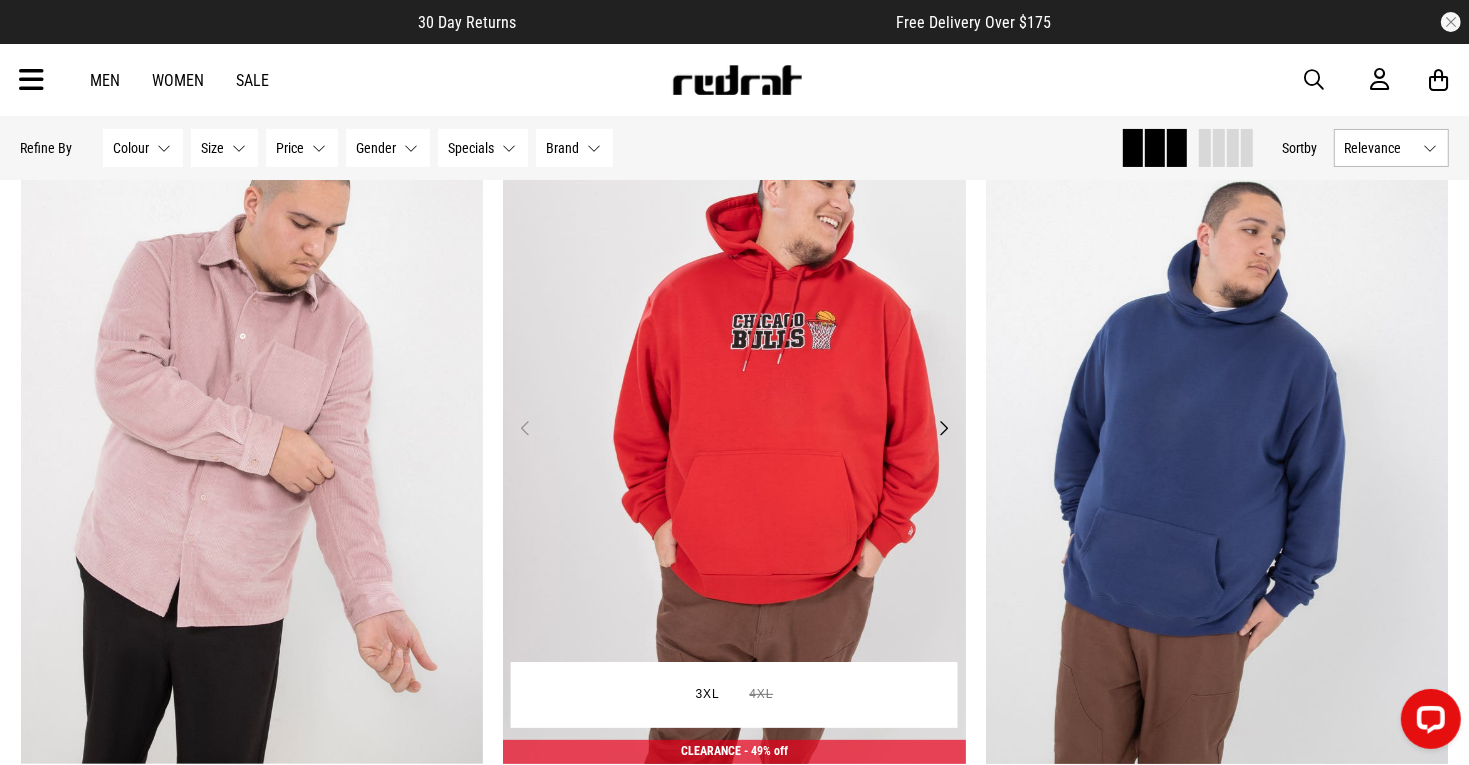 click on "Next" at bounding box center (943, 428) 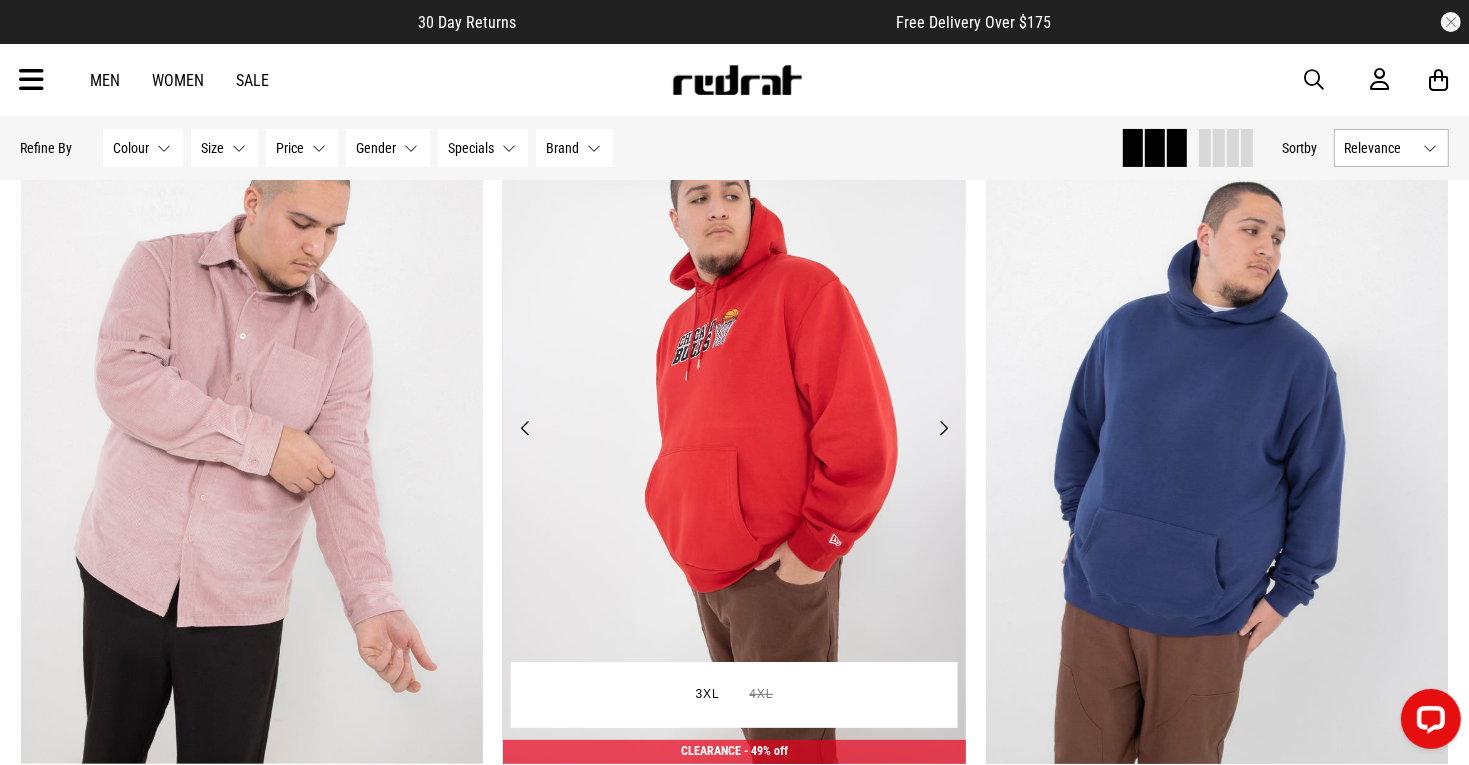 click on "Next" at bounding box center [943, 428] 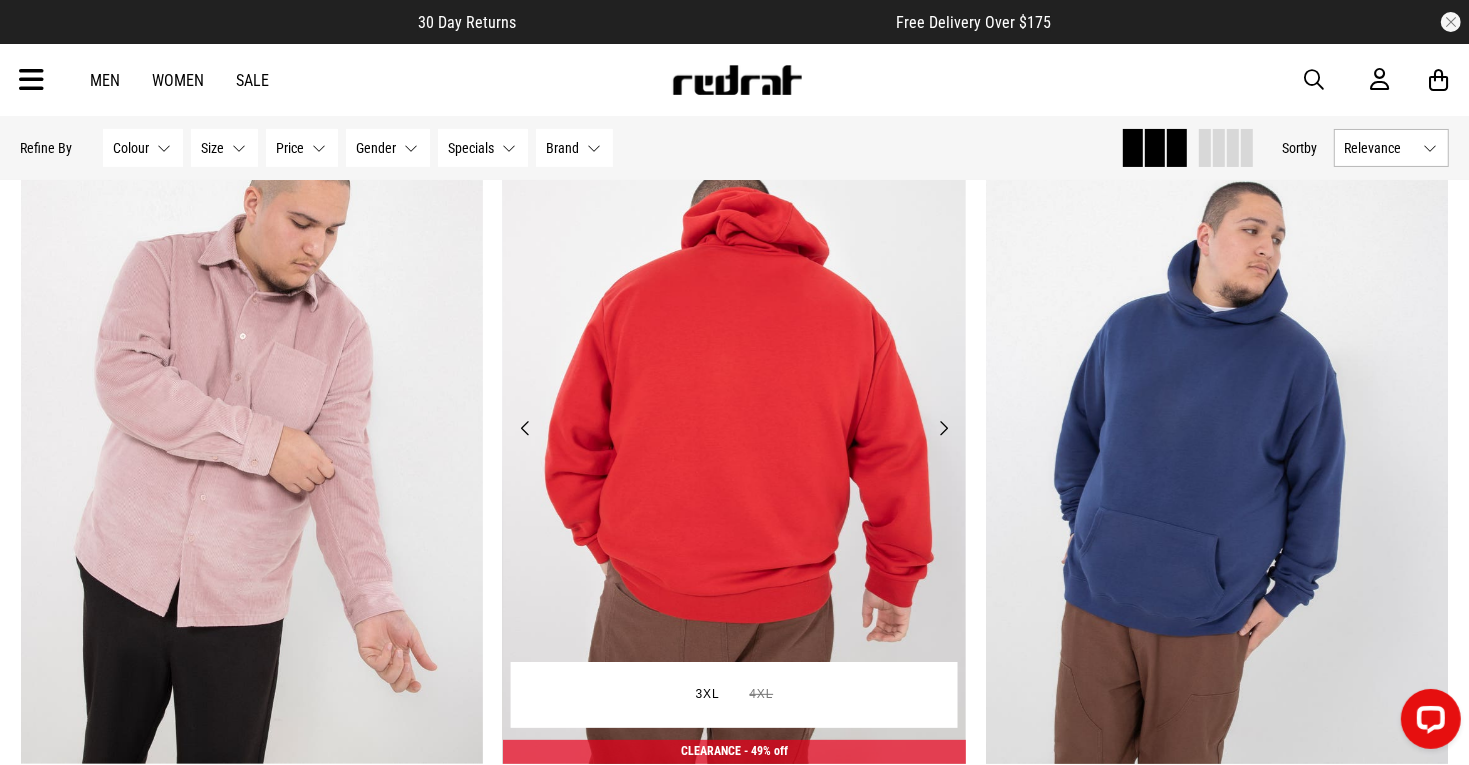 click on "Next" at bounding box center (943, 428) 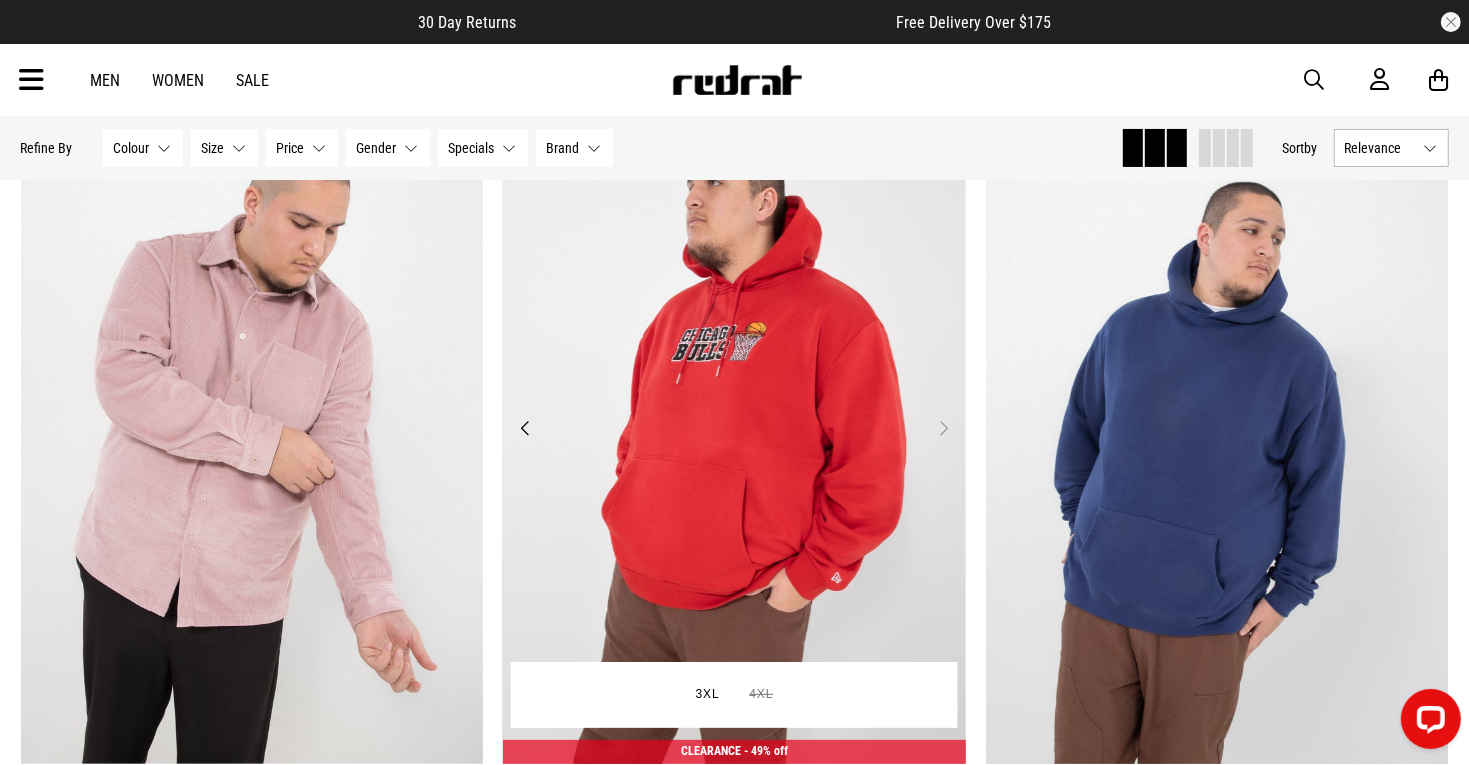click on "Next" at bounding box center (943, 428) 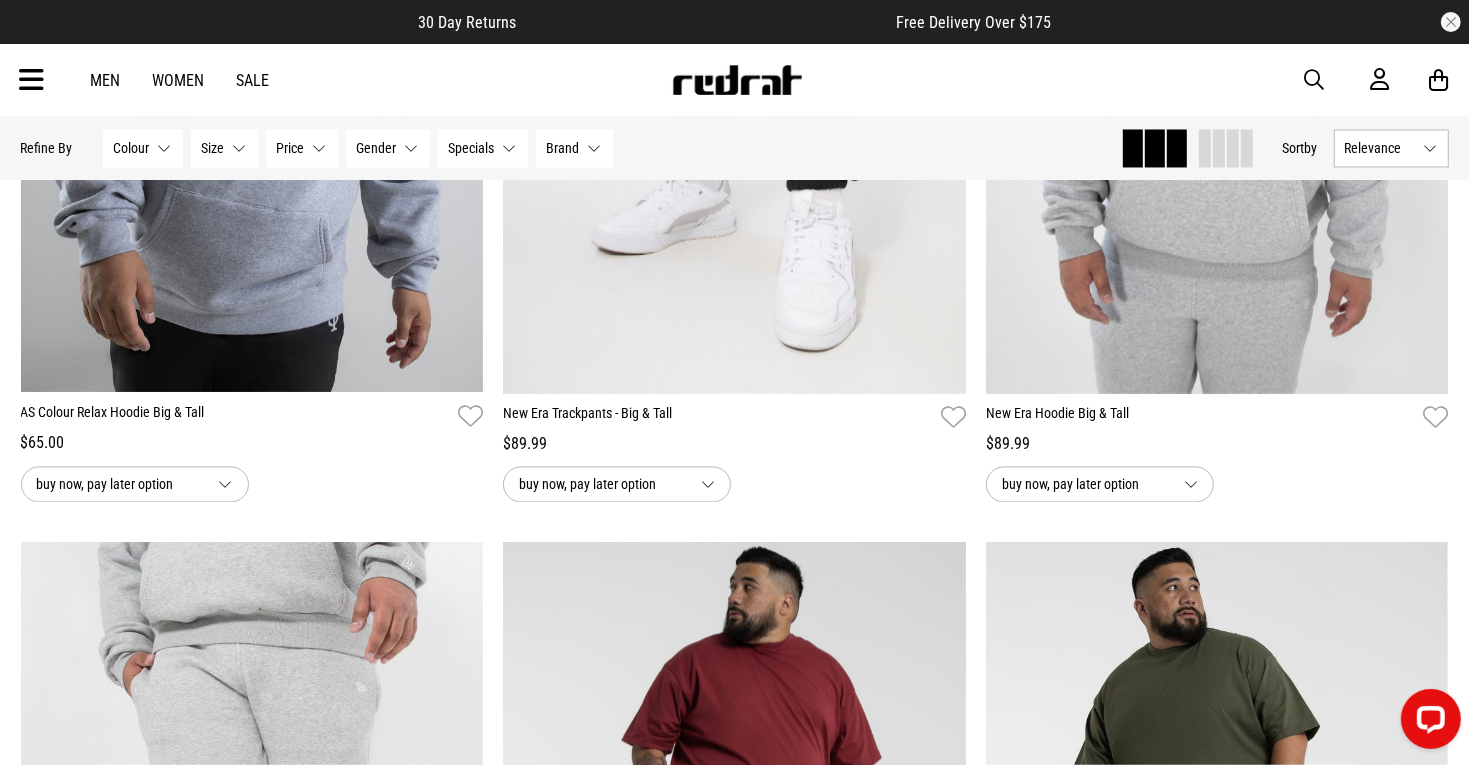 scroll, scrollTop: 0, scrollLeft: 0, axis: both 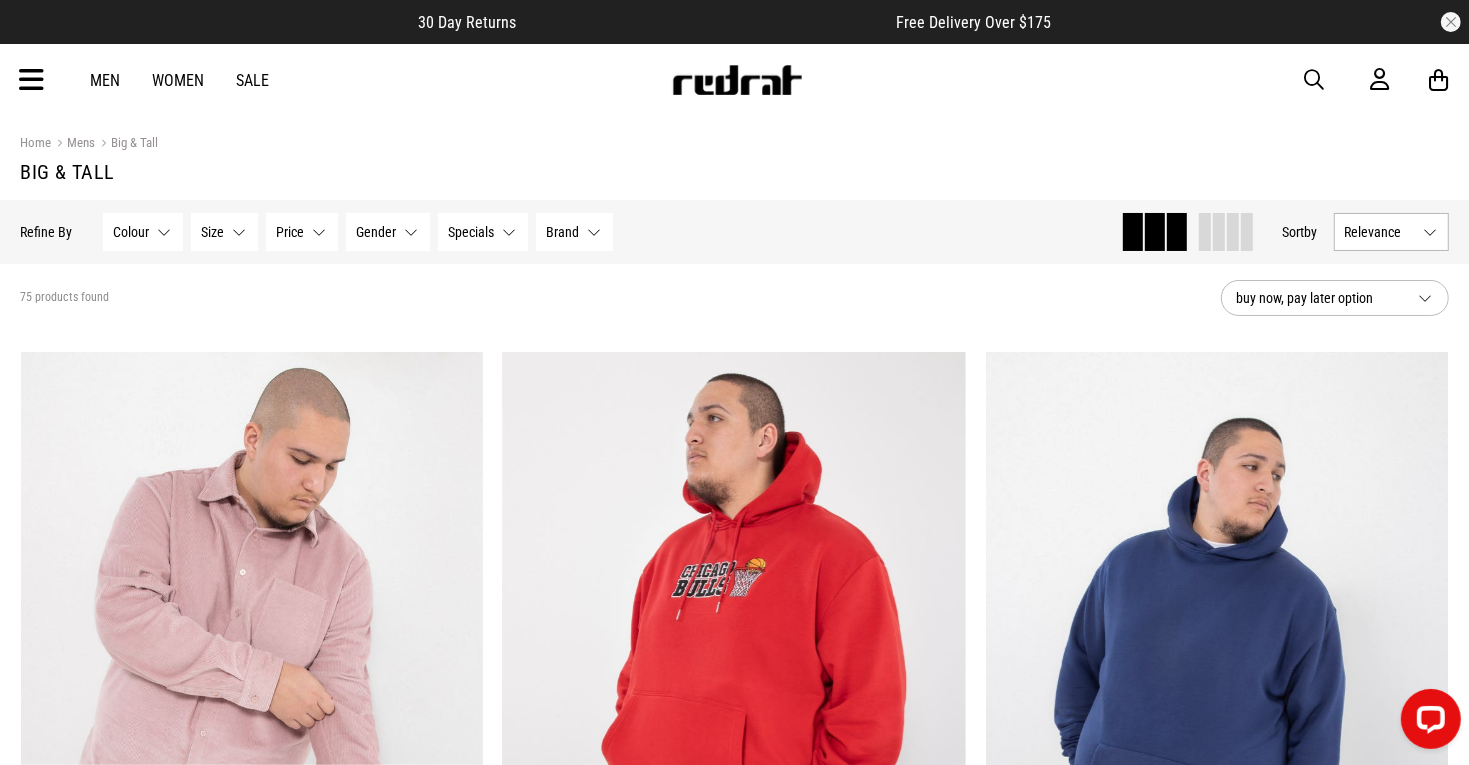 click at bounding box center (32, 80) 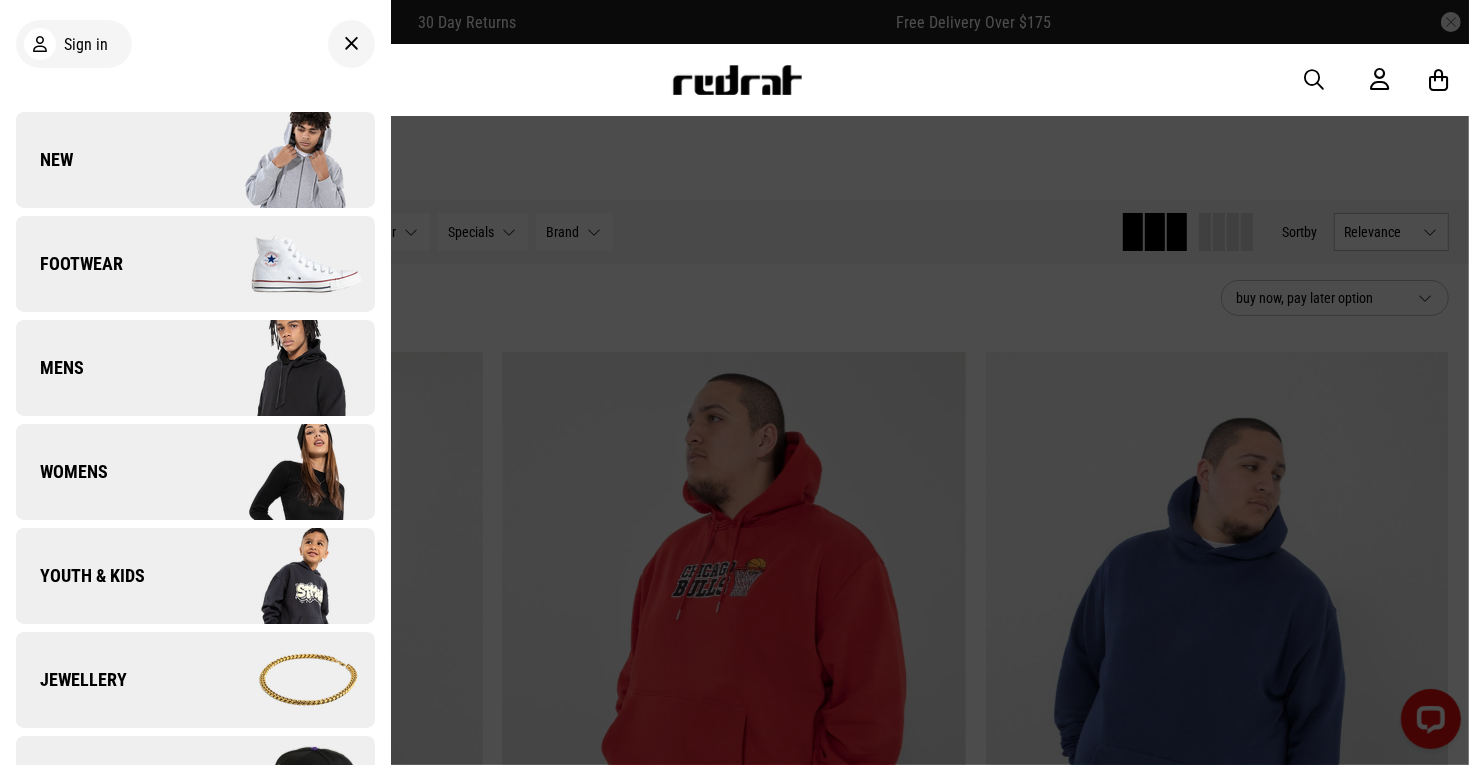 click on "Mens" at bounding box center (195, 368) 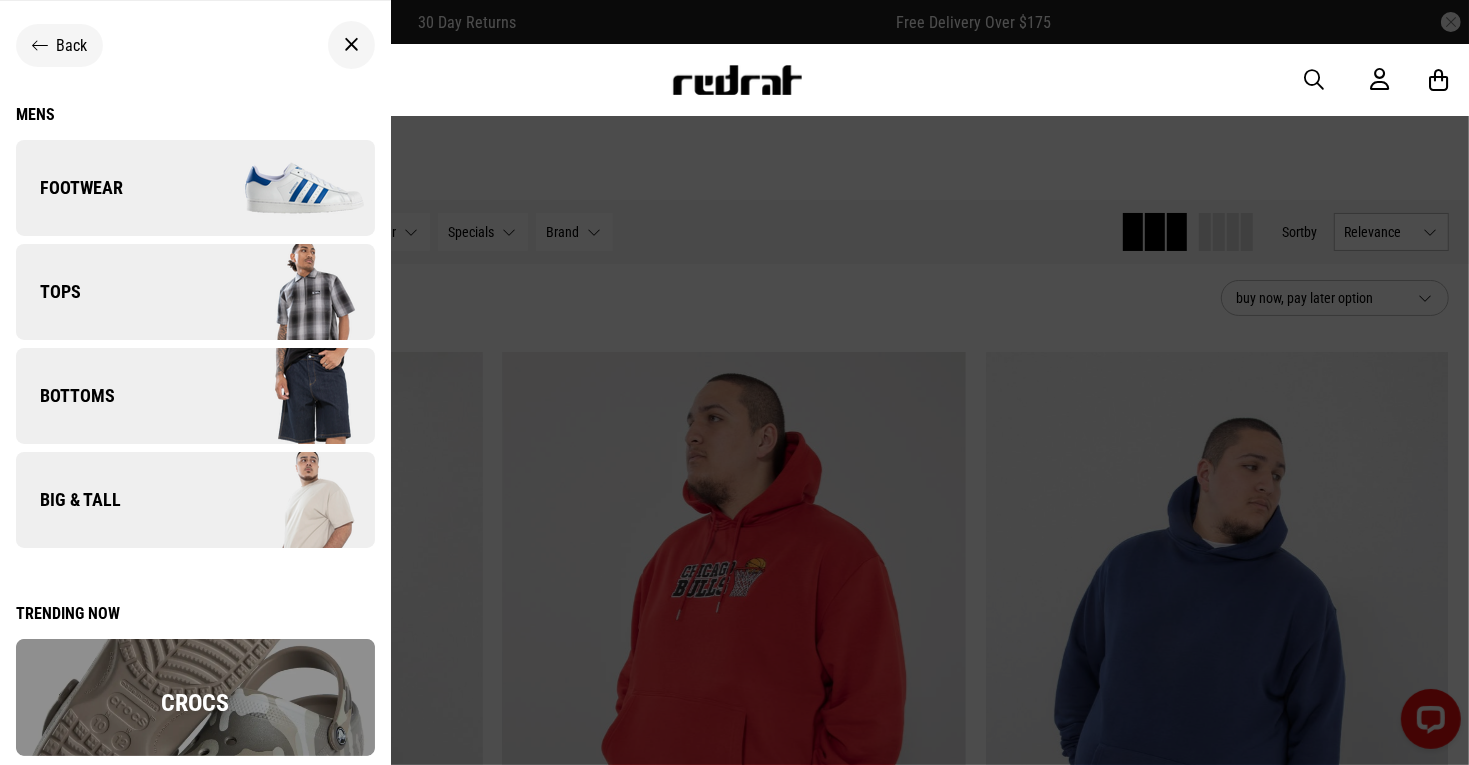 click on "Tops" at bounding box center [195, 292] 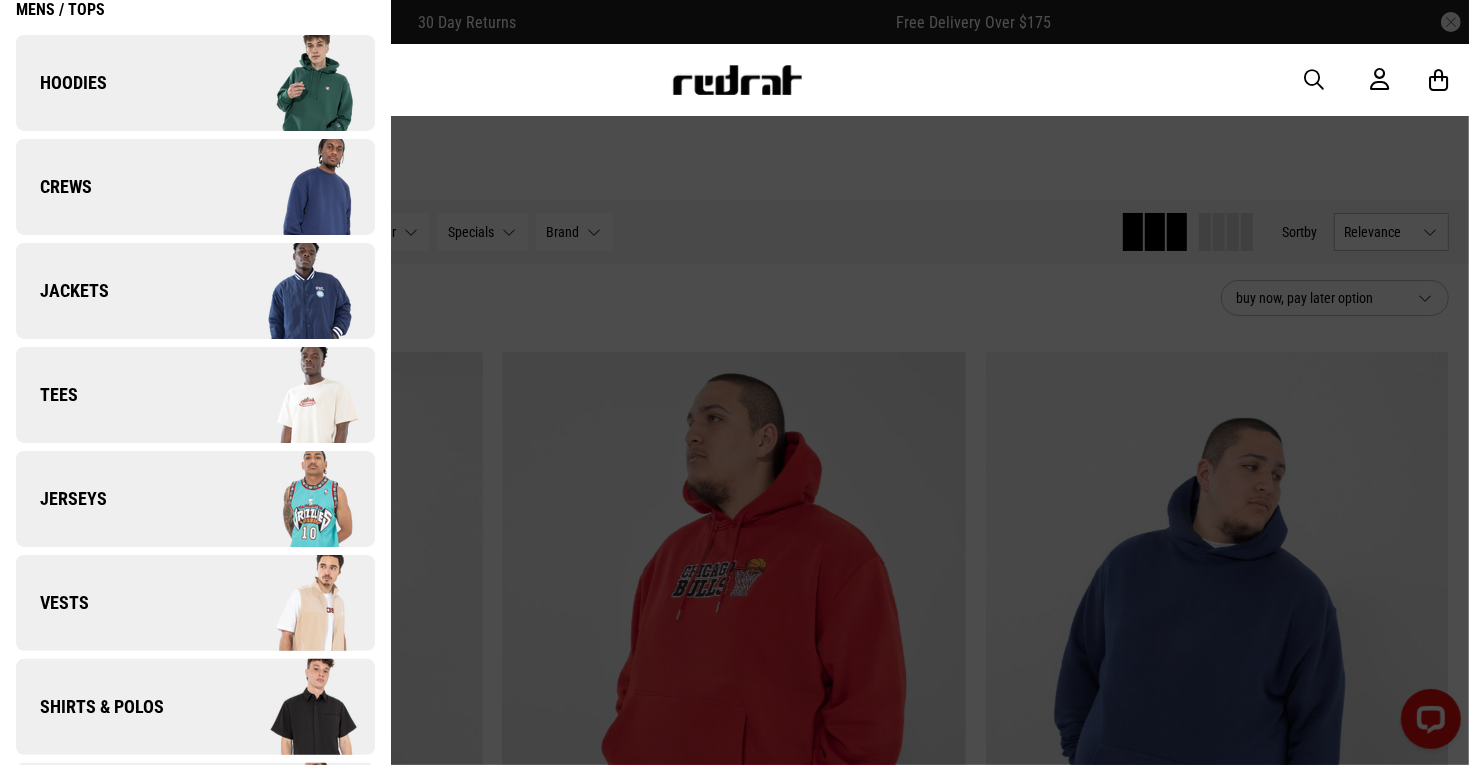 scroll, scrollTop: 104, scrollLeft: 0, axis: vertical 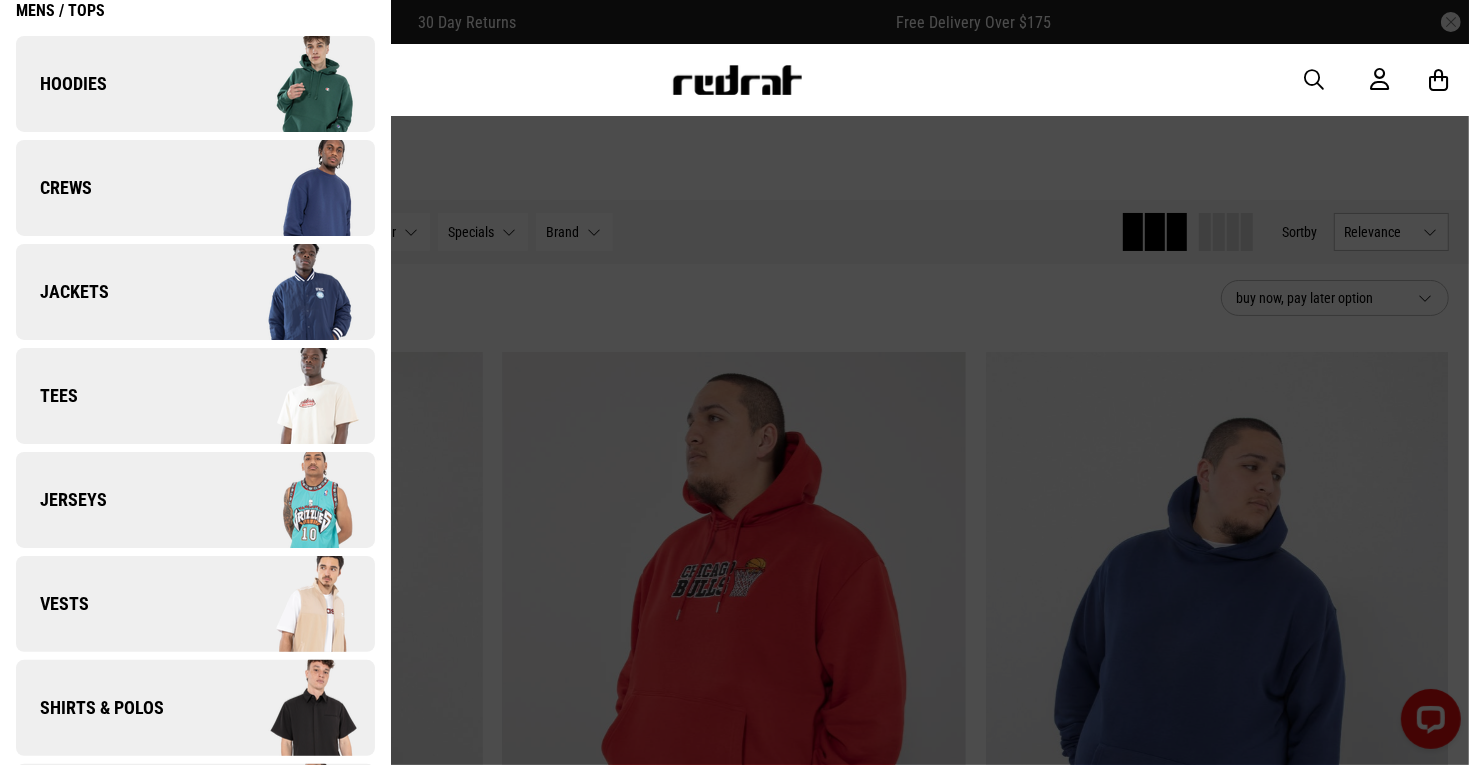 click at bounding box center (284, 396) 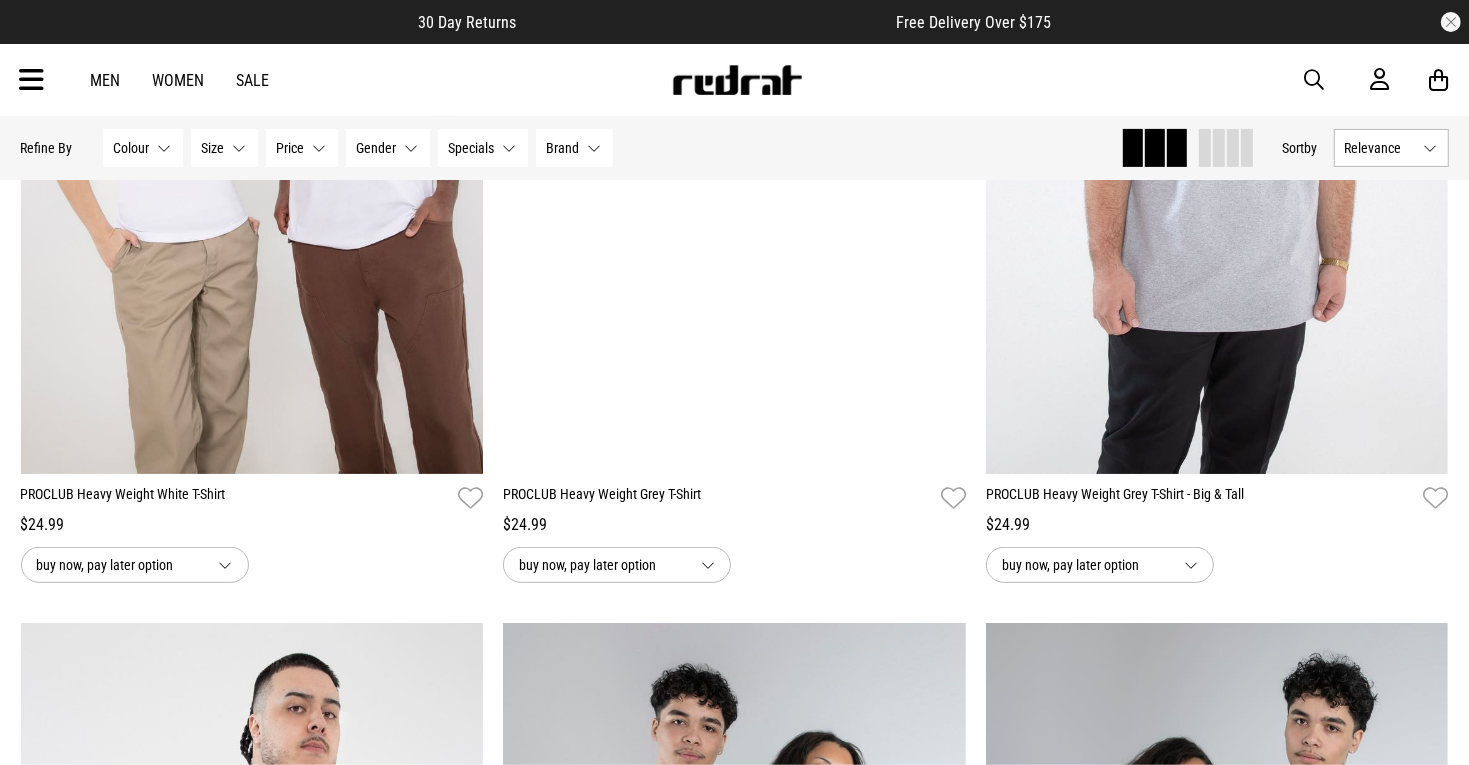 scroll, scrollTop: 527, scrollLeft: 0, axis: vertical 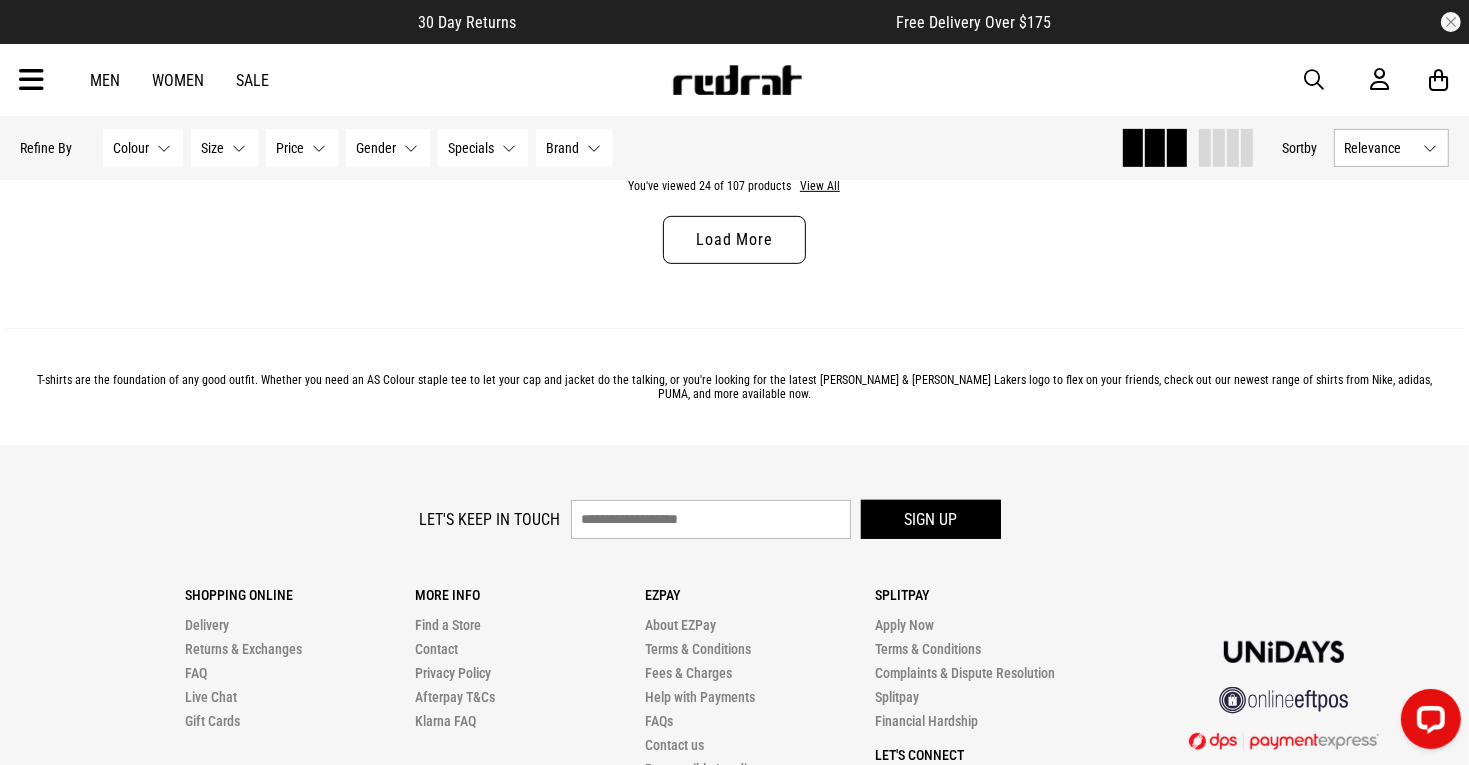 click on "Load More" at bounding box center (734, 240) 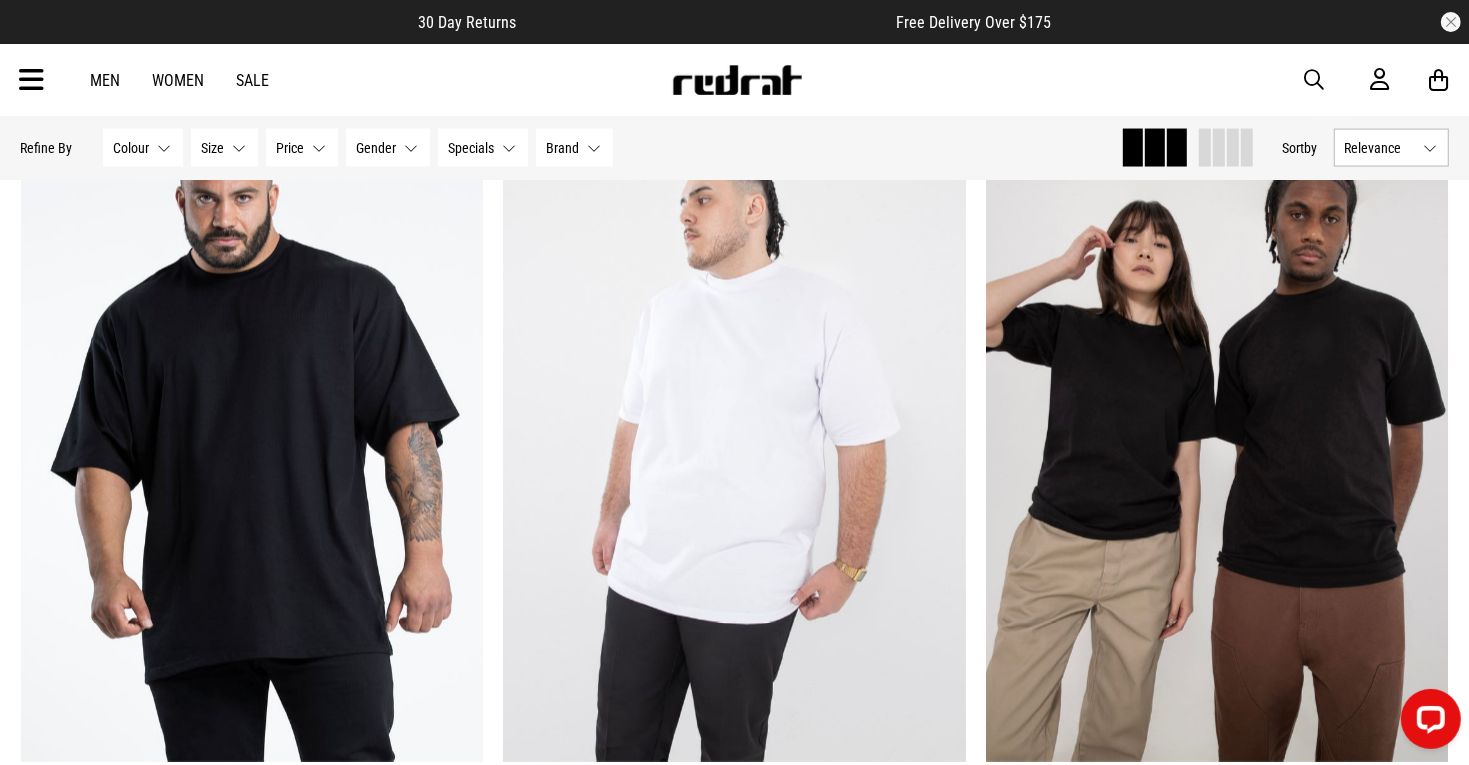 scroll, scrollTop: 754, scrollLeft: 0, axis: vertical 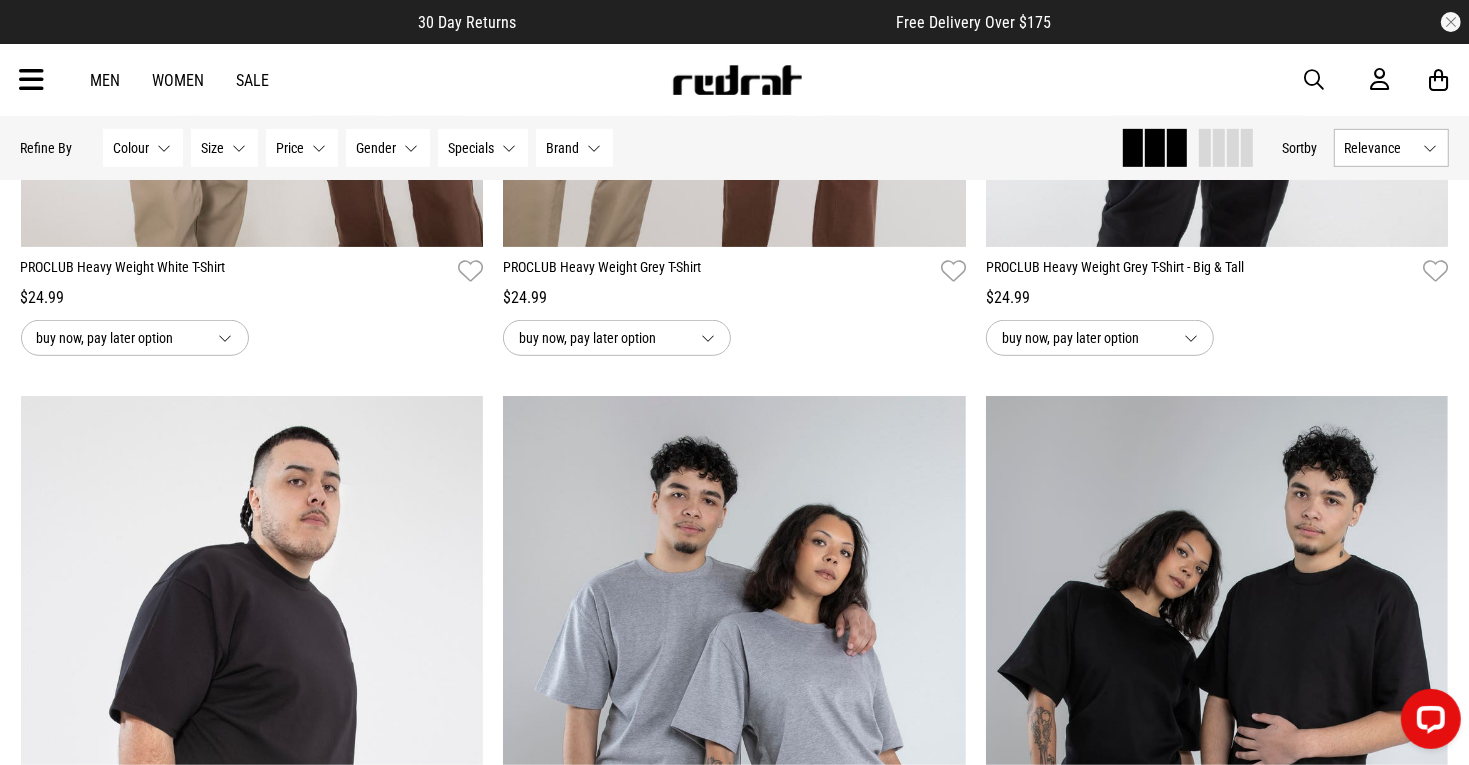 click at bounding box center [32, 80] 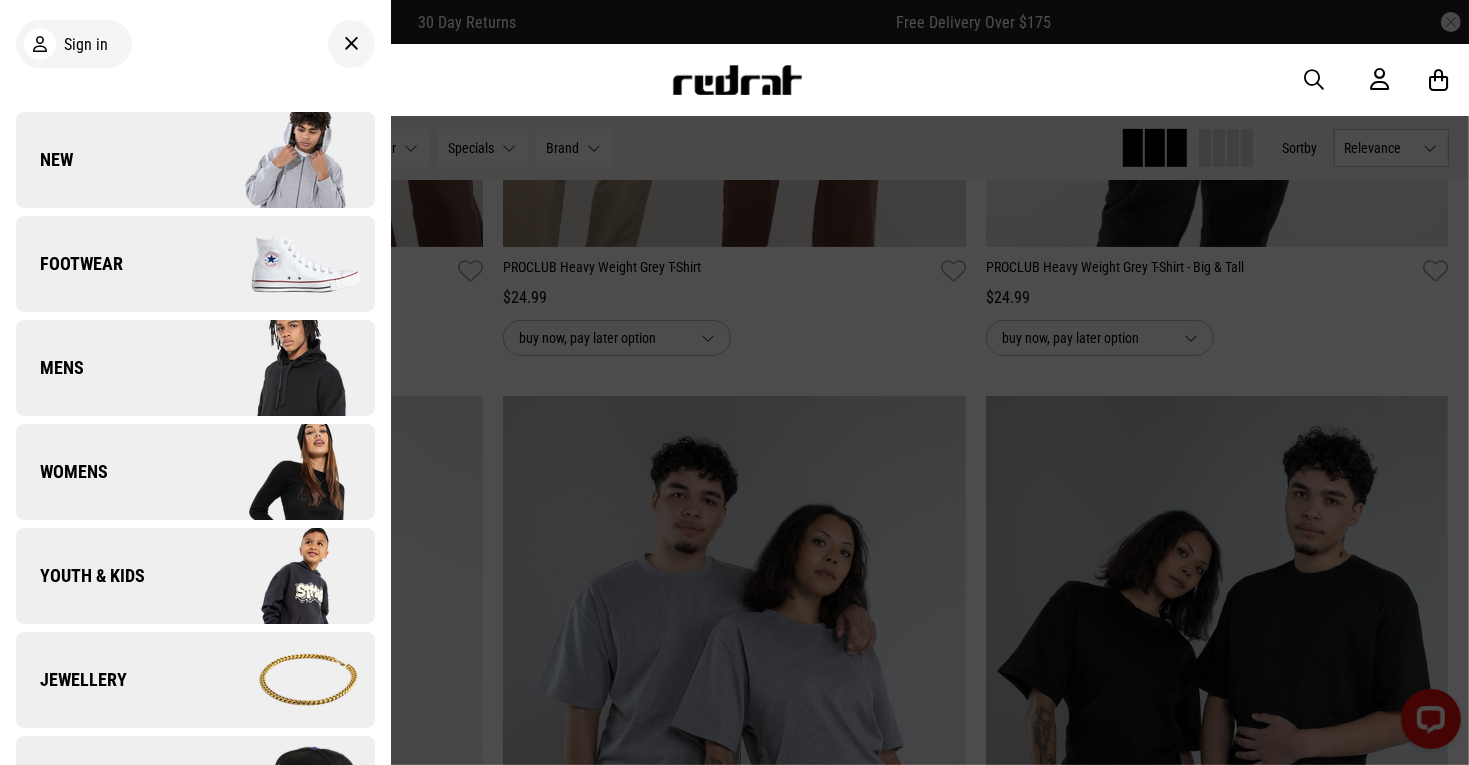 click at bounding box center (284, 368) 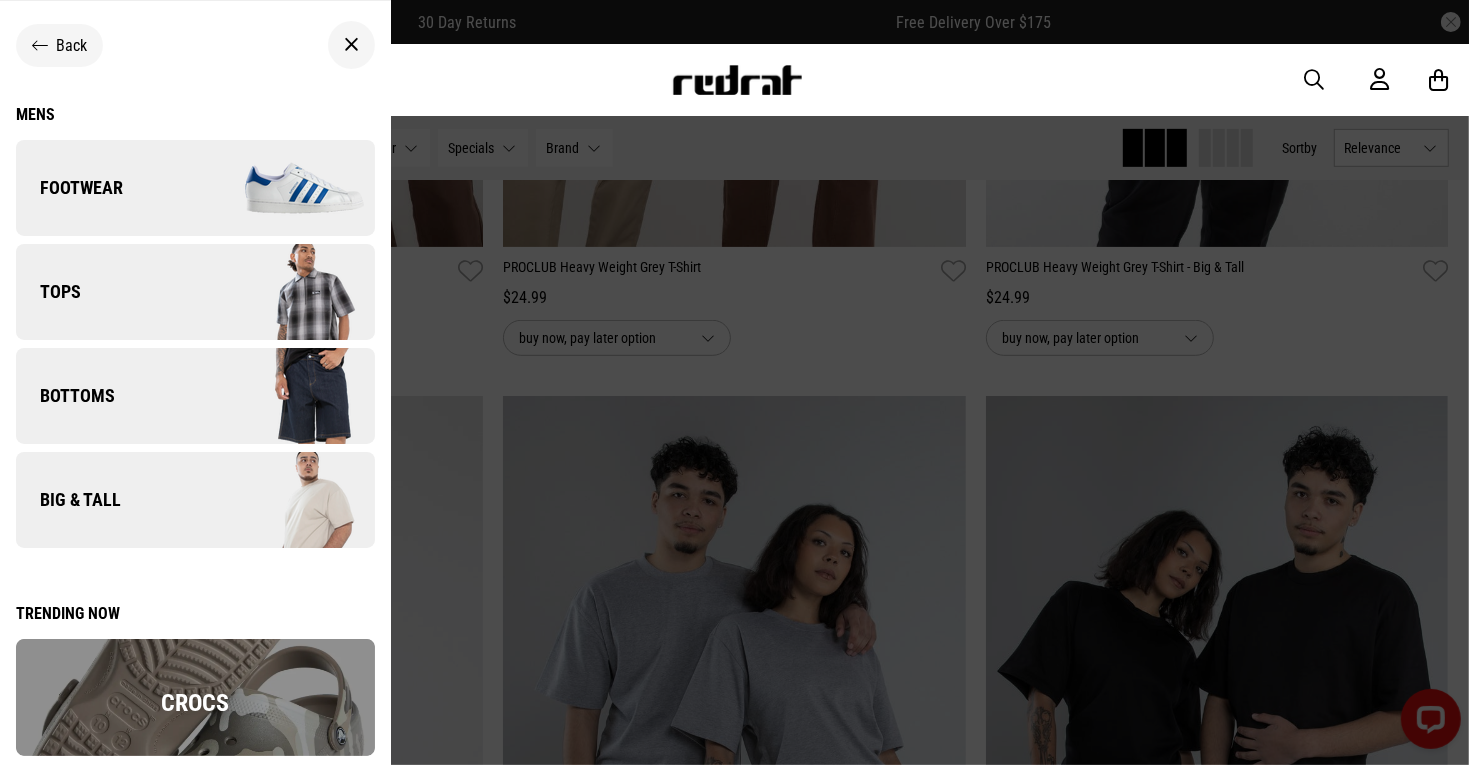click at bounding box center [284, 396] 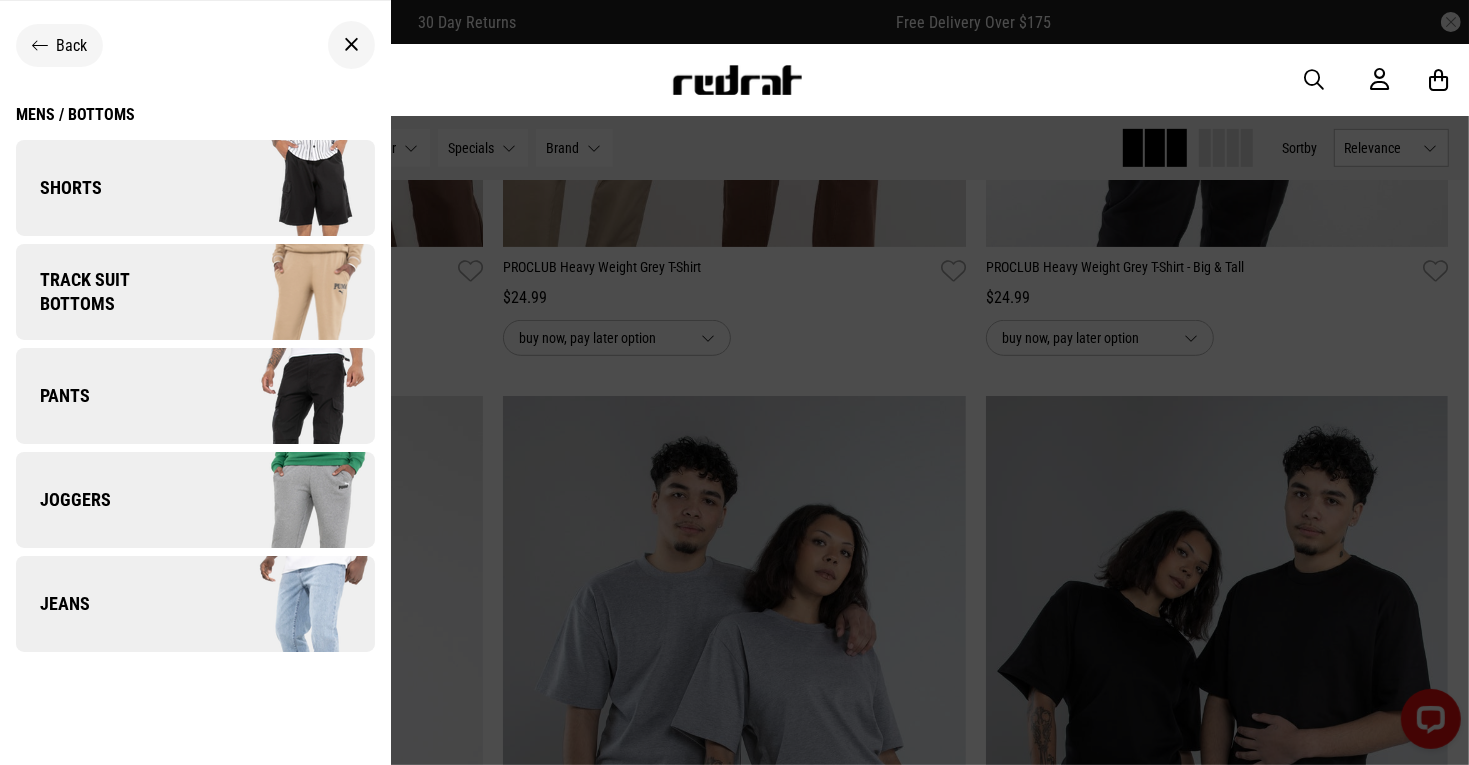 click at bounding box center (284, 604) 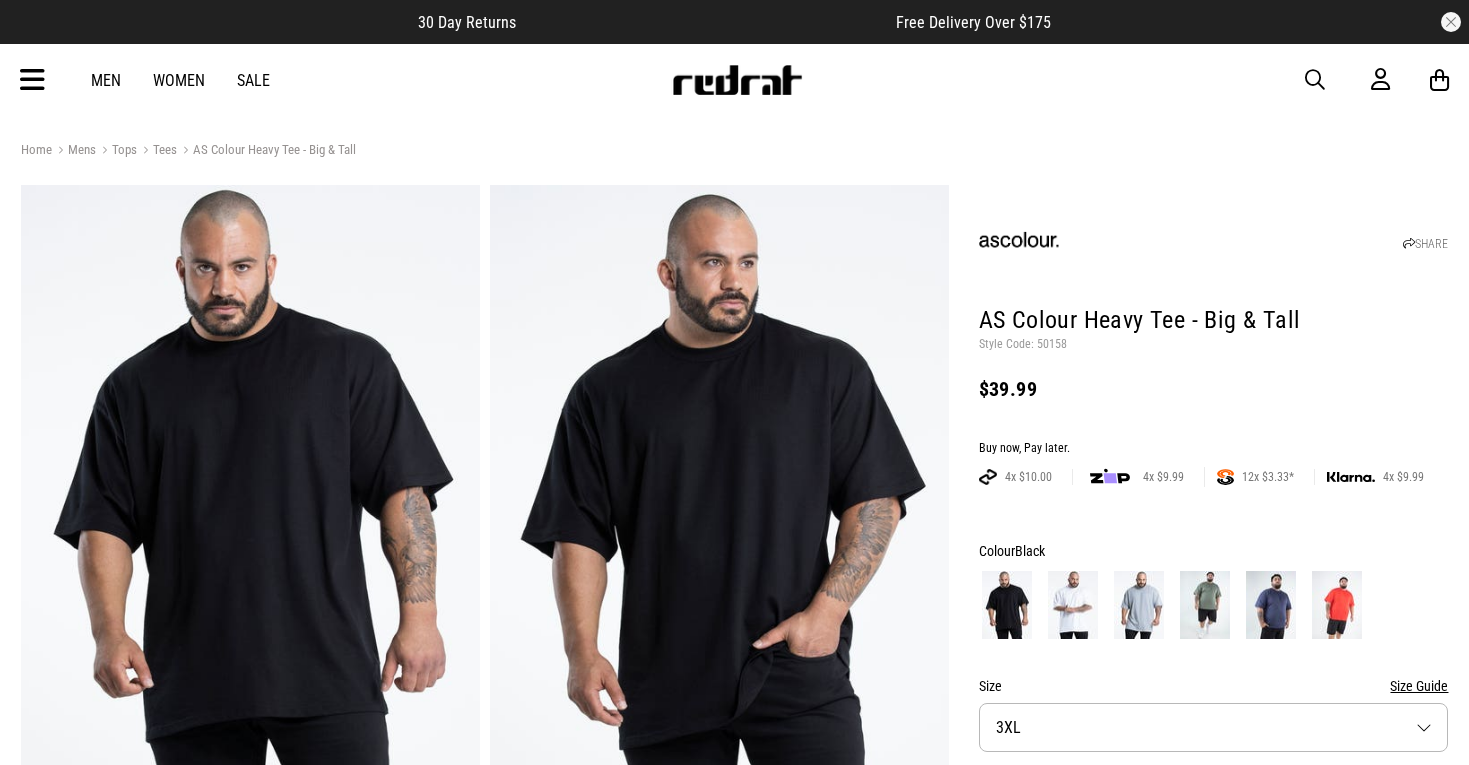 scroll, scrollTop: 0, scrollLeft: 0, axis: both 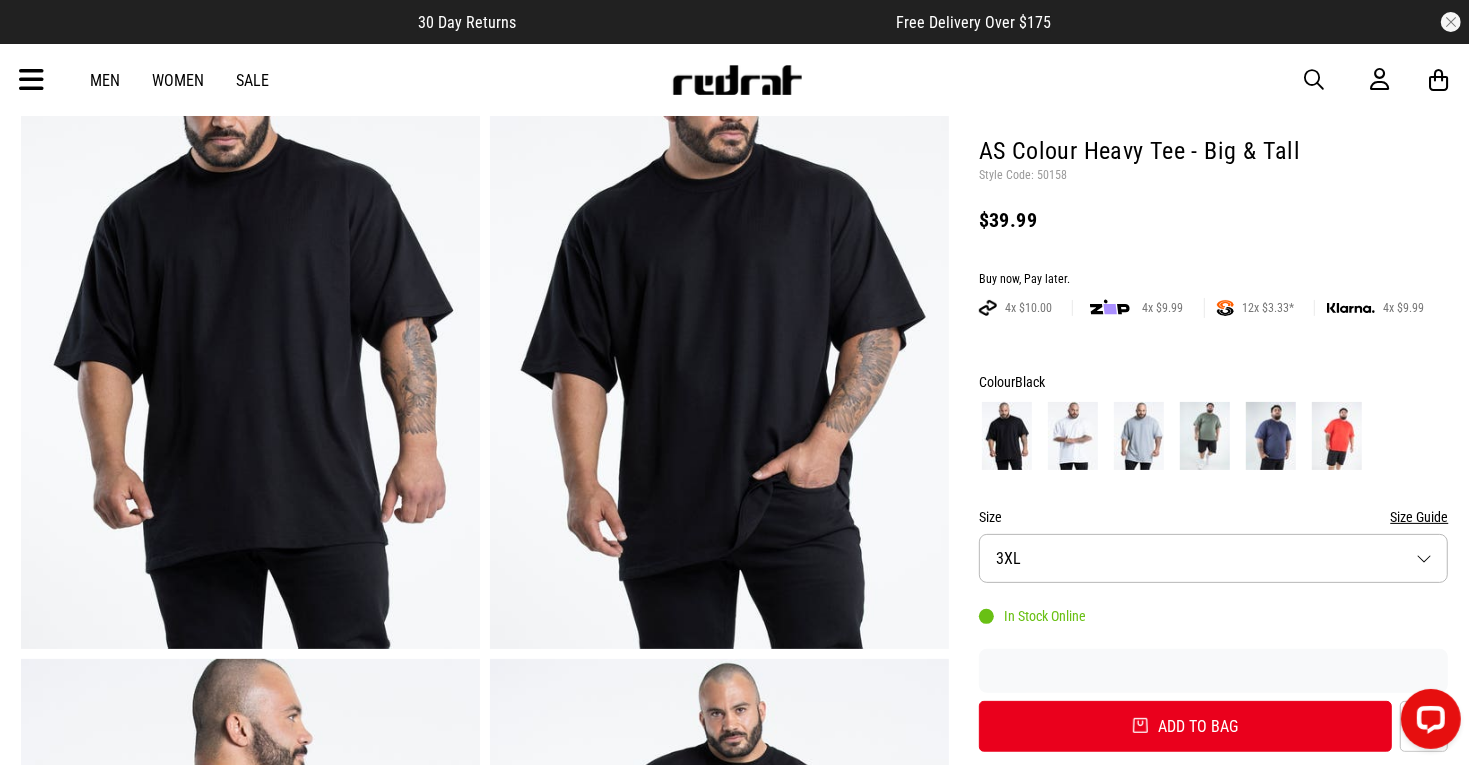 click on "Size 3XL" at bounding box center (1214, 558) 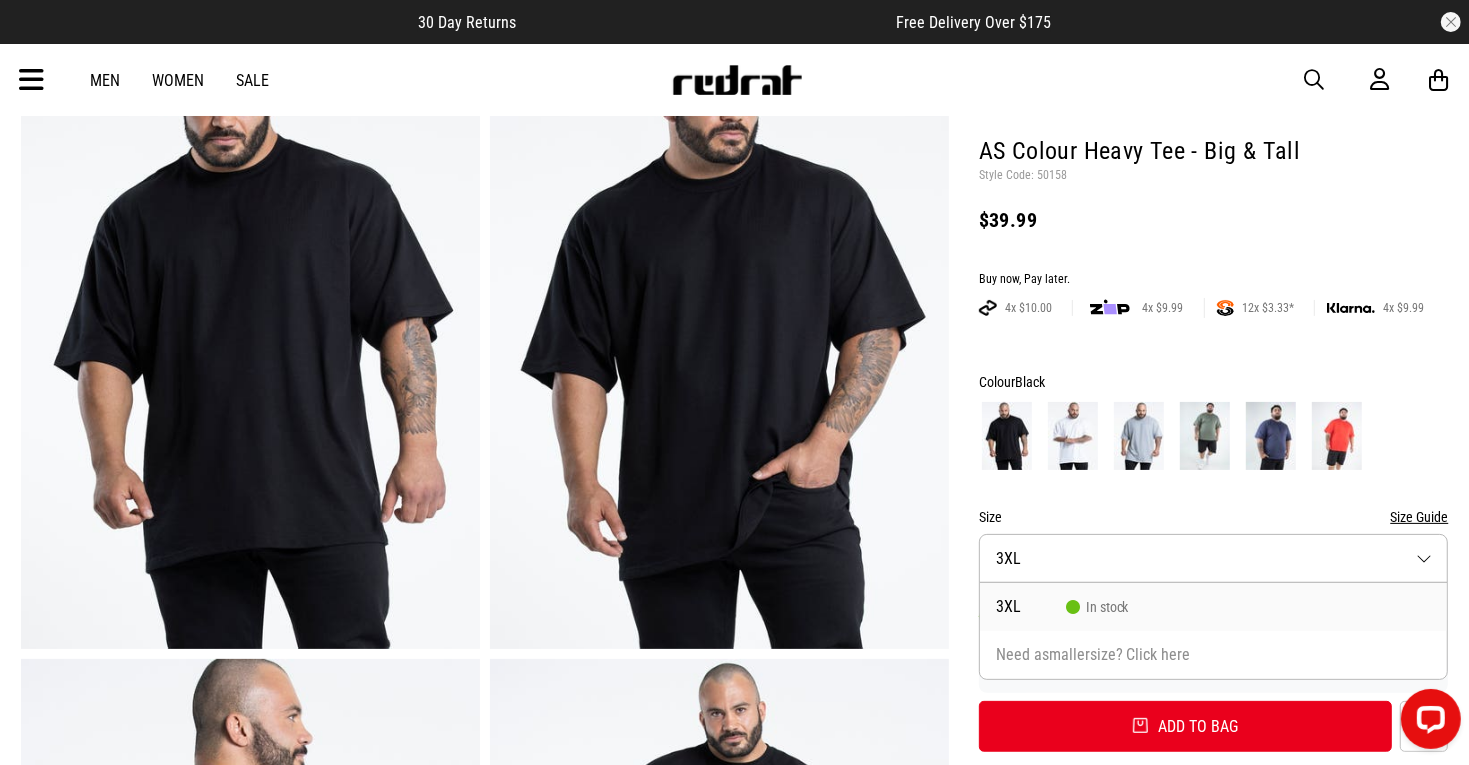 scroll, scrollTop: 198, scrollLeft: 0, axis: vertical 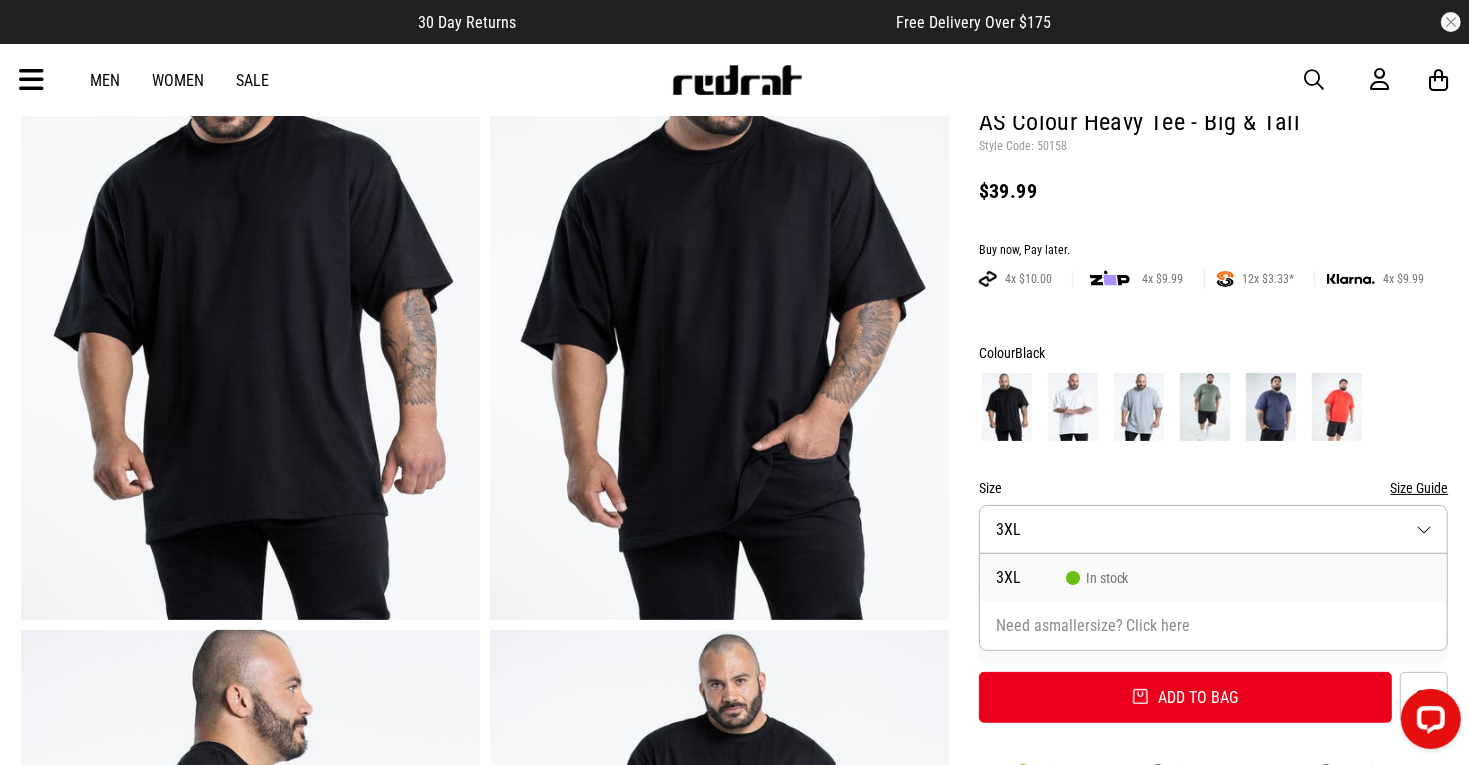 click on "Size   Size Guide   Size 3XL 3XL   In stock Need a  smaller  size? Click here" at bounding box center (1214, 515) 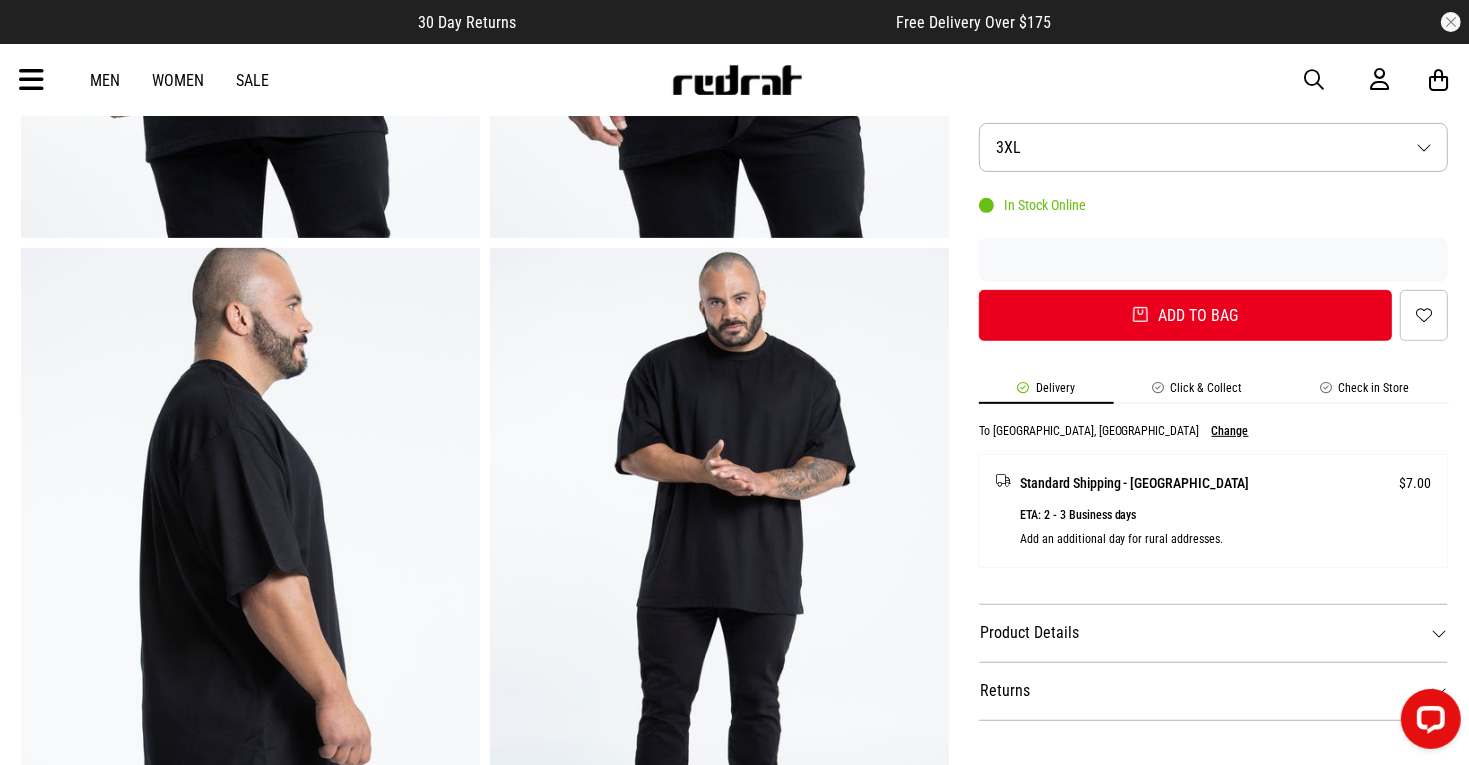 scroll, scrollTop: 579, scrollLeft: 0, axis: vertical 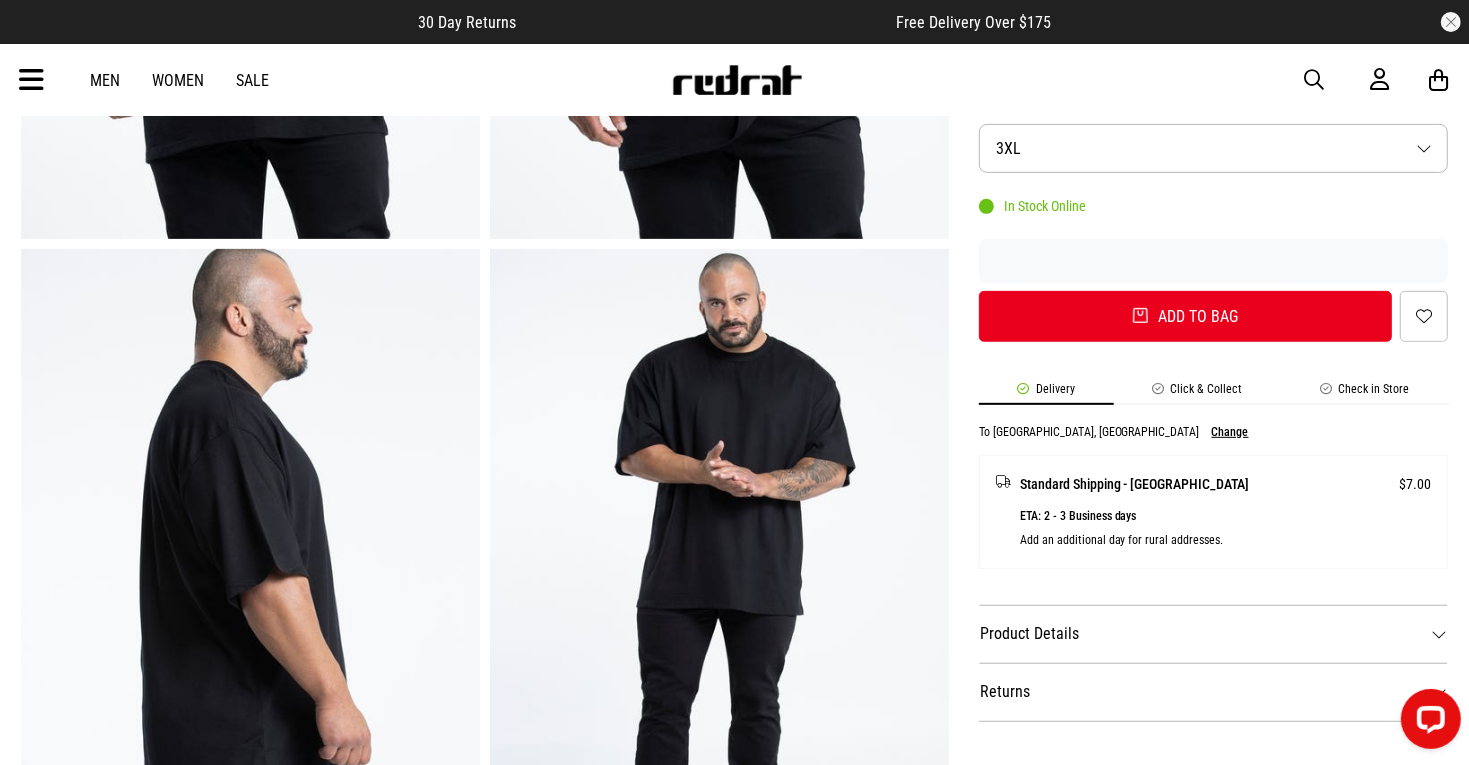 click on "SHARE    AS Colour Heavy Tee -  Big & Tall   Style Code: 50158   $39.99       Buy now, Pay later.     4x $10.00
4x $9.99   12x $3.33*     Based on total order value being over $80   4x $9.99      Colour  Black    Size   Size Guide   Size 3XL   In Stock Online       Add to bag     Add to wishlist    Delivery     Click & Collect     Check in Store      To Auckland, New Zealand   Change     Standard Shipping - NZ    $7.00   ETA: 2 - 3 Business days  Add an additional day for rural addresses.       Product Details   Product Details   A timeless classic, the heavy tee by AS Colour - An essential to any wardrobe
FEATURES:
- Boxy fit, dropped shoulders
- Heavy weight, 280 GSM, 26-singles
- 100% combed cotton (marles 15% viscose)
- Wide neck ribbing, side seamed, shoulder to shoulder tape, double needle hems, preshrunk to minimise shrinkage     Returns    30 day returns available. Click  here  for more info.        View the size table" at bounding box center (1199, 570) 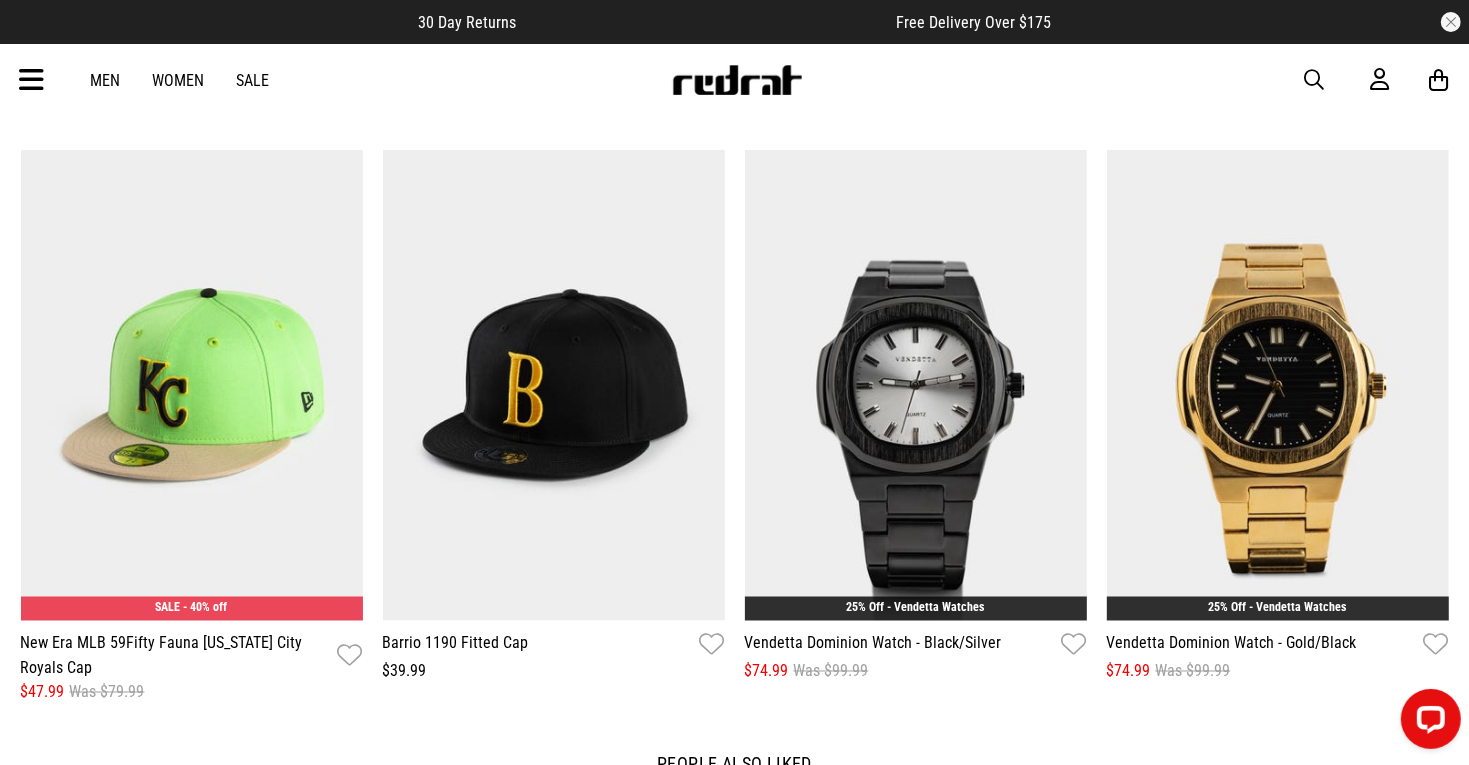 scroll, scrollTop: 0, scrollLeft: 0, axis: both 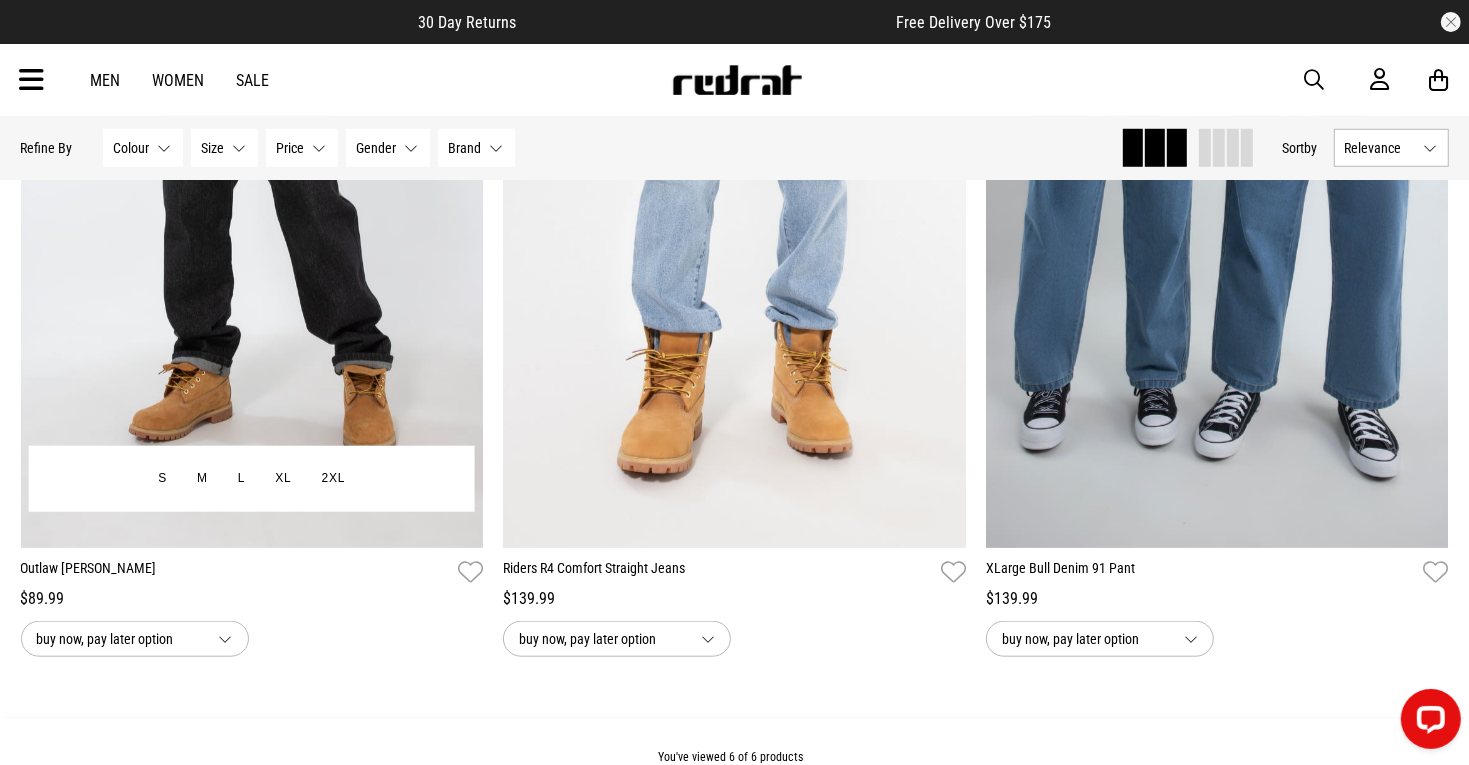 click on "Outlaw [PERSON_NAME]" at bounding box center [236, 572] 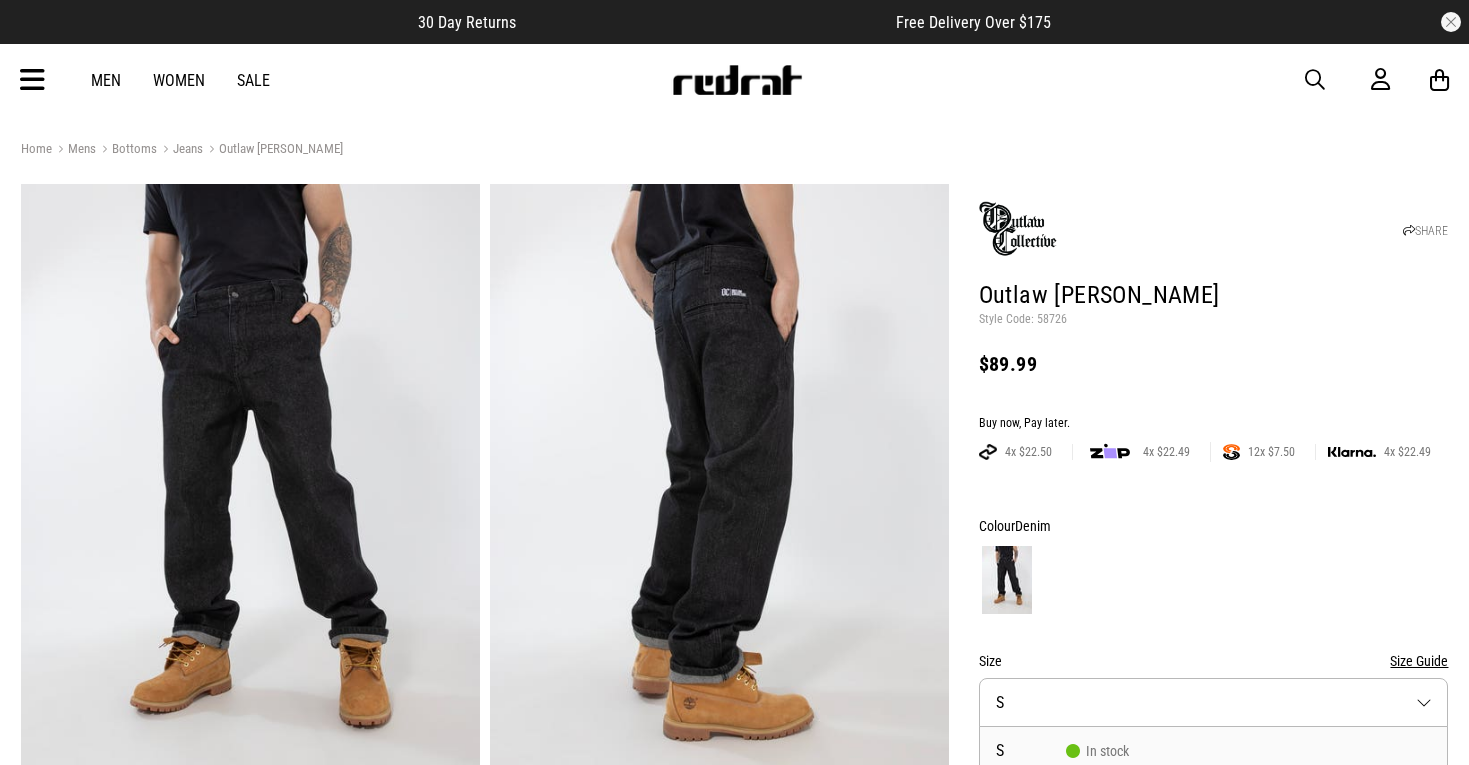click on "Size S" at bounding box center [1214, 702] 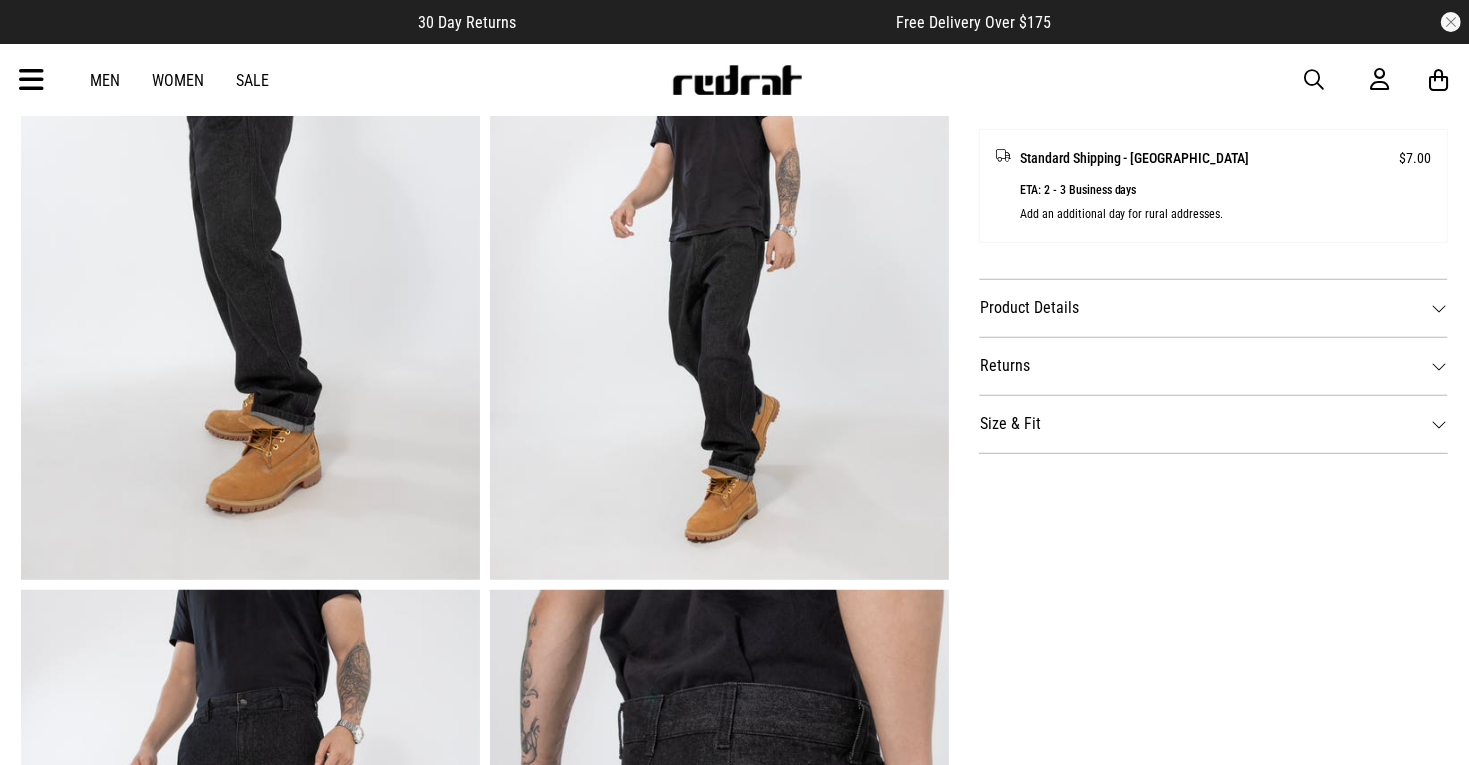 scroll, scrollTop: 873, scrollLeft: 0, axis: vertical 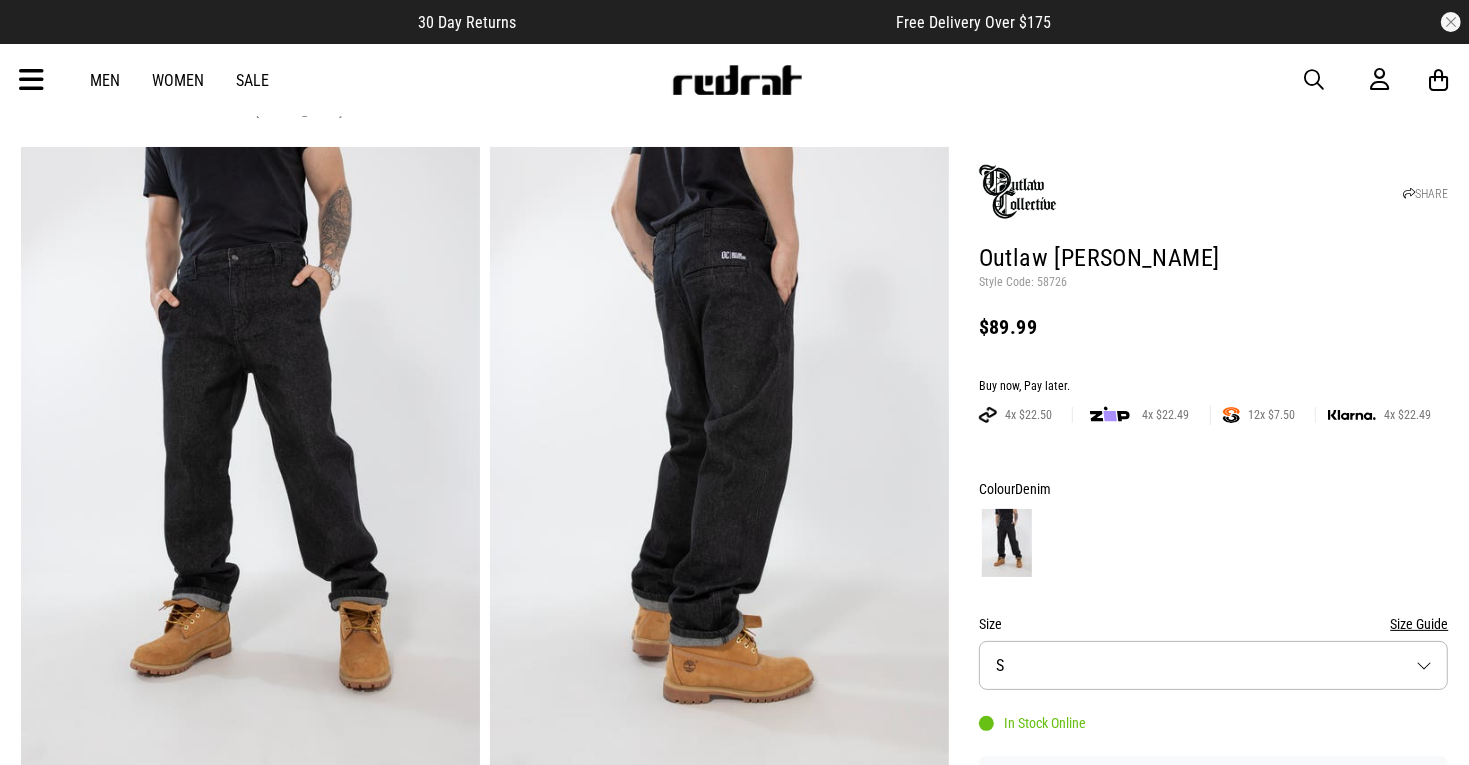 type 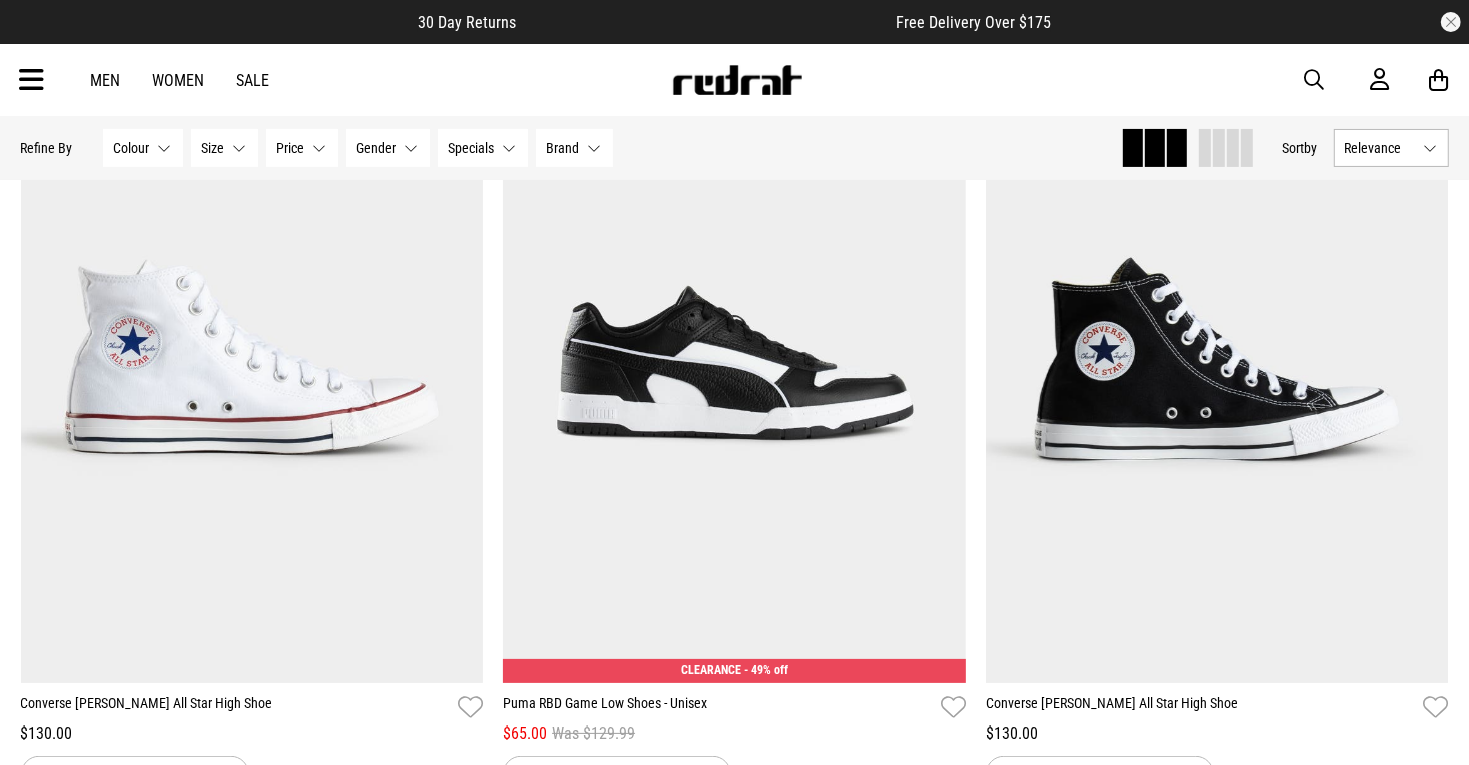 scroll, scrollTop: 318, scrollLeft: 0, axis: vertical 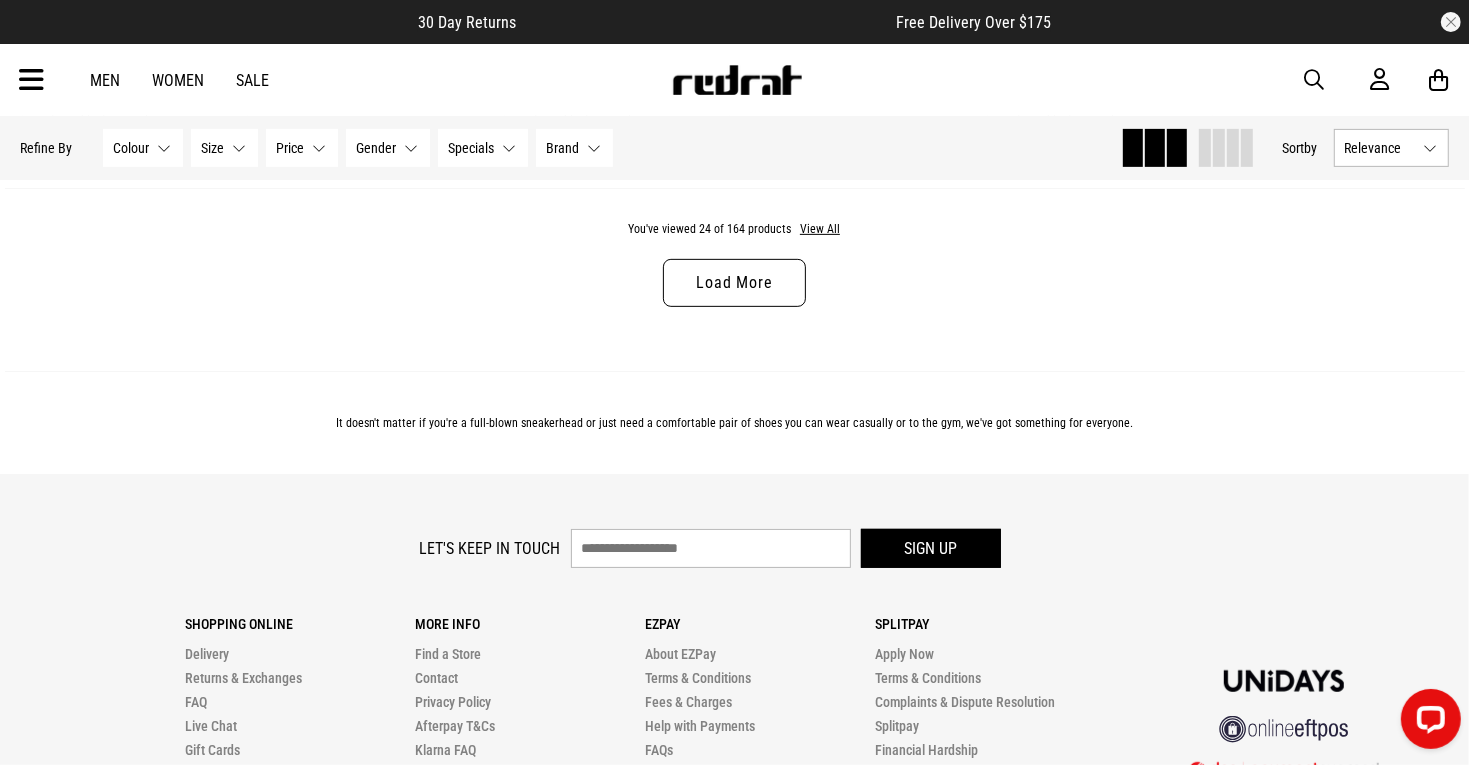 click on "Load More" at bounding box center (734, 283) 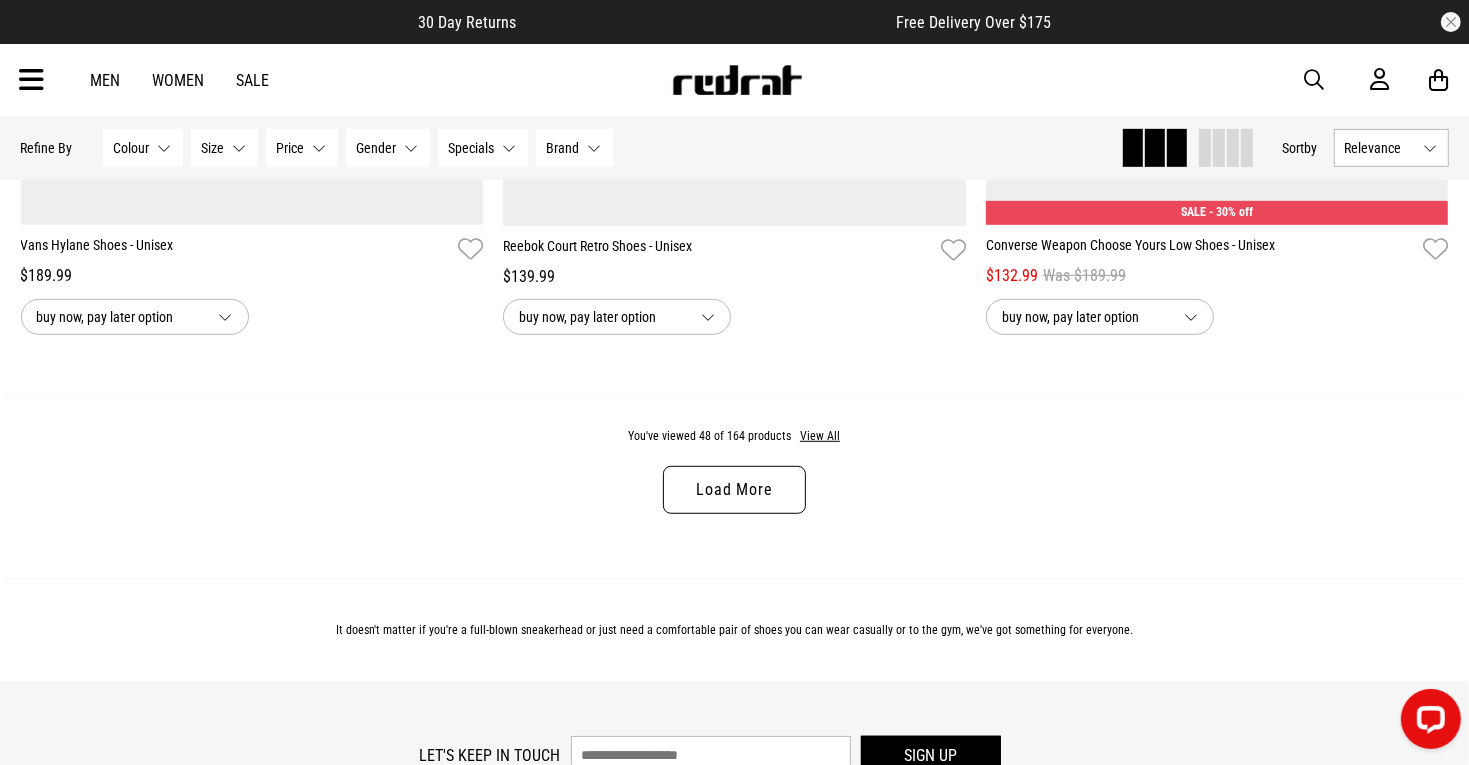 scroll, scrollTop: 12730, scrollLeft: 0, axis: vertical 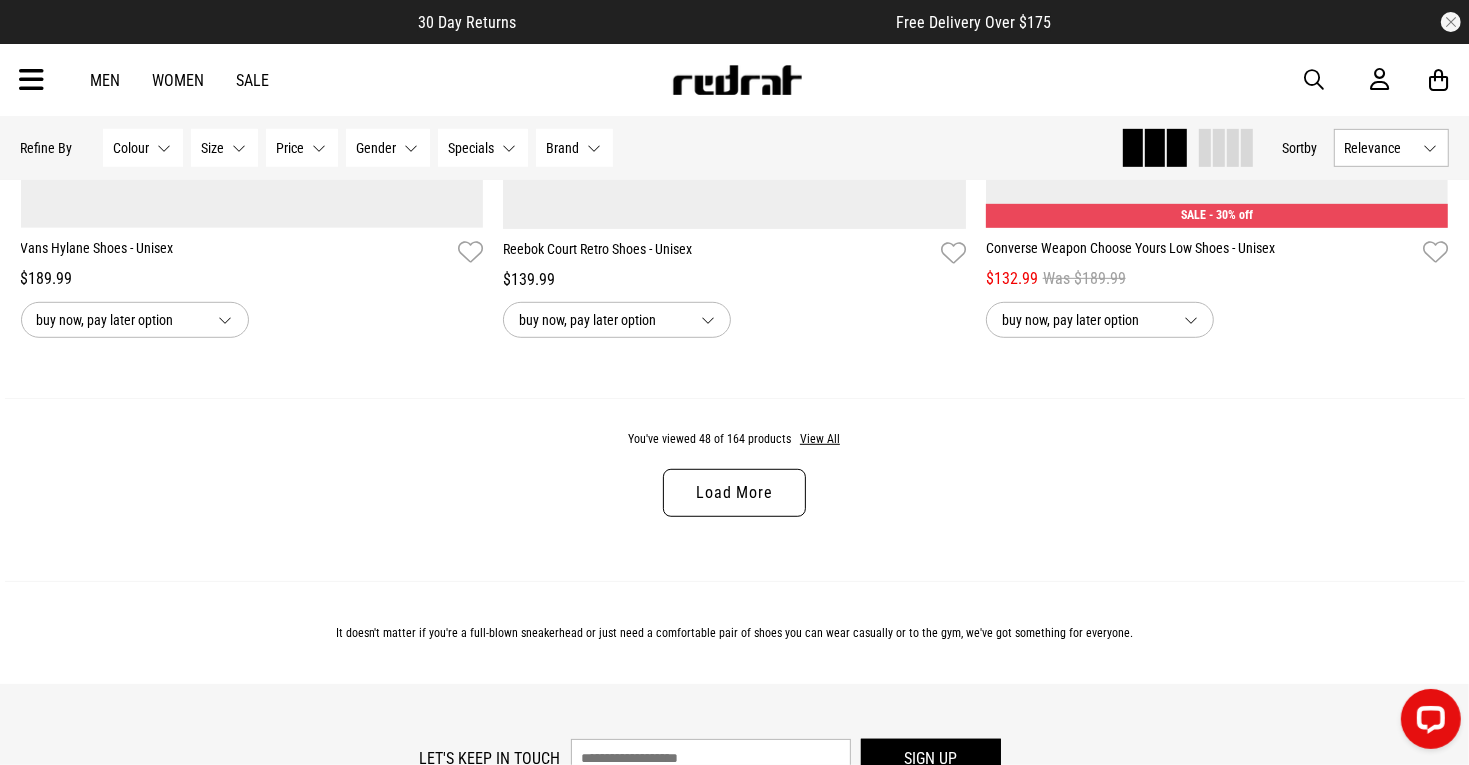click on "Load More" at bounding box center (734, 493) 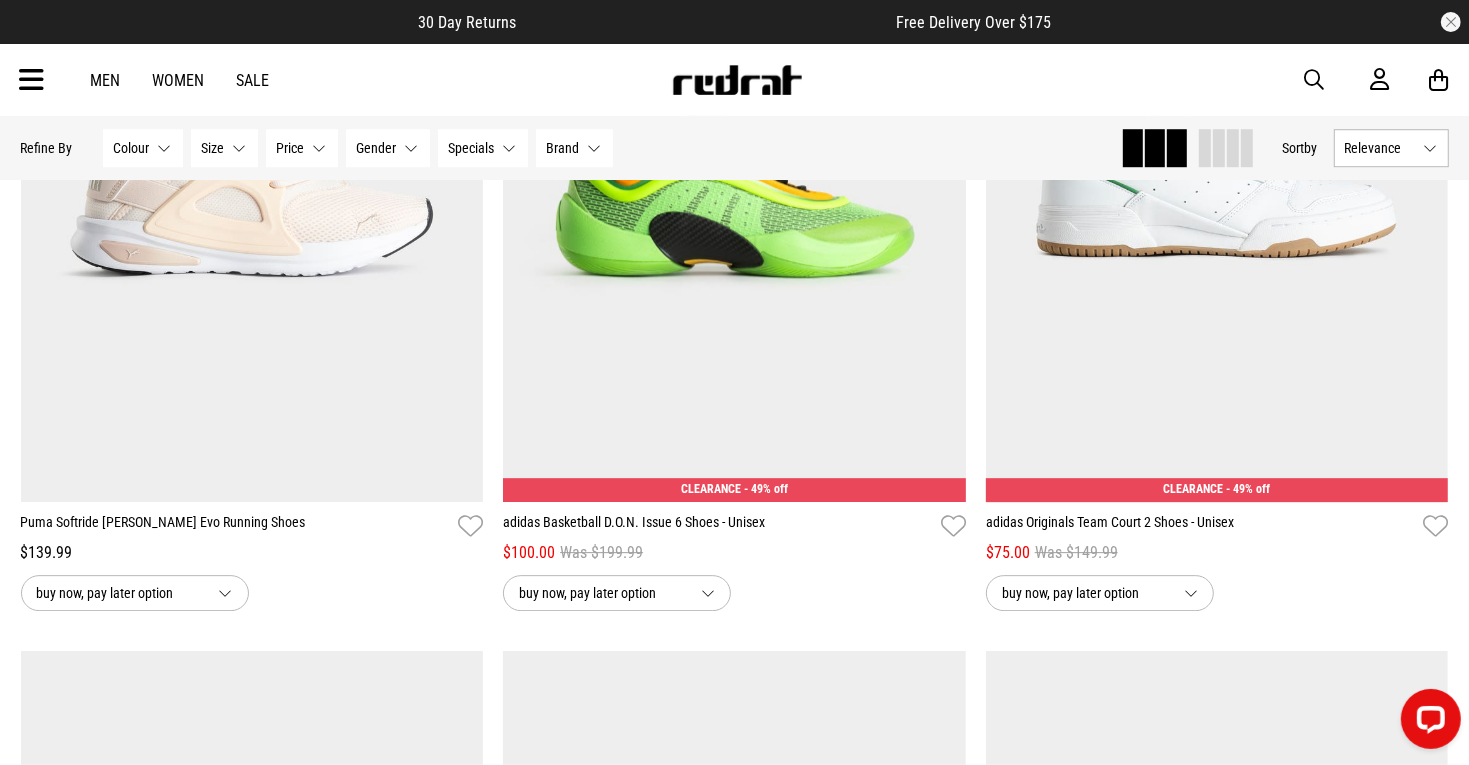 scroll, scrollTop: 16444, scrollLeft: 0, axis: vertical 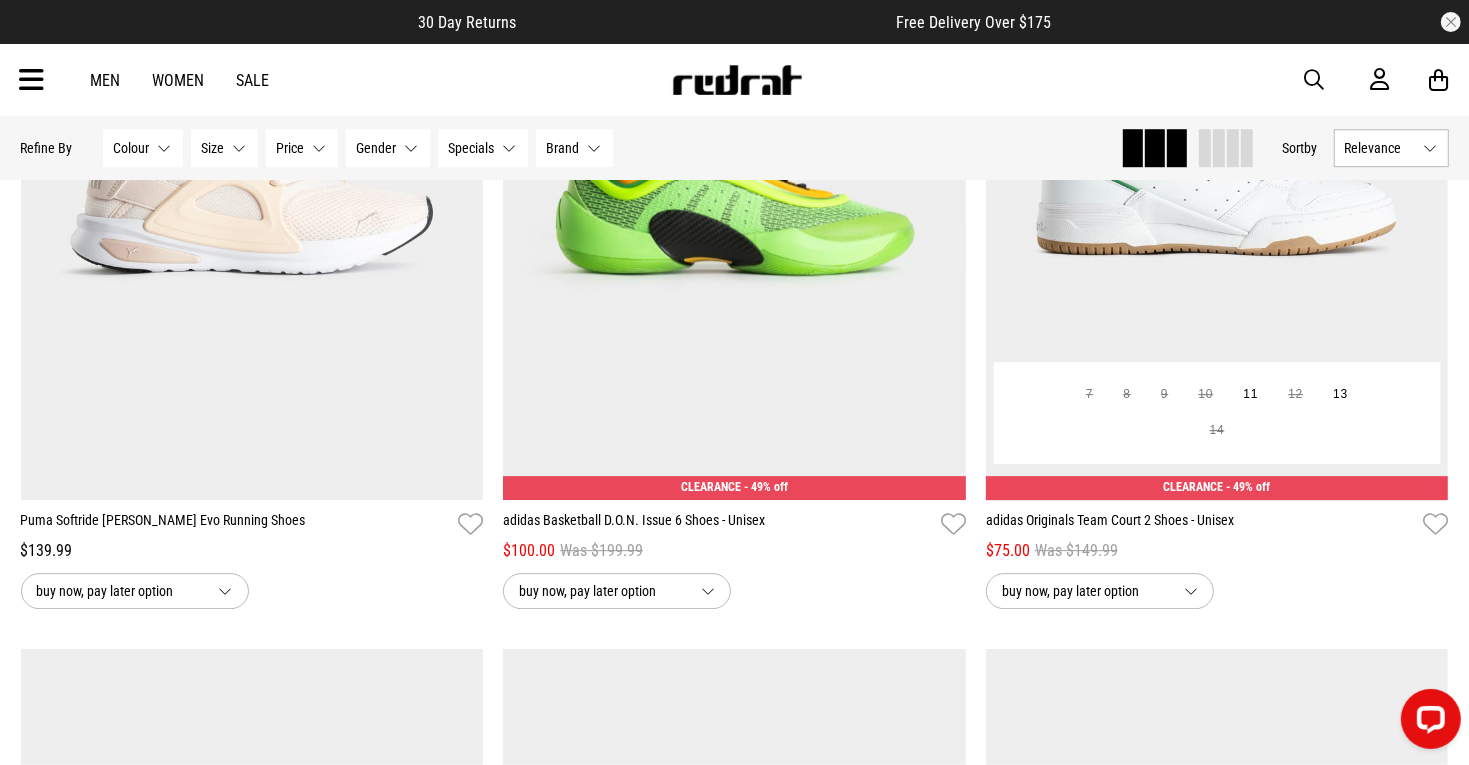 click on "adidas Originals Team Court 2 Shoes - Unisex" at bounding box center (1201, 524) 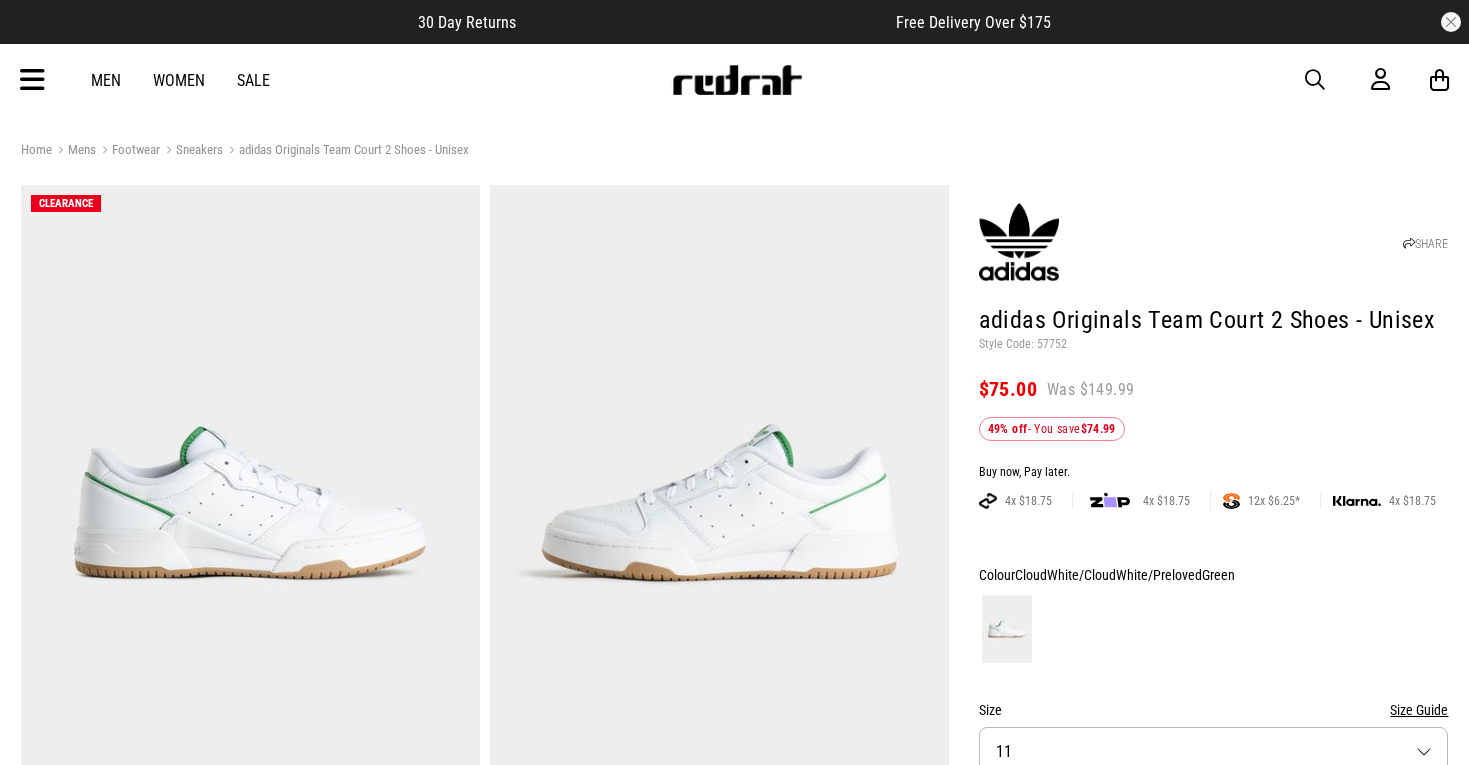 scroll, scrollTop: 0, scrollLeft: 0, axis: both 